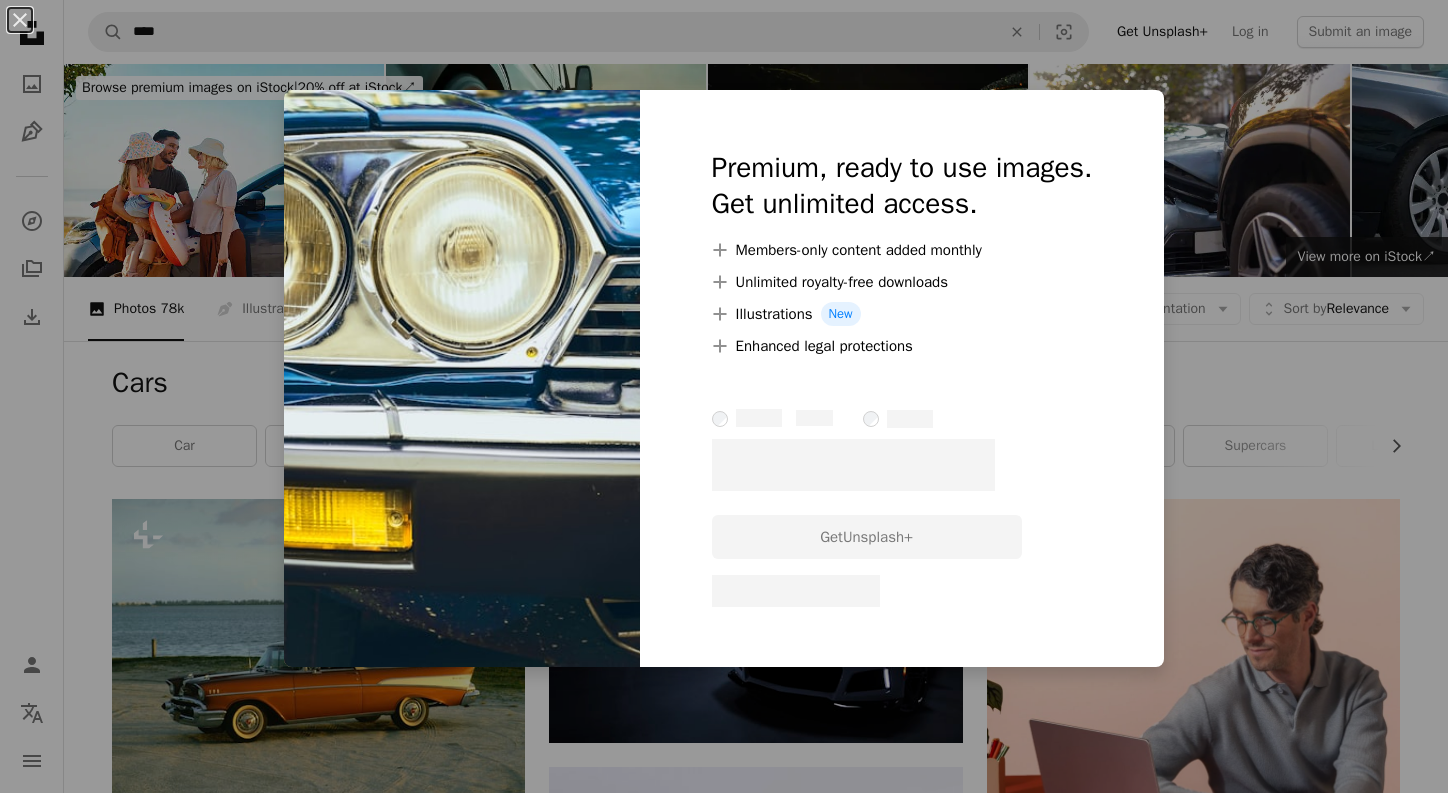 scroll, scrollTop: 4218, scrollLeft: 0, axis: vertical 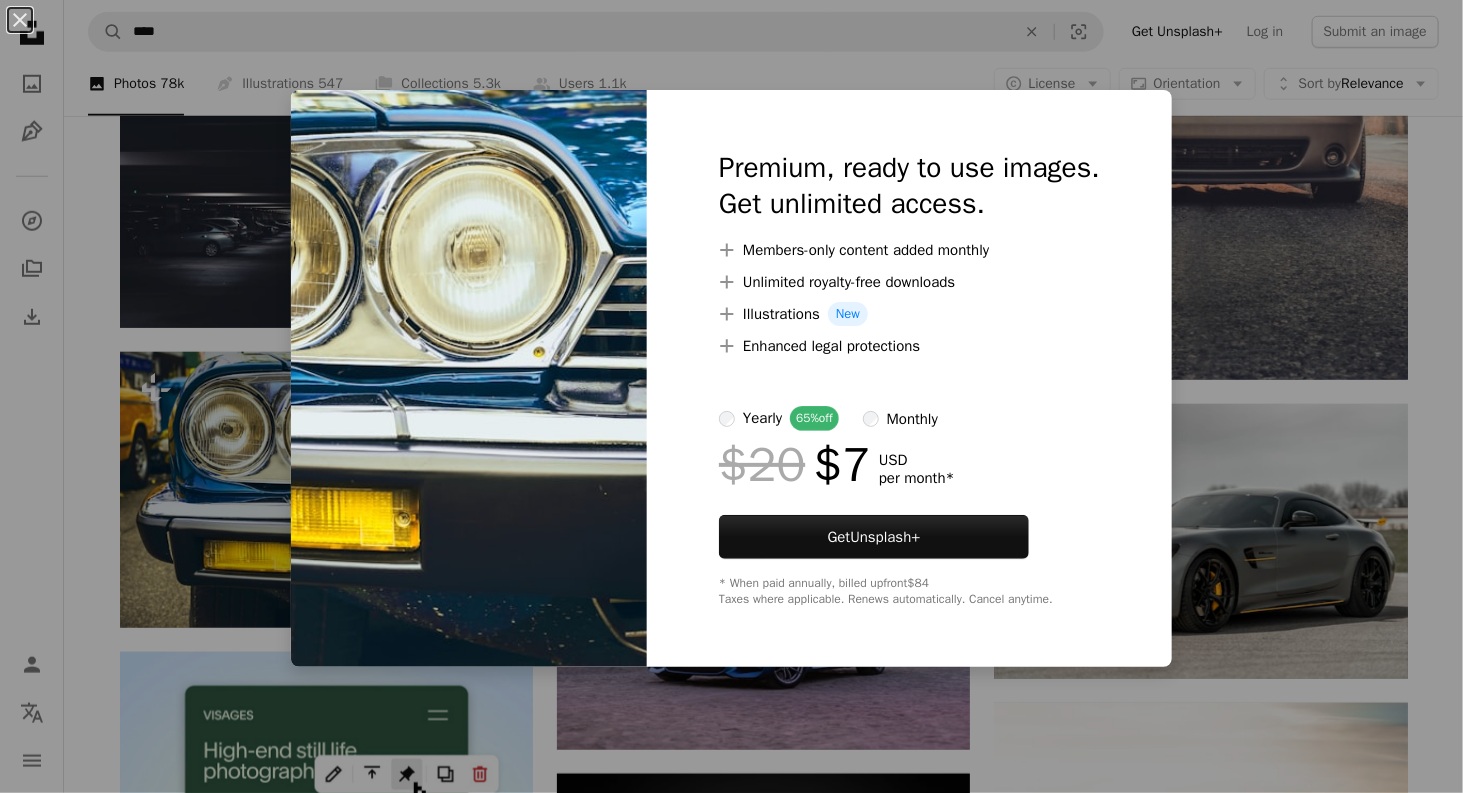 click on "An X shape Premium, ready to use images. Get unlimited access. A plus sign Members-only content added monthly A plus sign Unlimited royalty-free downloads A plus sign Illustrations  New A plus sign Enhanced legal protections yearly 65%  off monthly $20   $7 USD per month * Get  Unsplash+ * When paid annually, billed upfront  $84 Taxes where applicable. Renews automatically. Cancel anytime." at bounding box center [731, 396] 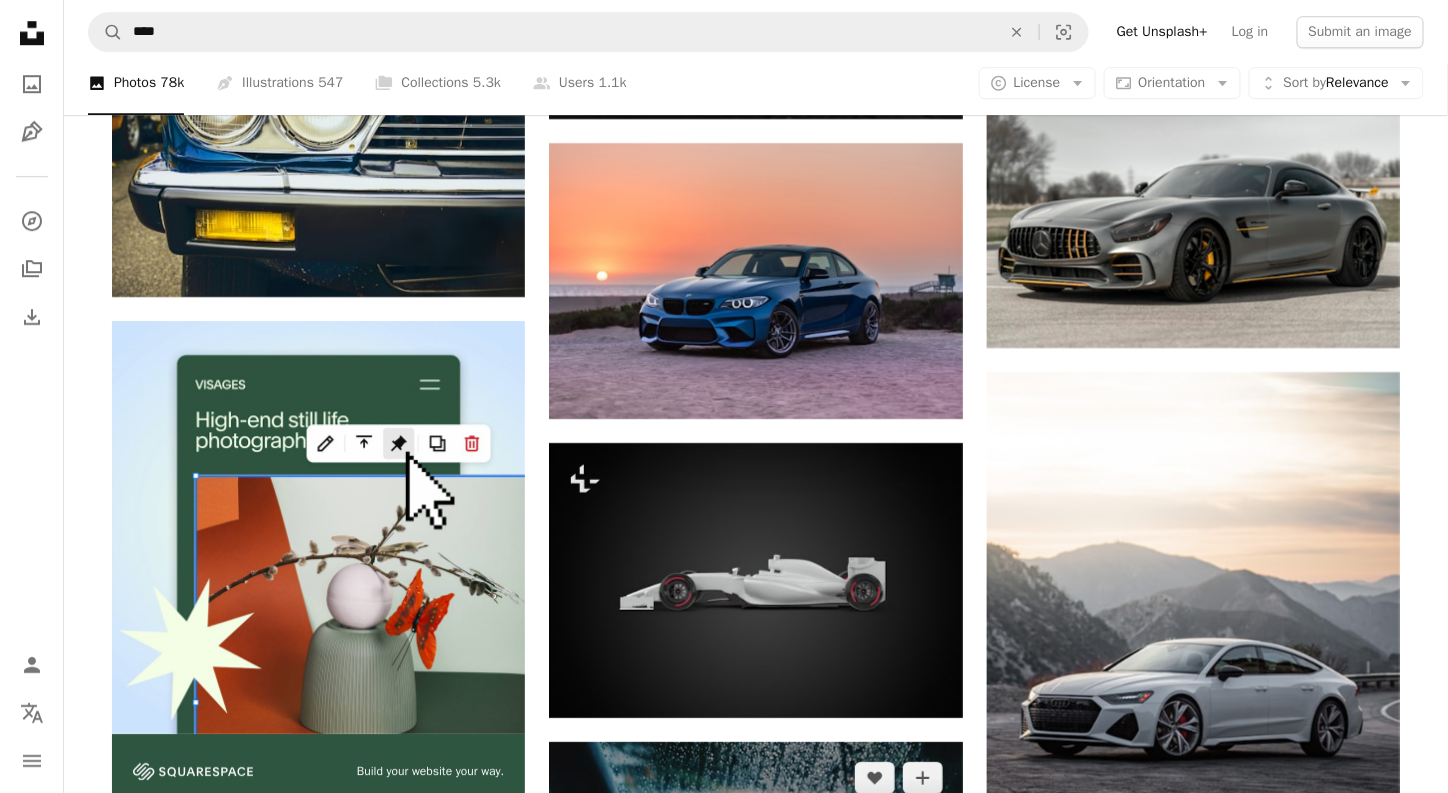 scroll, scrollTop: 4818, scrollLeft: 0, axis: vertical 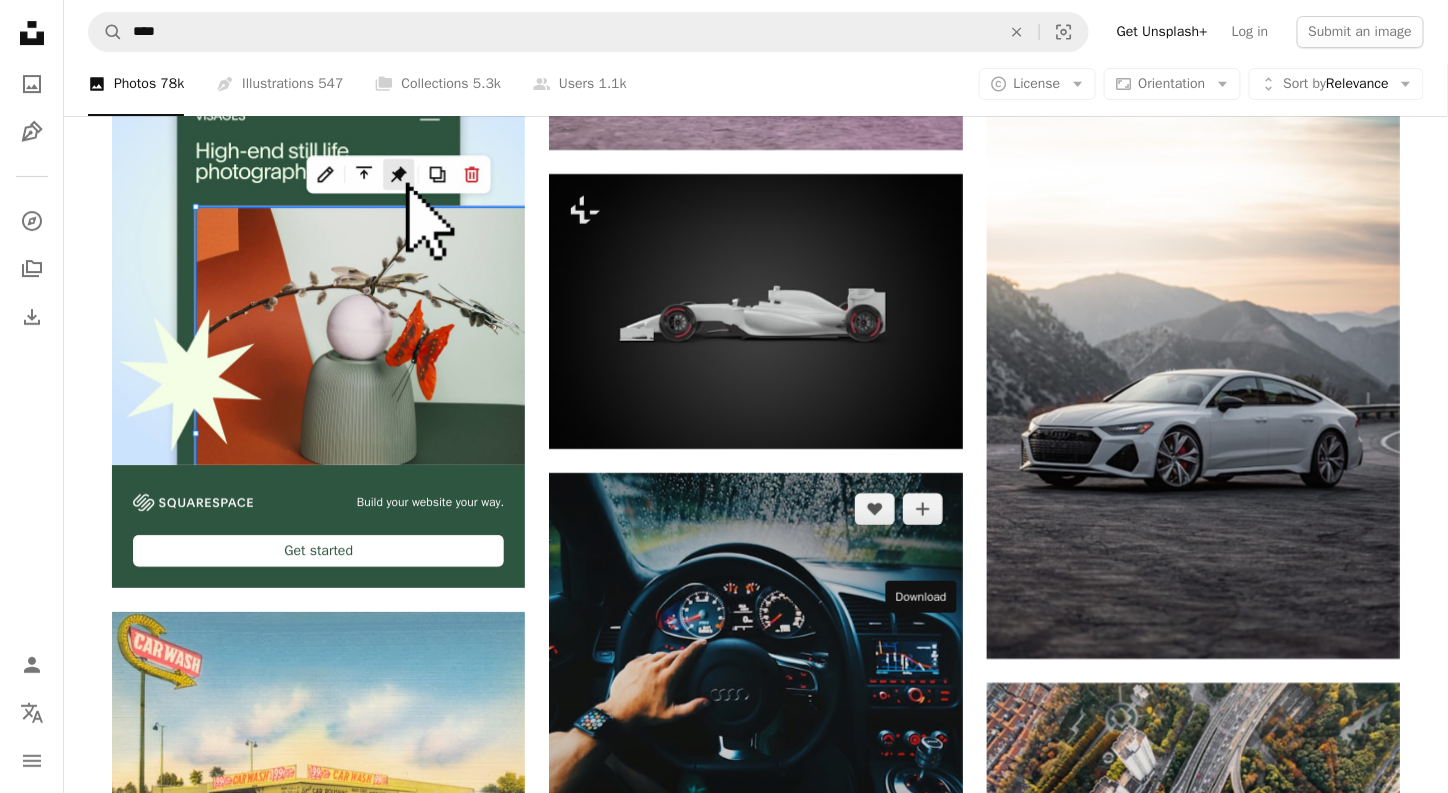 click on "Arrow pointing down" 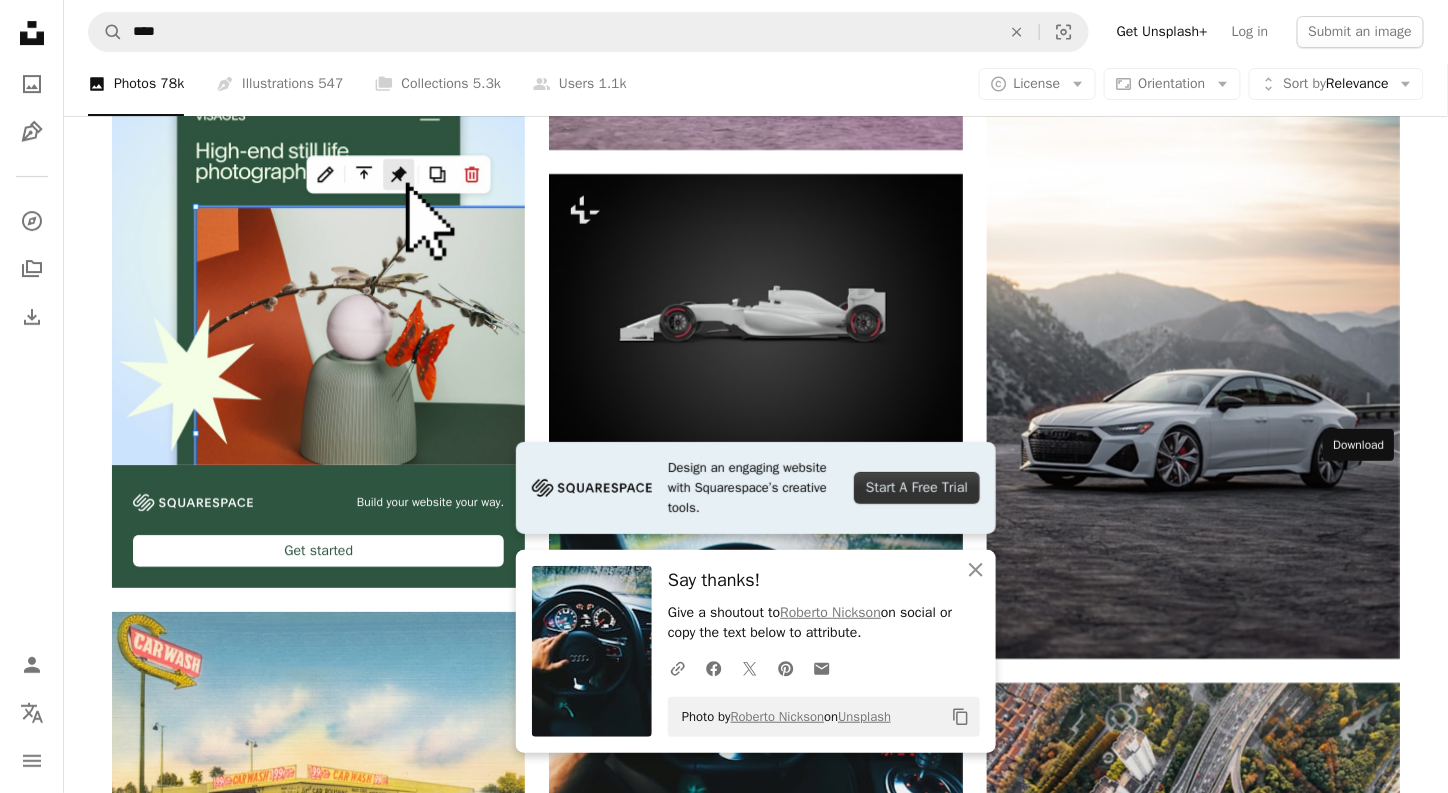 click on "Arrow pointing down" 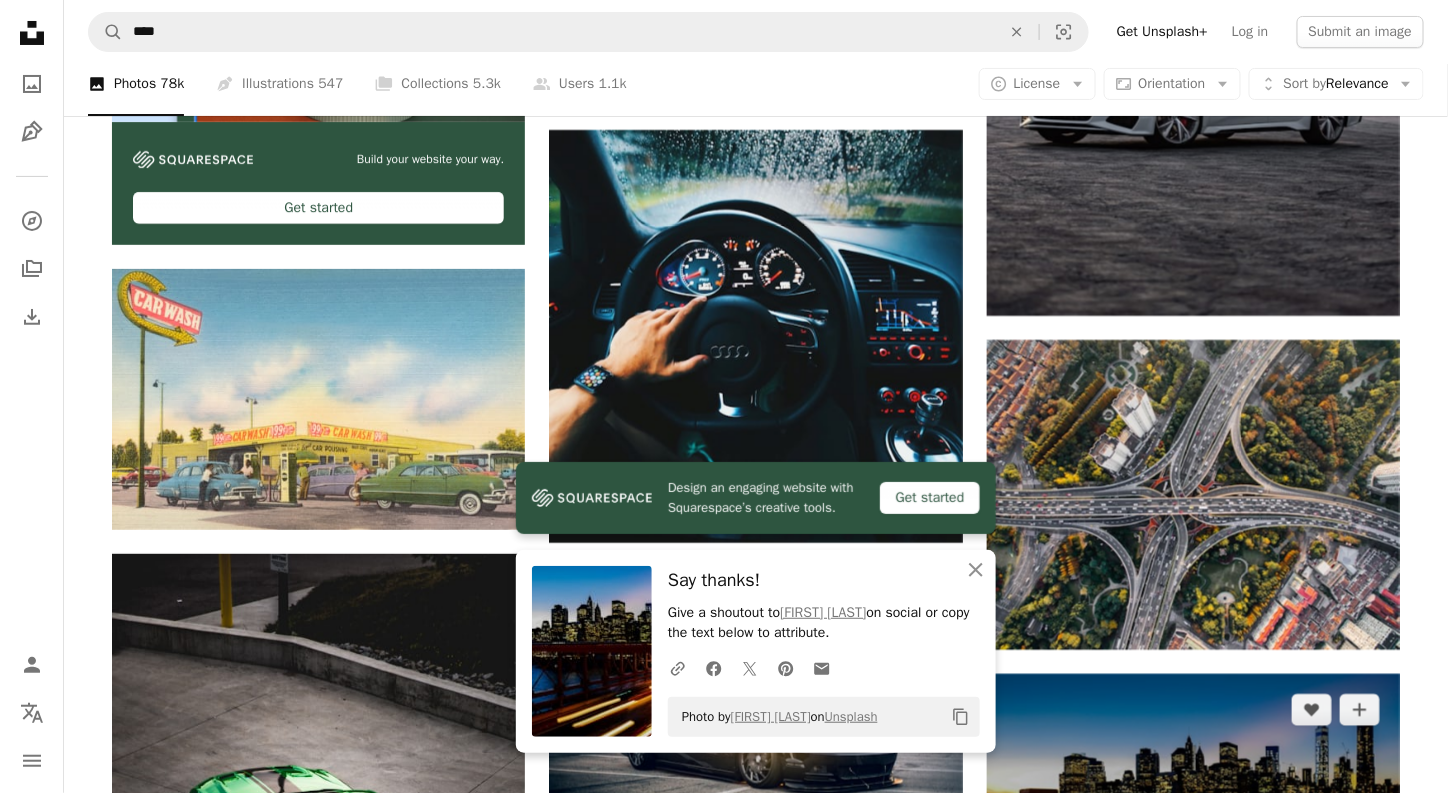 scroll, scrollTop: 5218, scrollLeft: 0, axis: vertical 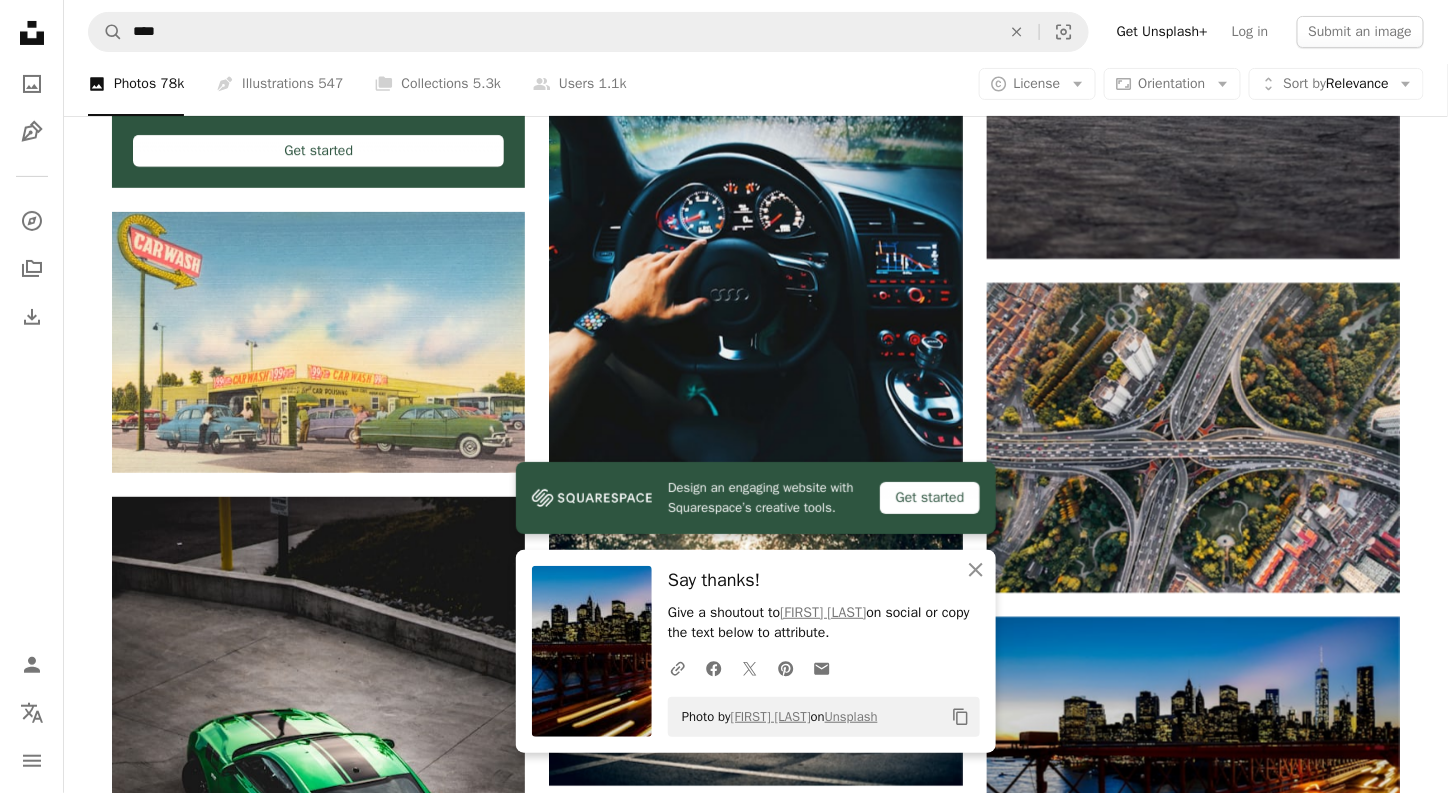 click on "Arrow pointing down" 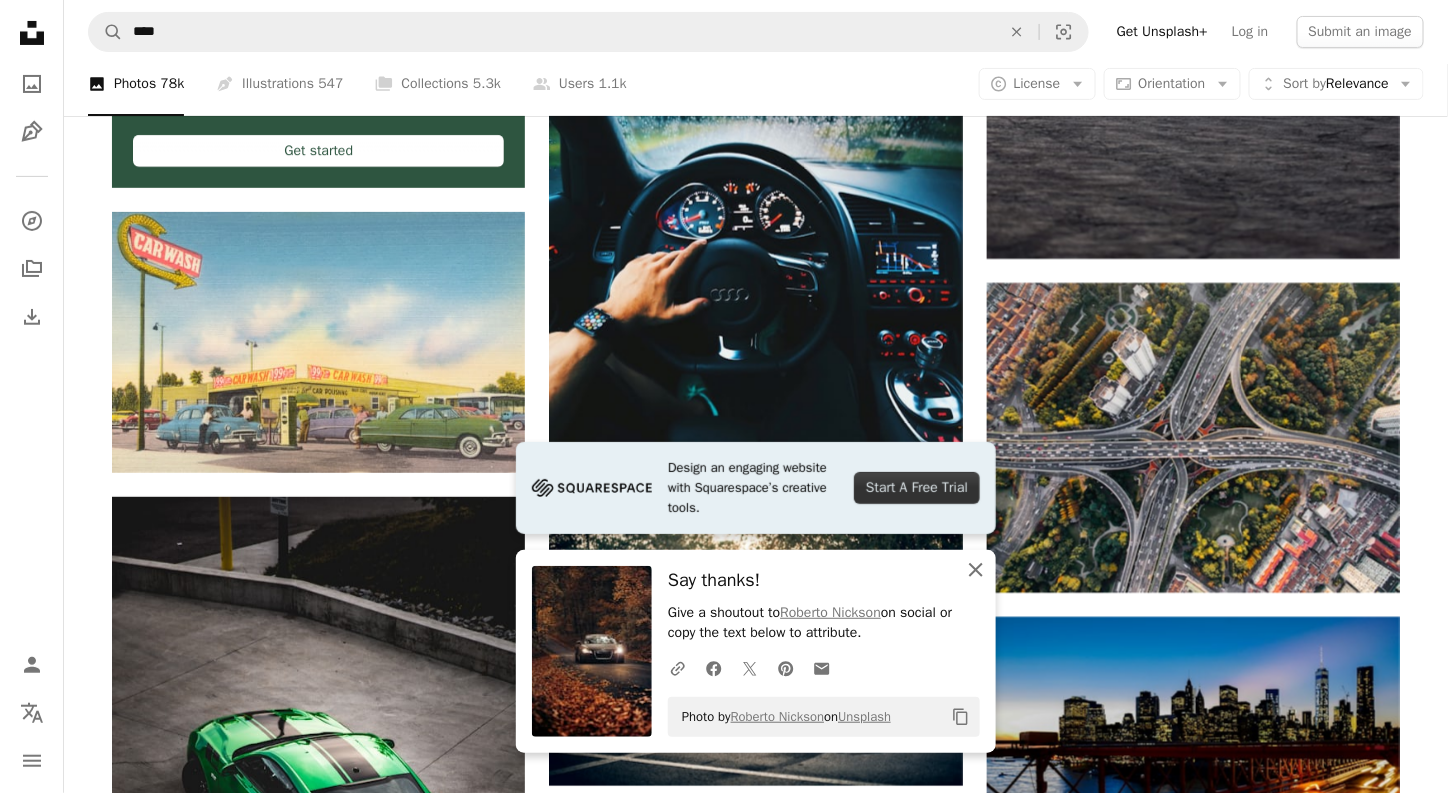 click 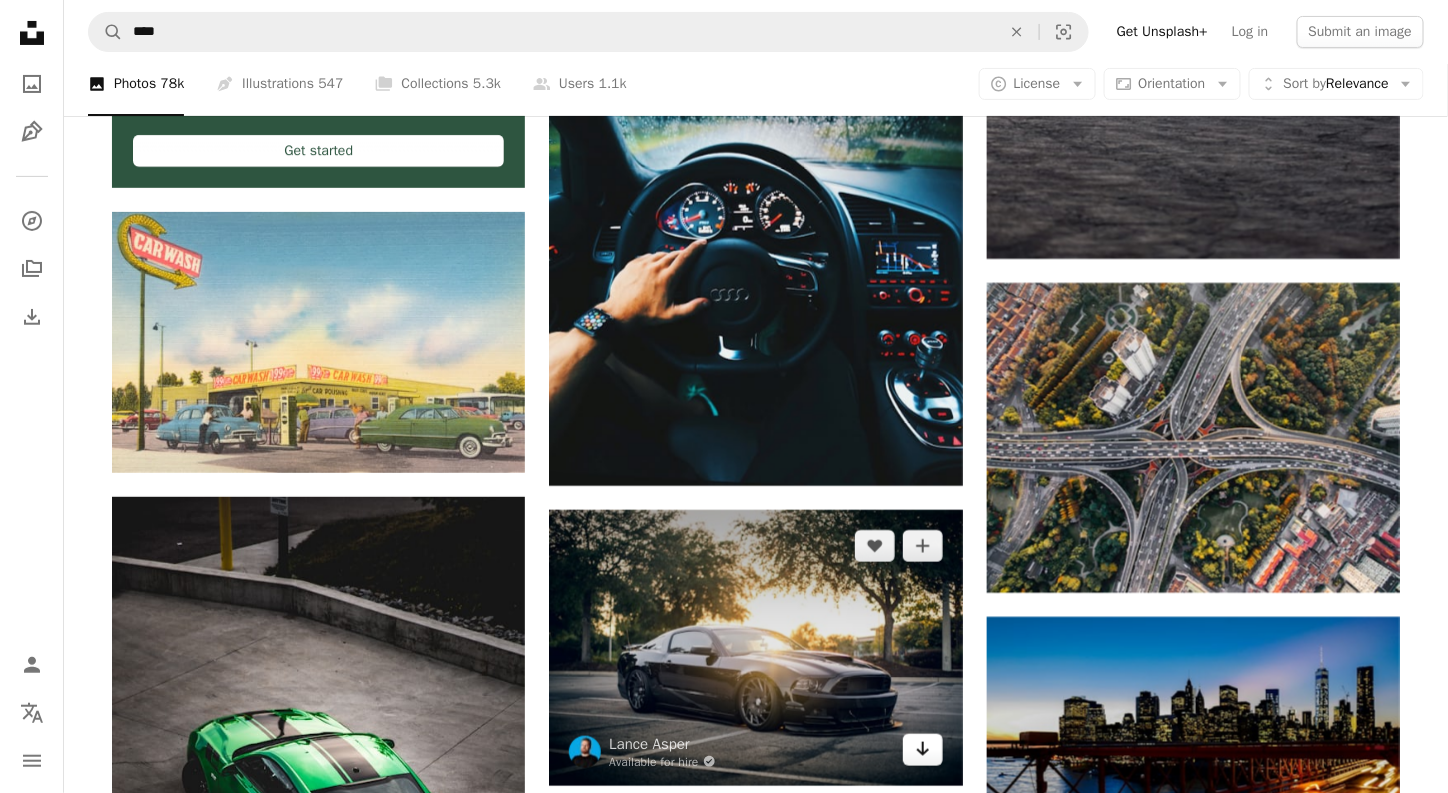 click on "Arrow pointing down" 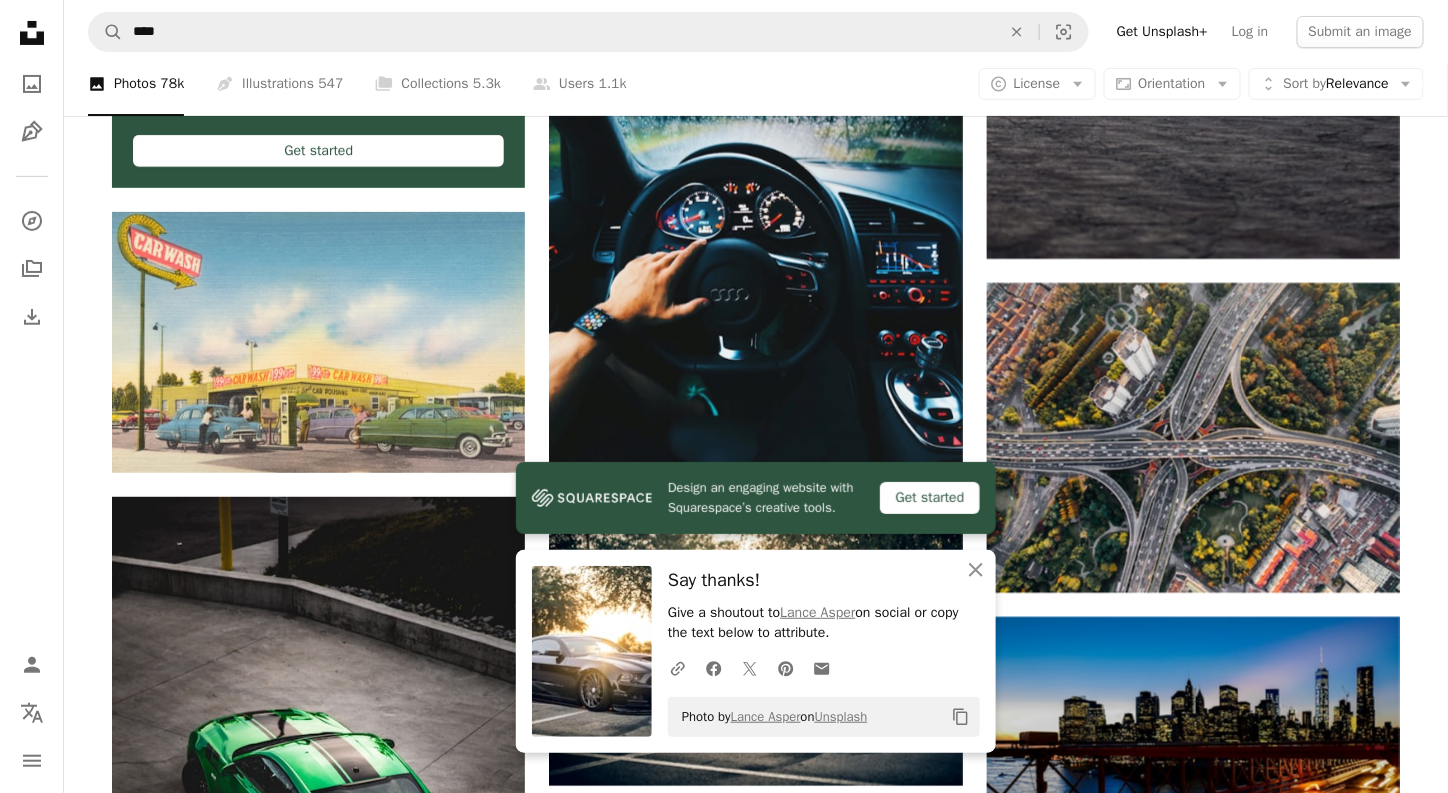 click on "Arrow pointing down" 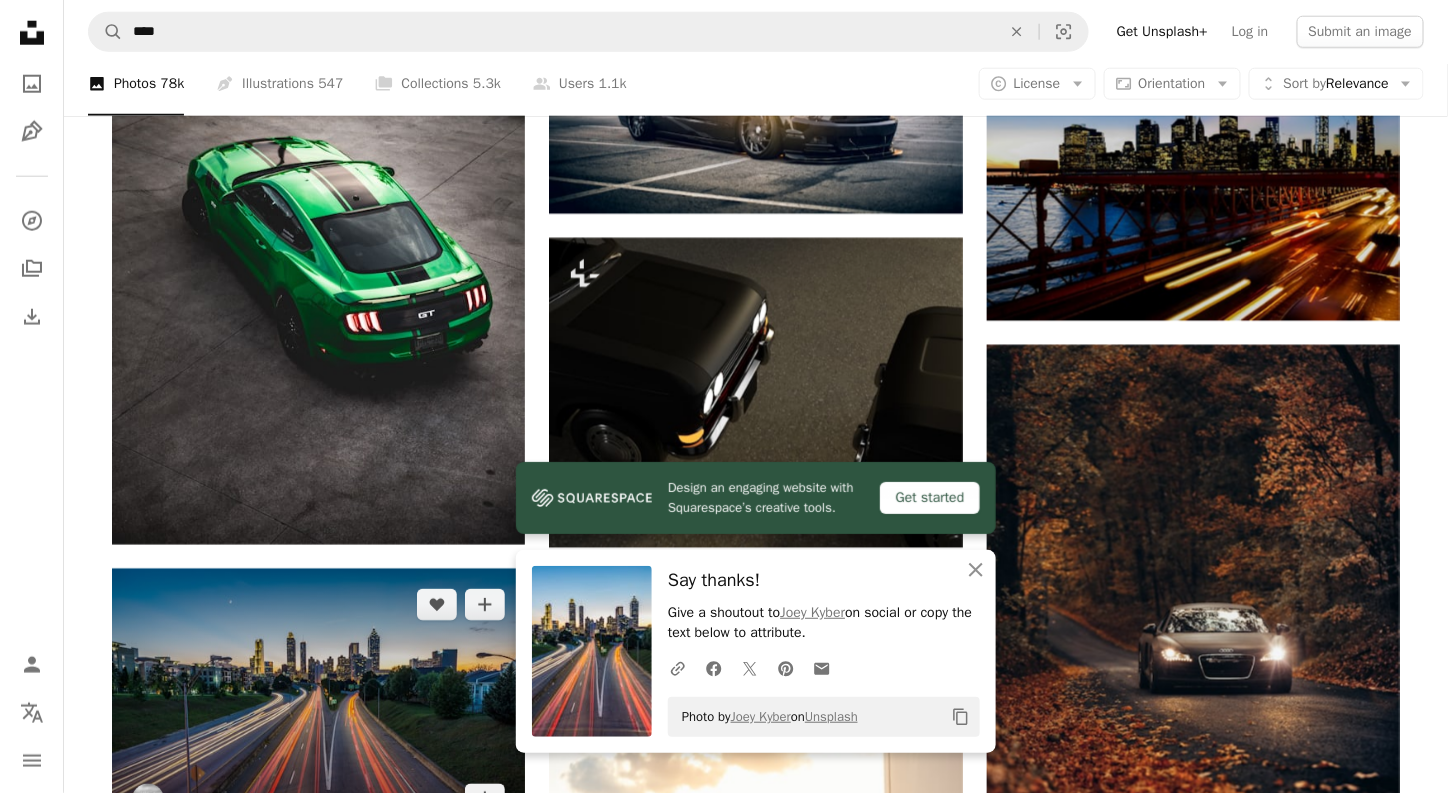 scroll, scrollTop: 5818, scrollLeft: 0, axis: vertical 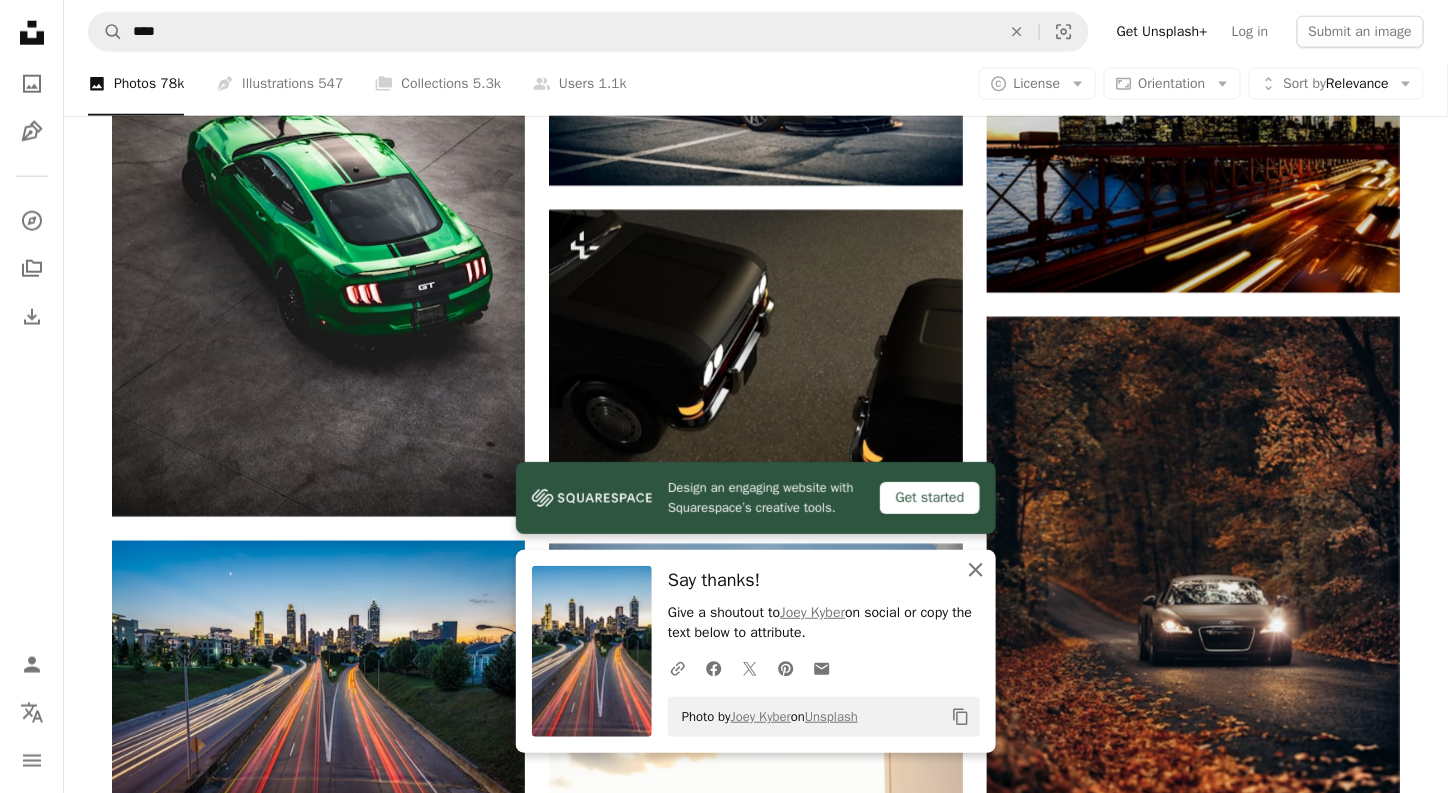 click on "An X shape" 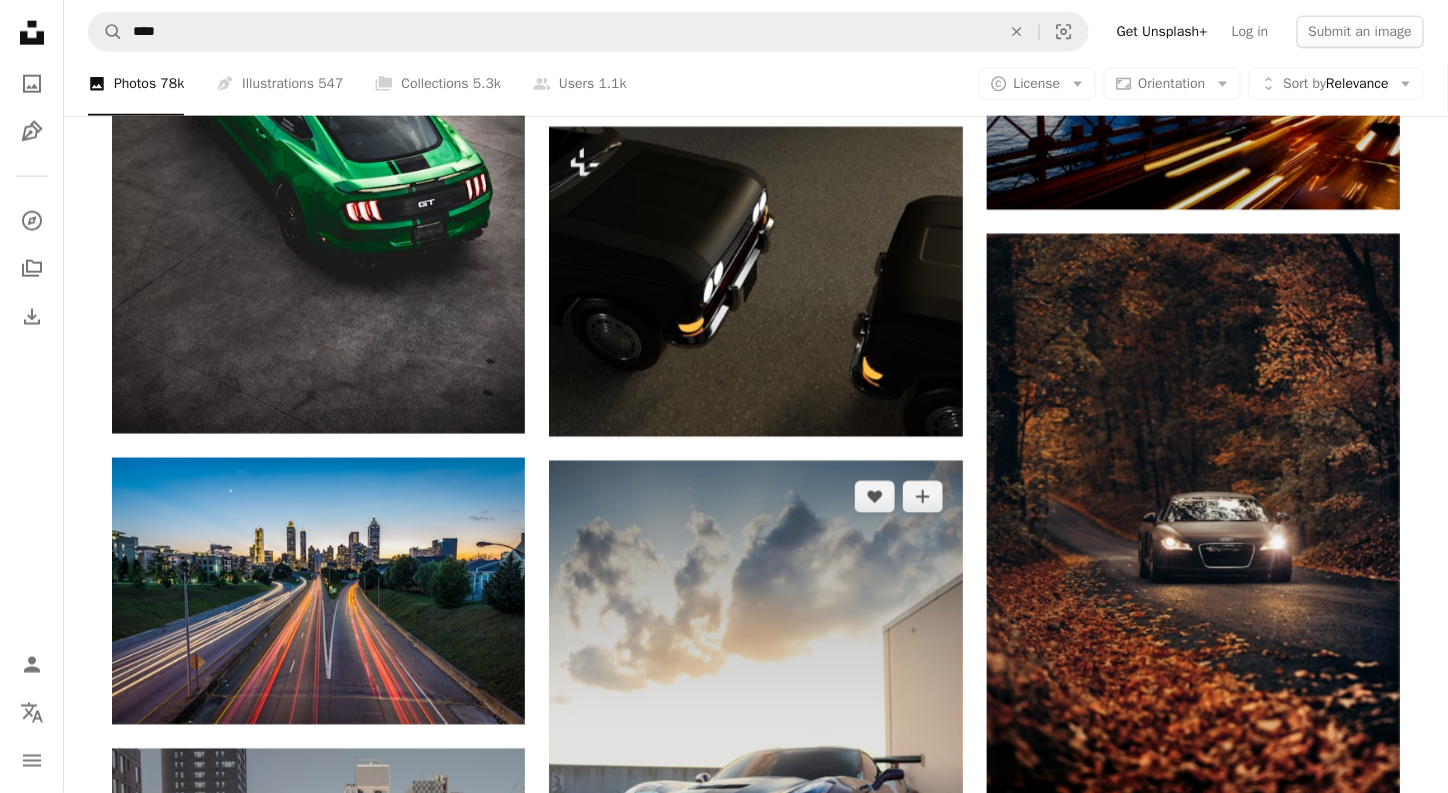 scroll, scrollTop: 6018, scrollLeft: 0, axis: vertical 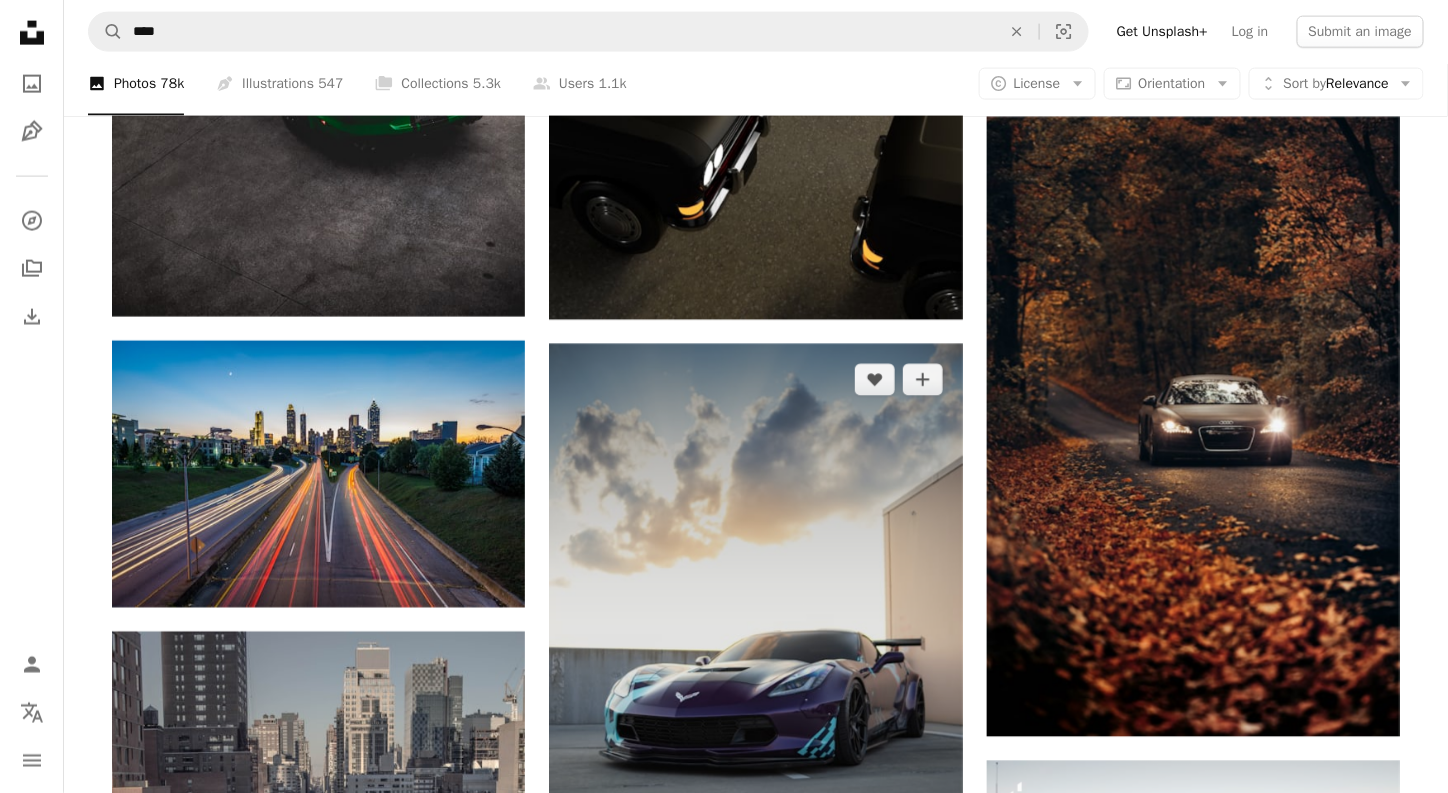 click 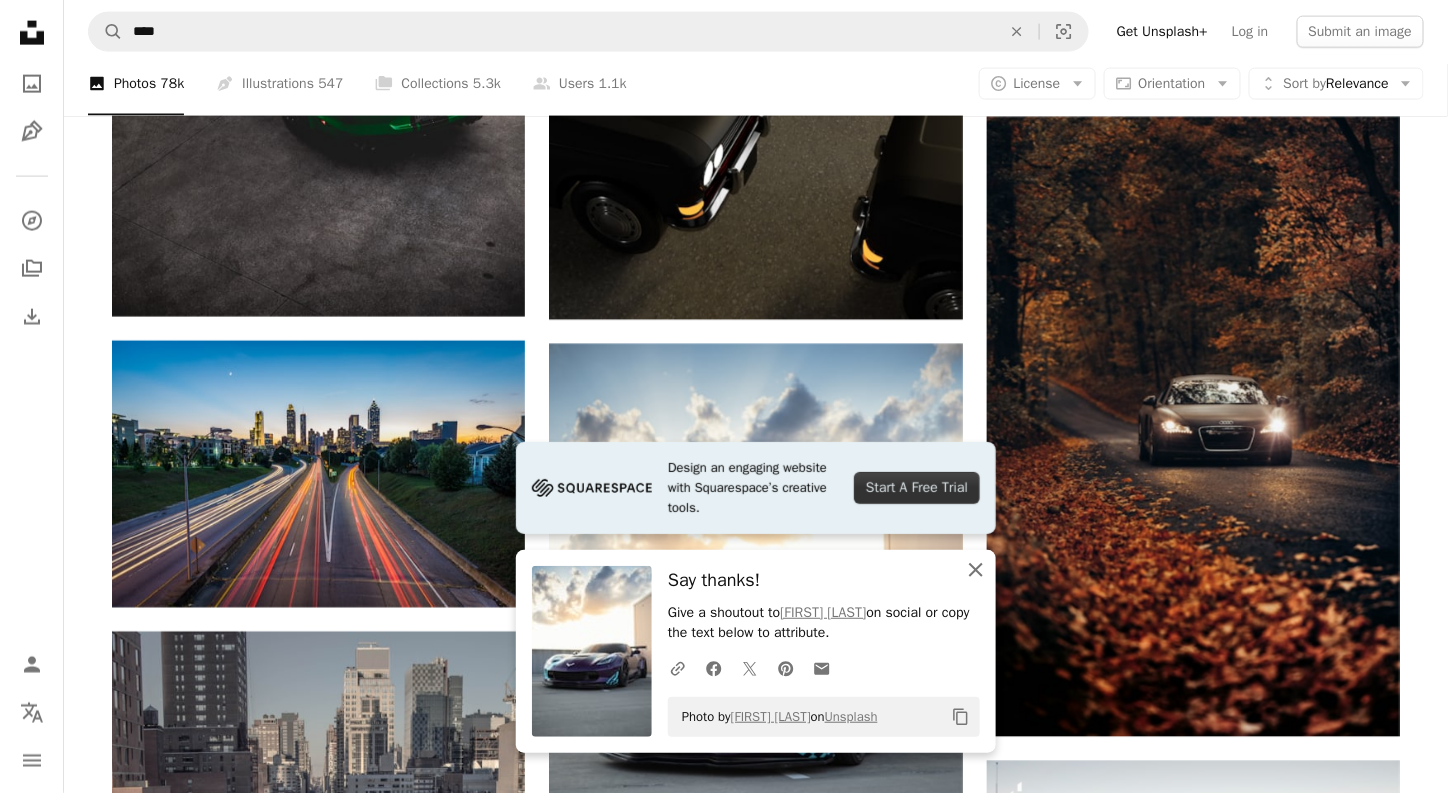 click on "An X shape" 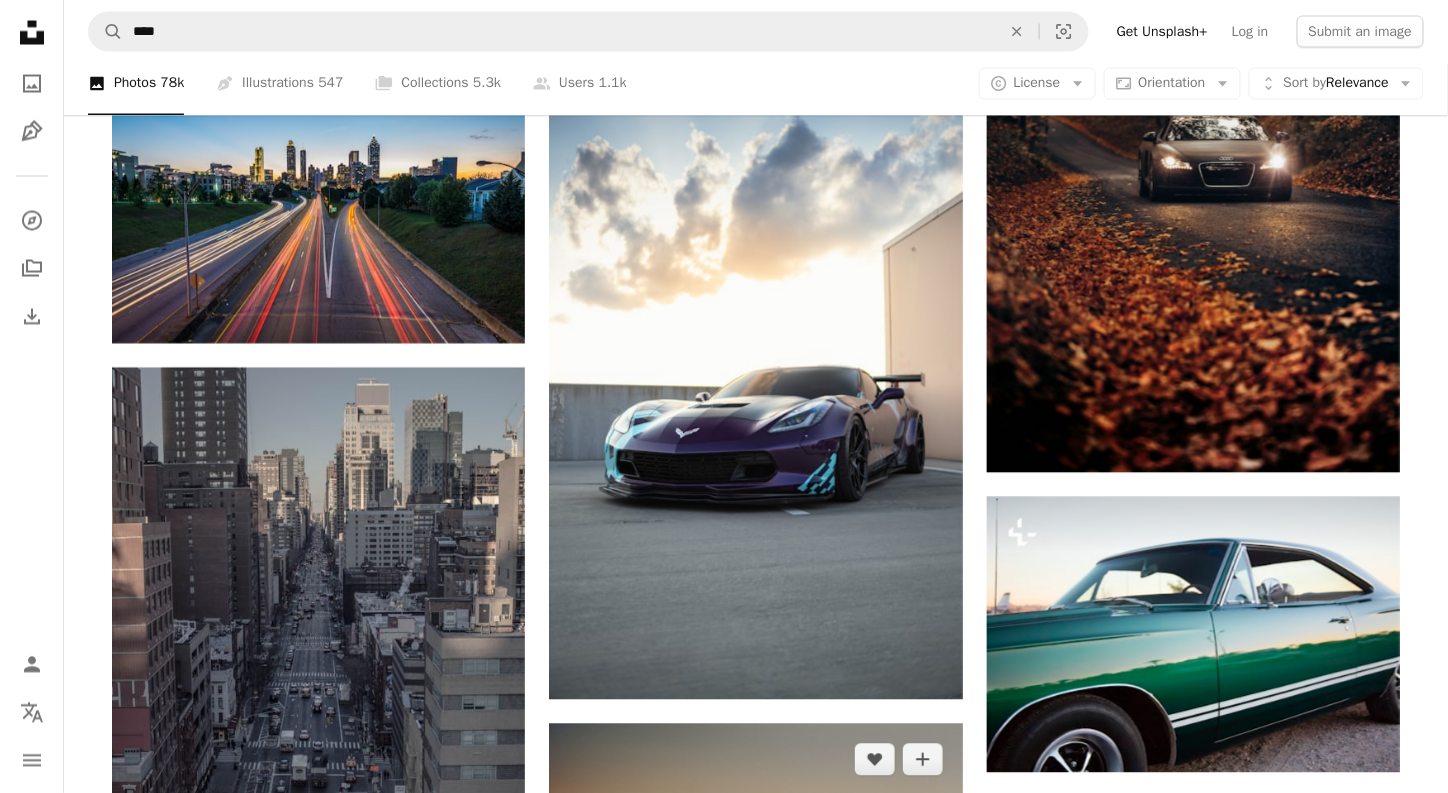 scroll, scrollTop: 6318, scrollLeft: 0, axis: vertical 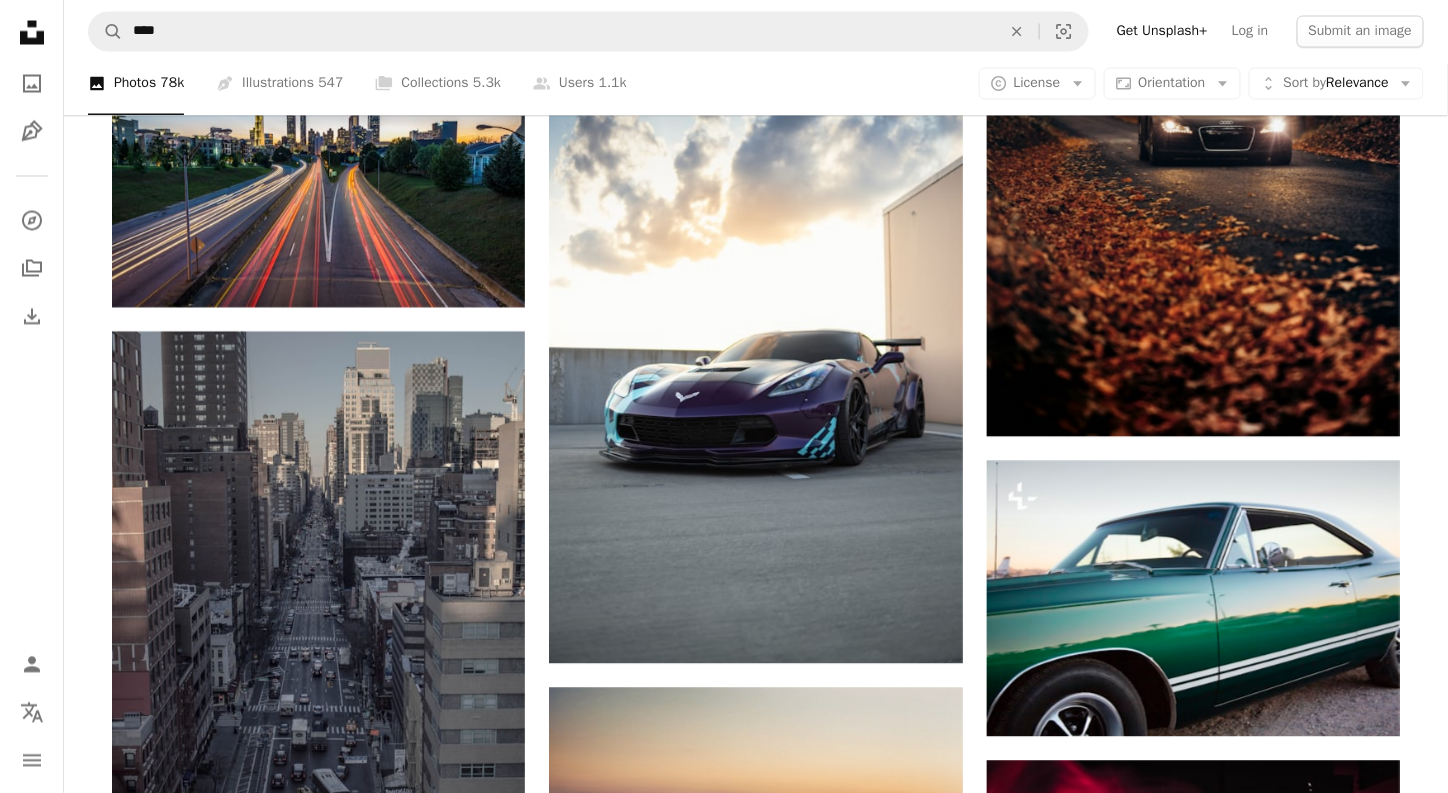 click on "Arrow pointing down" 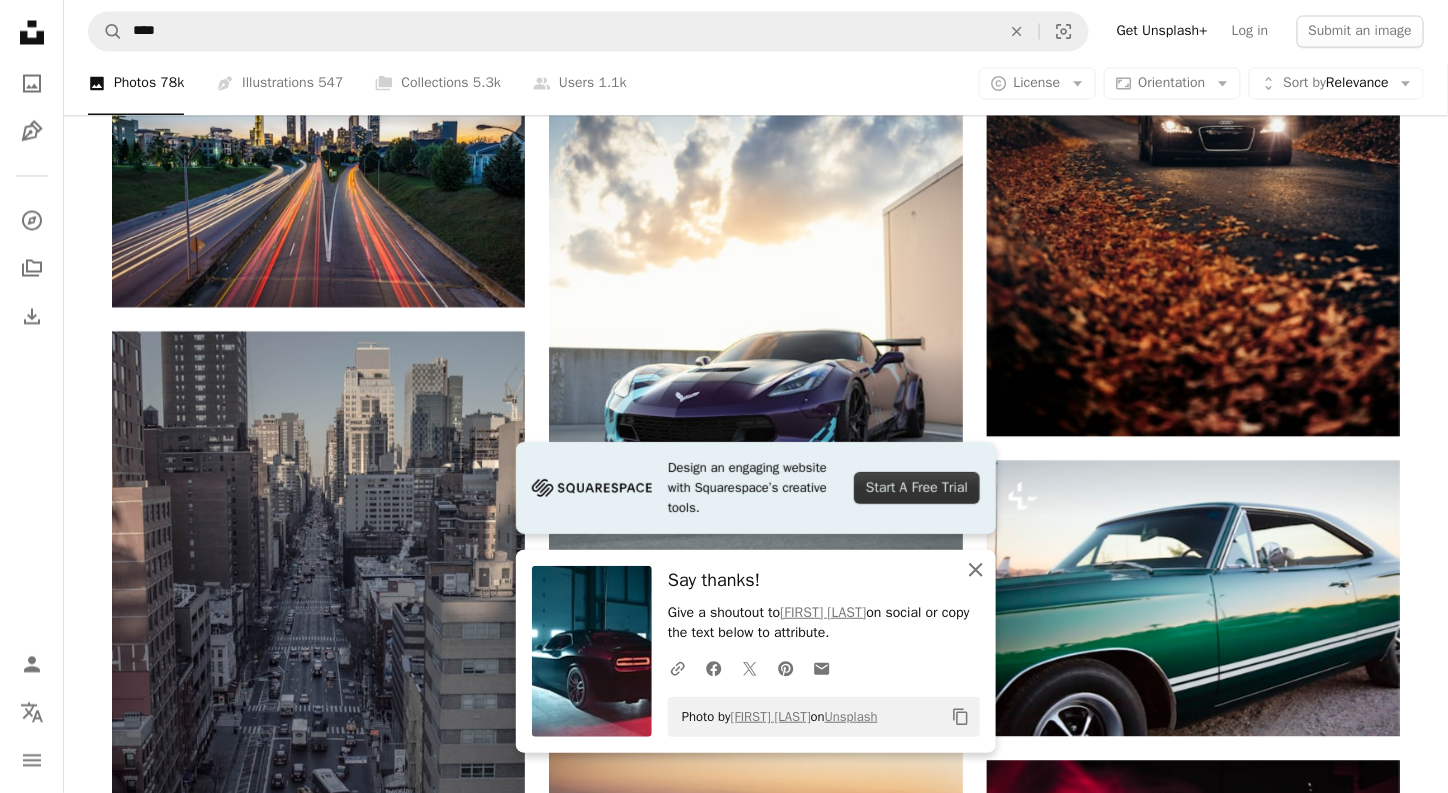click on "An X shape" 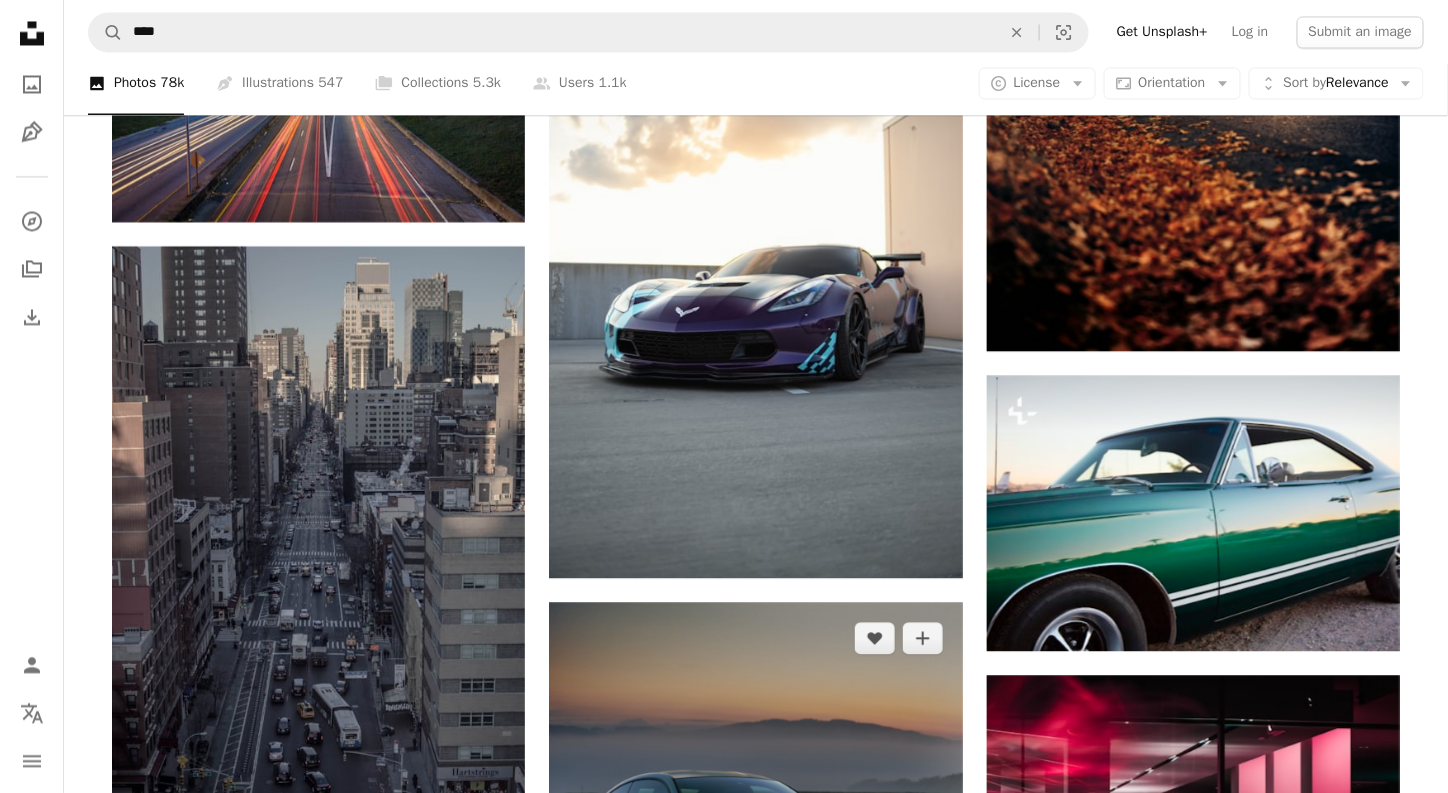 scroll, scrollTop: 6618, scrollLeft: 0, axis: vertical 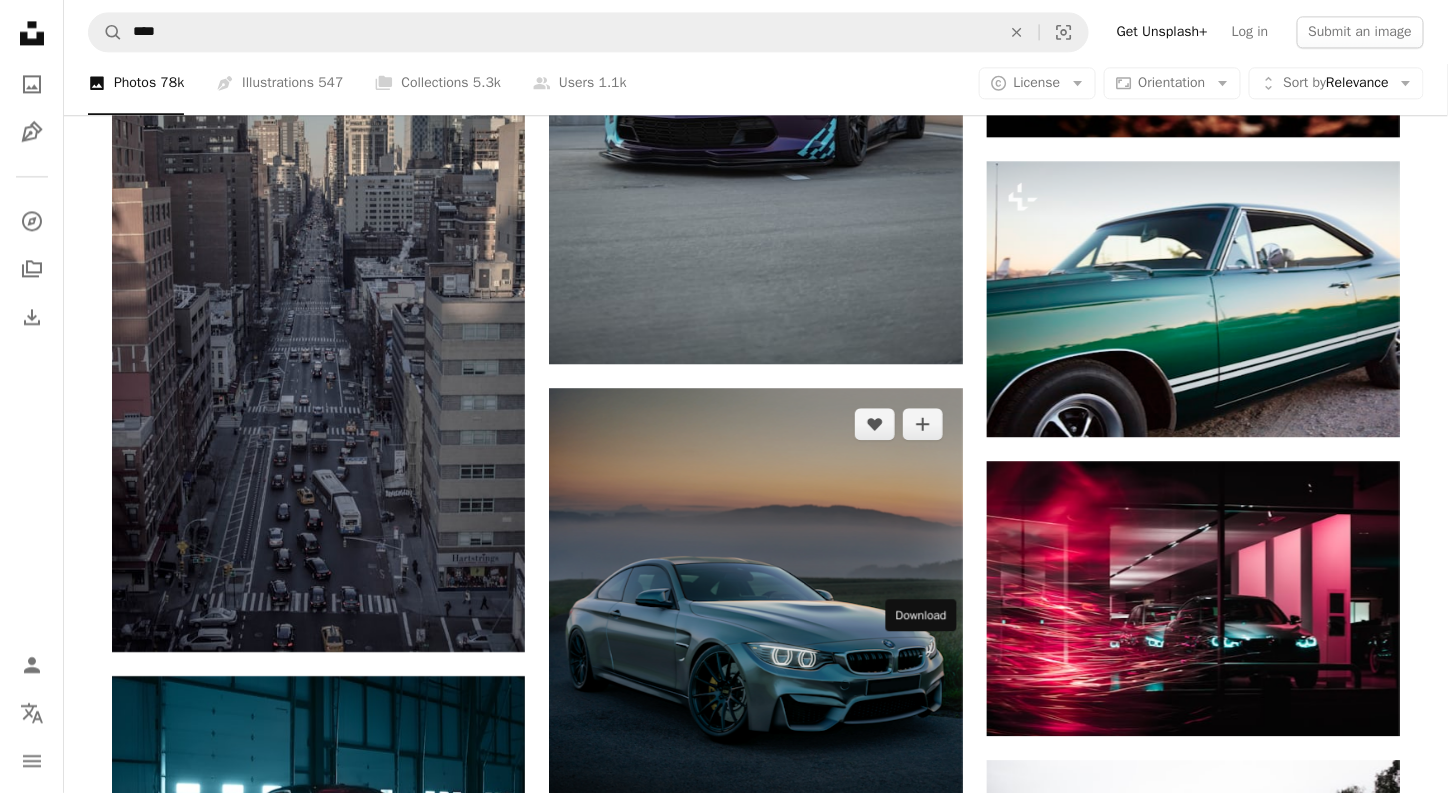 click on "Arrow pointing down" 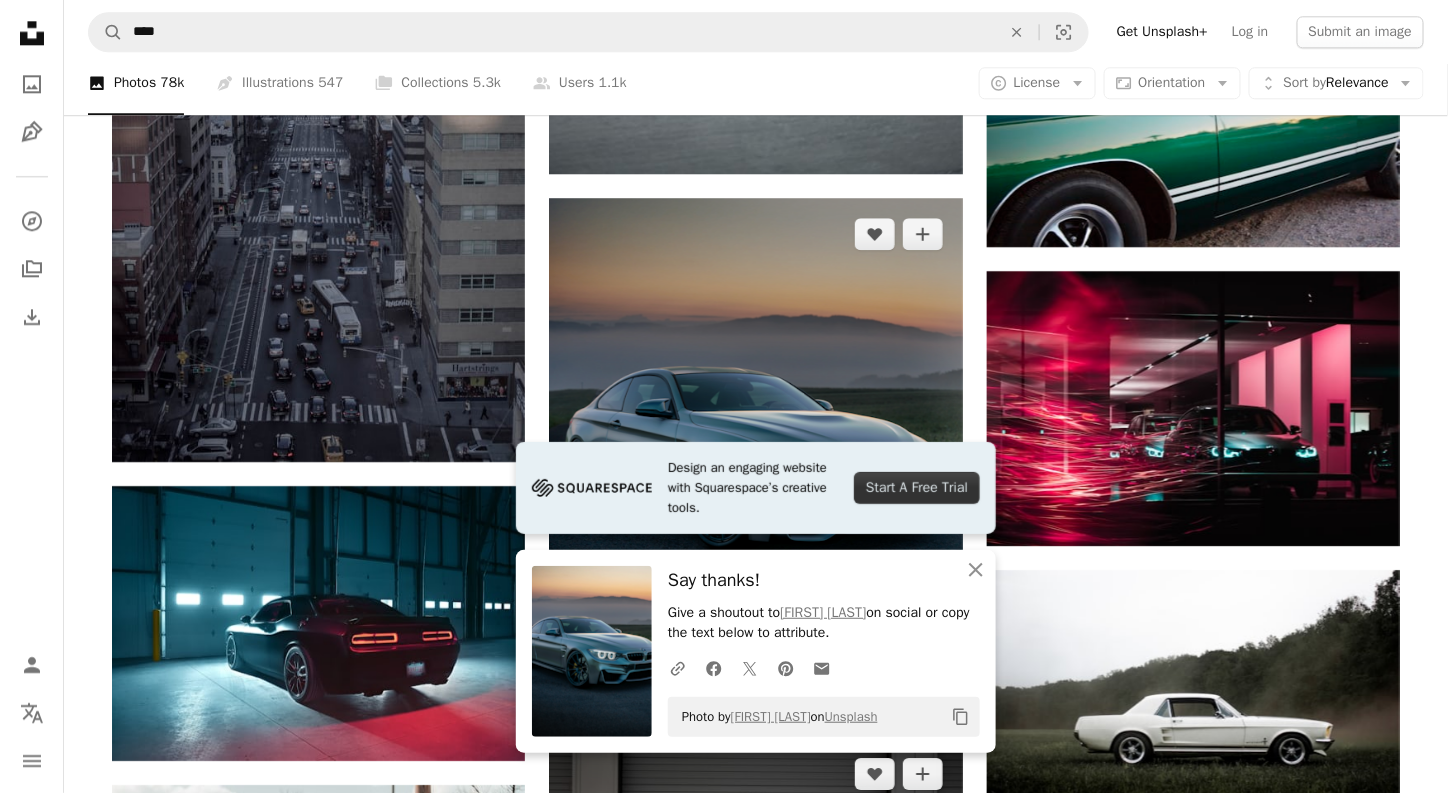 scroll, scrollTop: 6818, scrollLeft: 0, axis: vertical 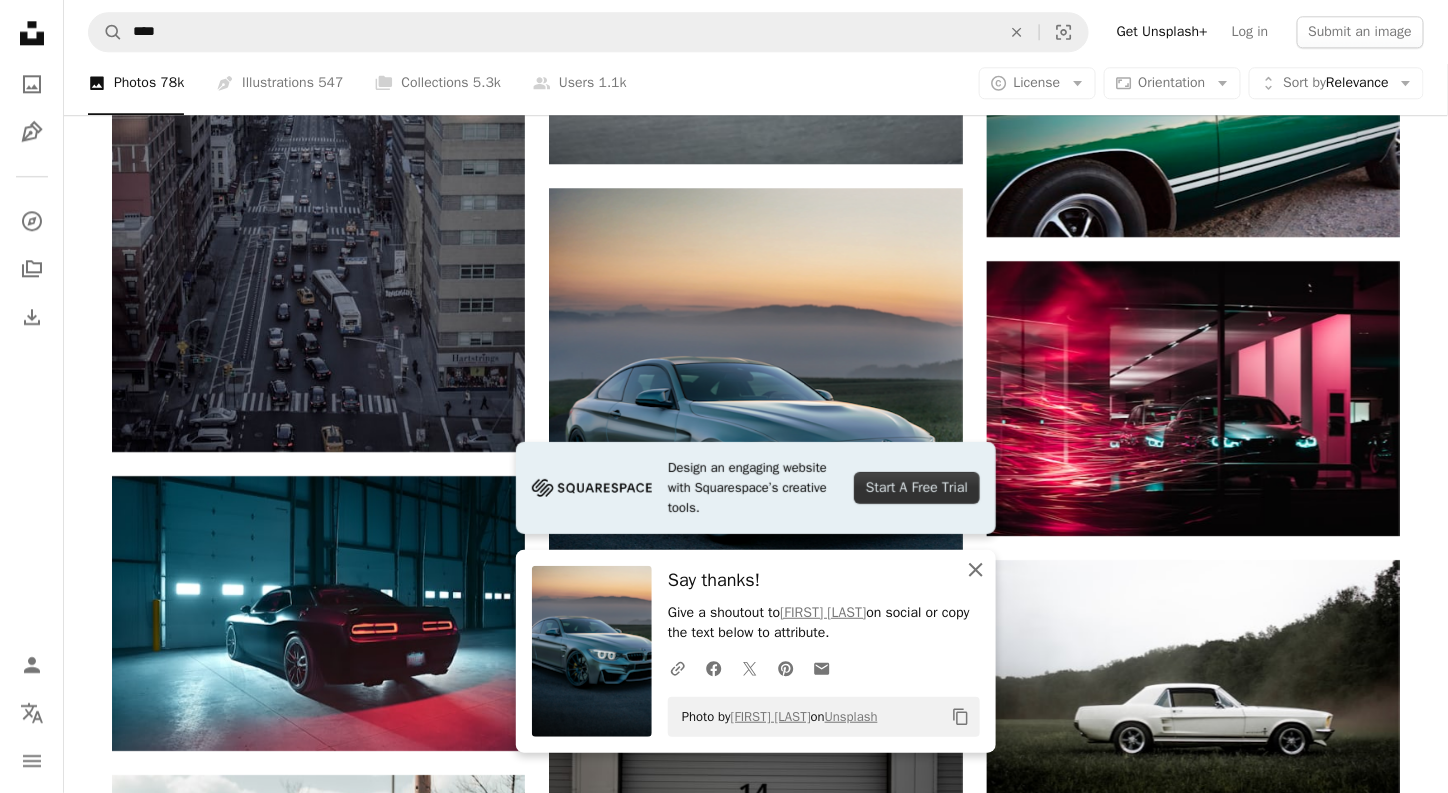 click 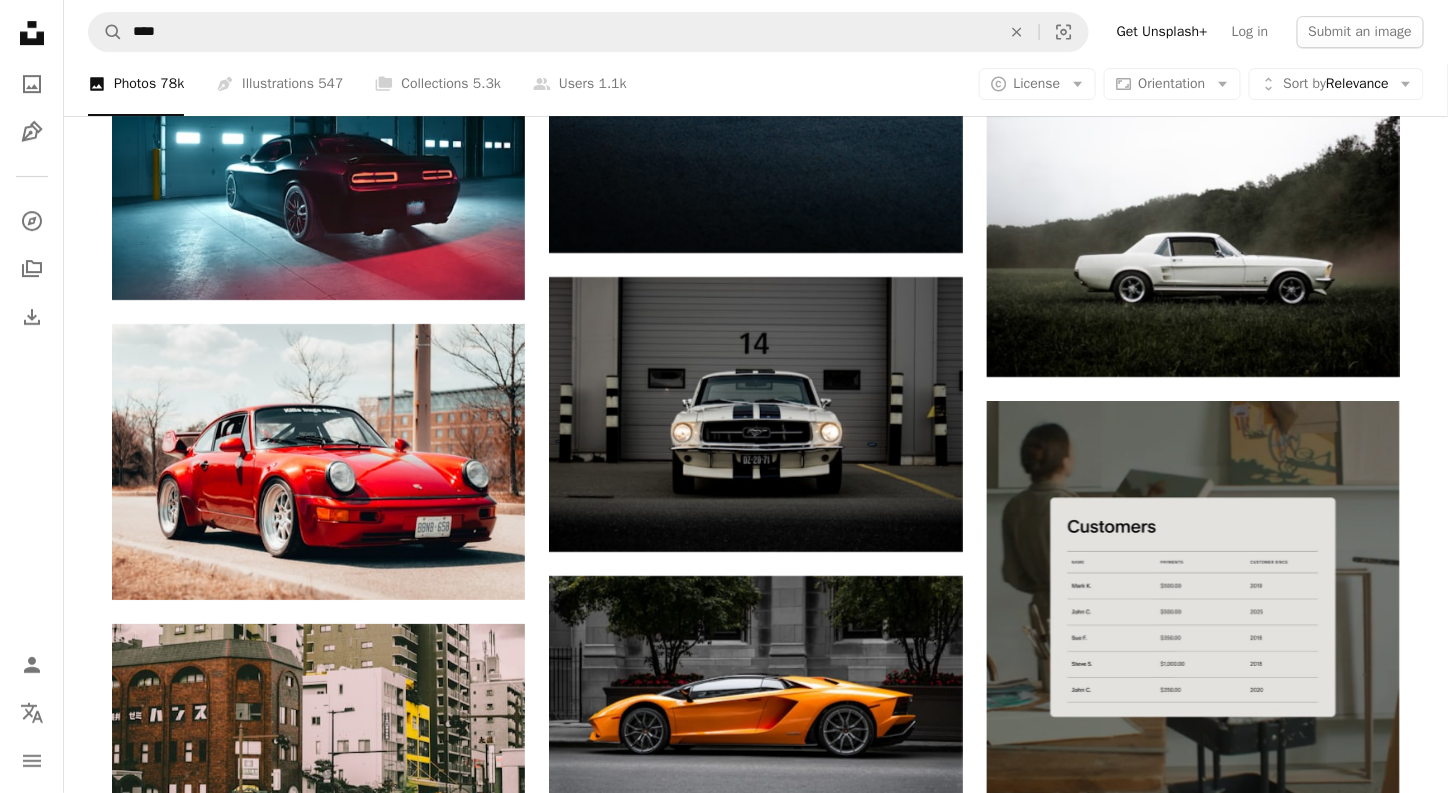 scroll, scrollTop: 7318, scrollLeft: 0, axis: vertical 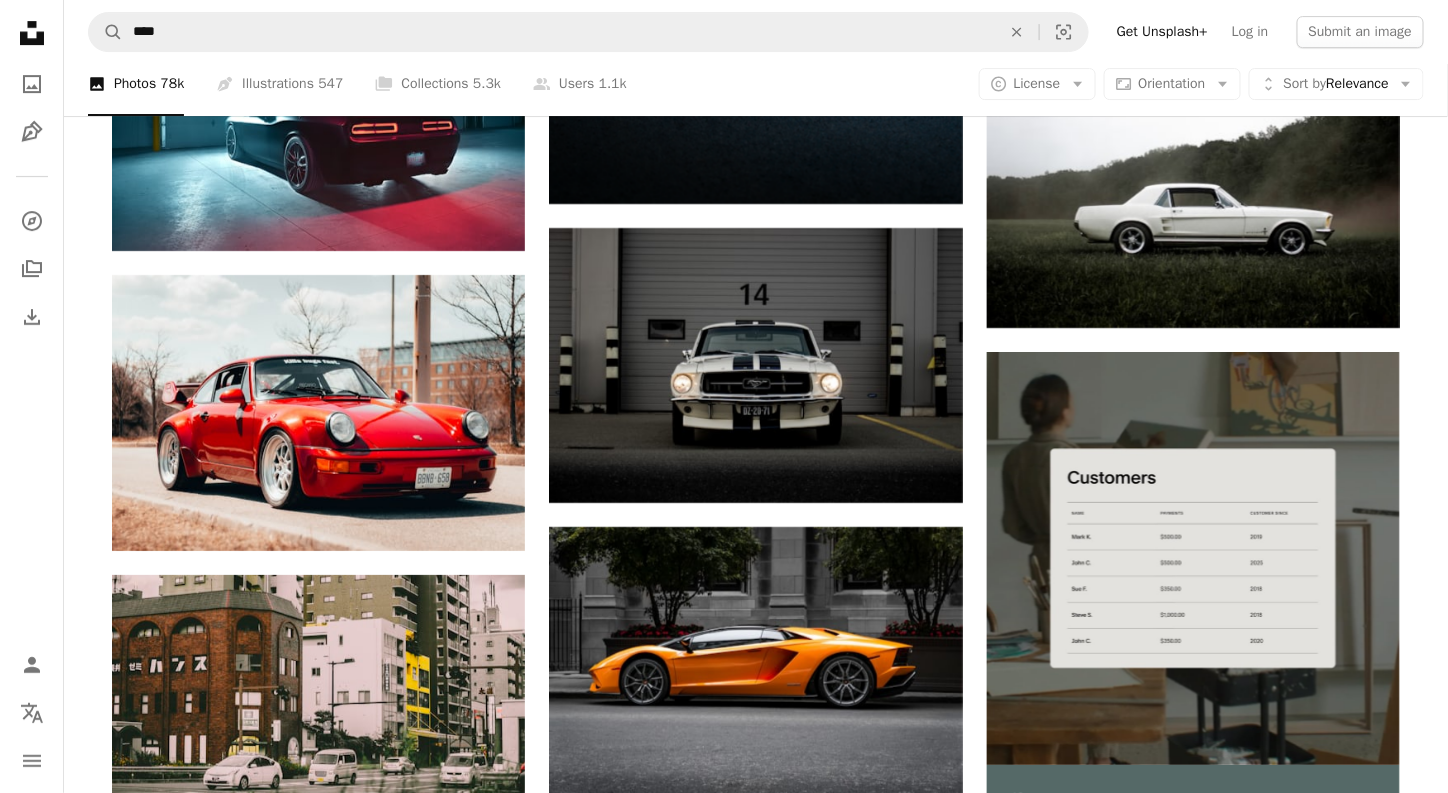 click on "Arrow pointing down" 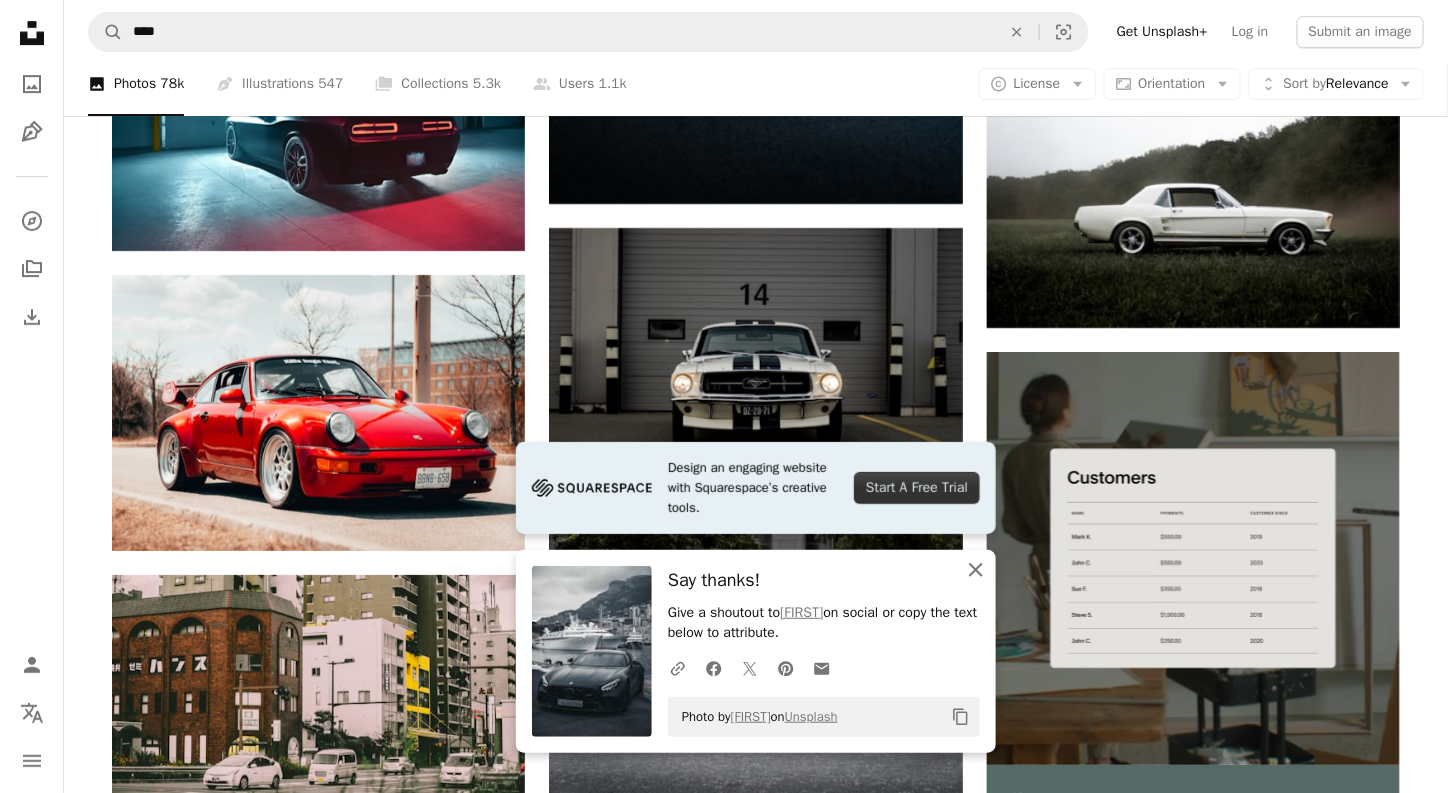 click 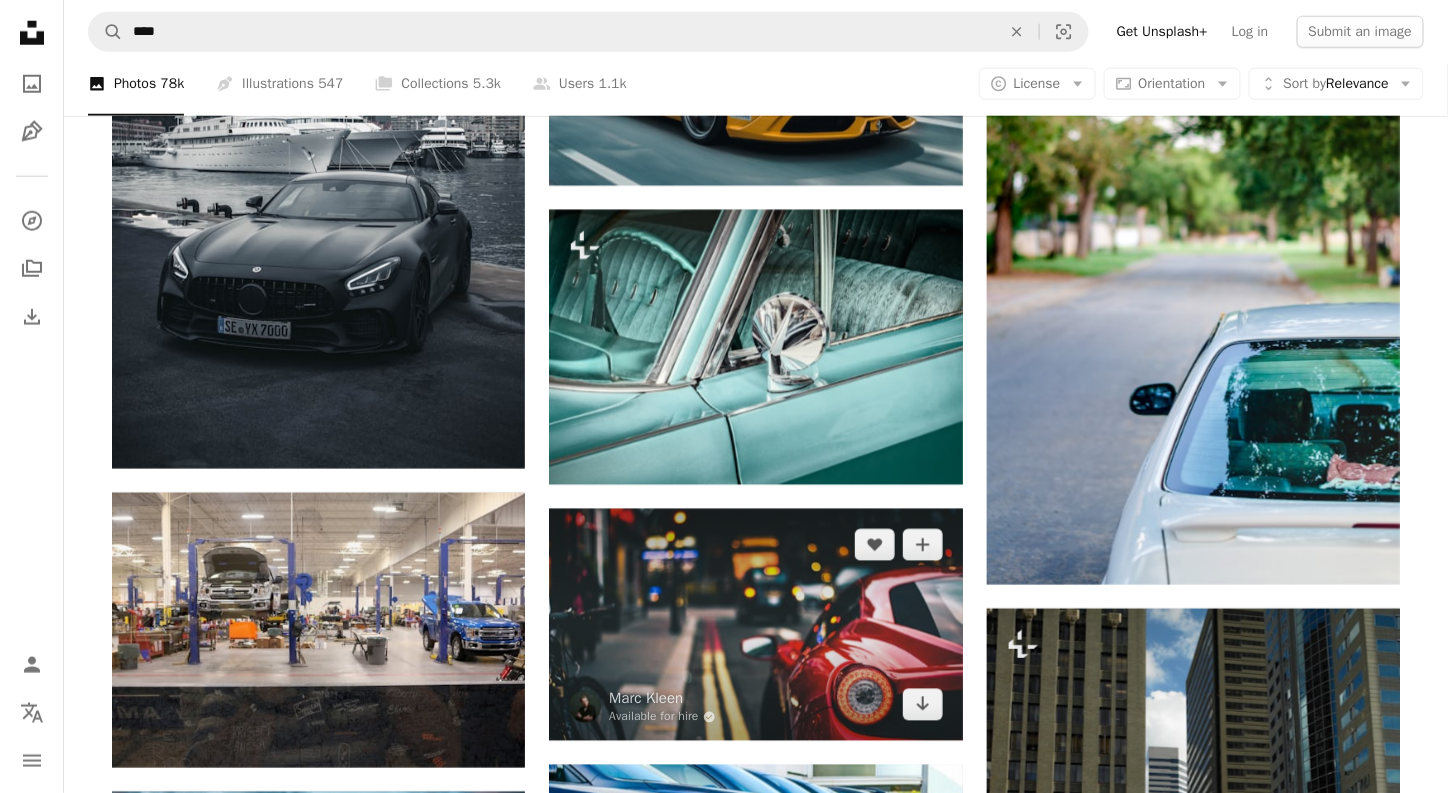 scroll, scrollTop: 8418, scrollLeft: 0, axis: vertical 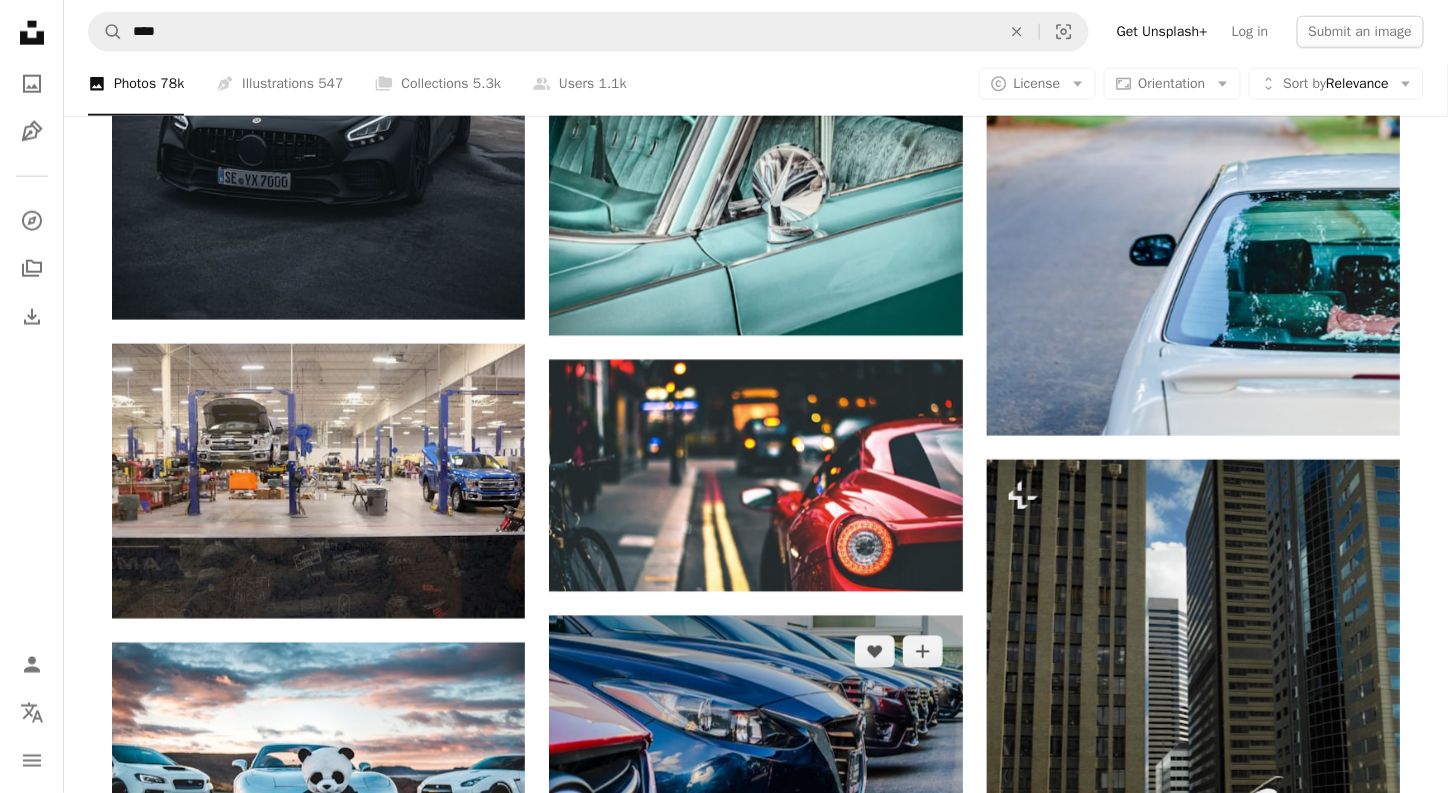 click on "Arrow pointing down" 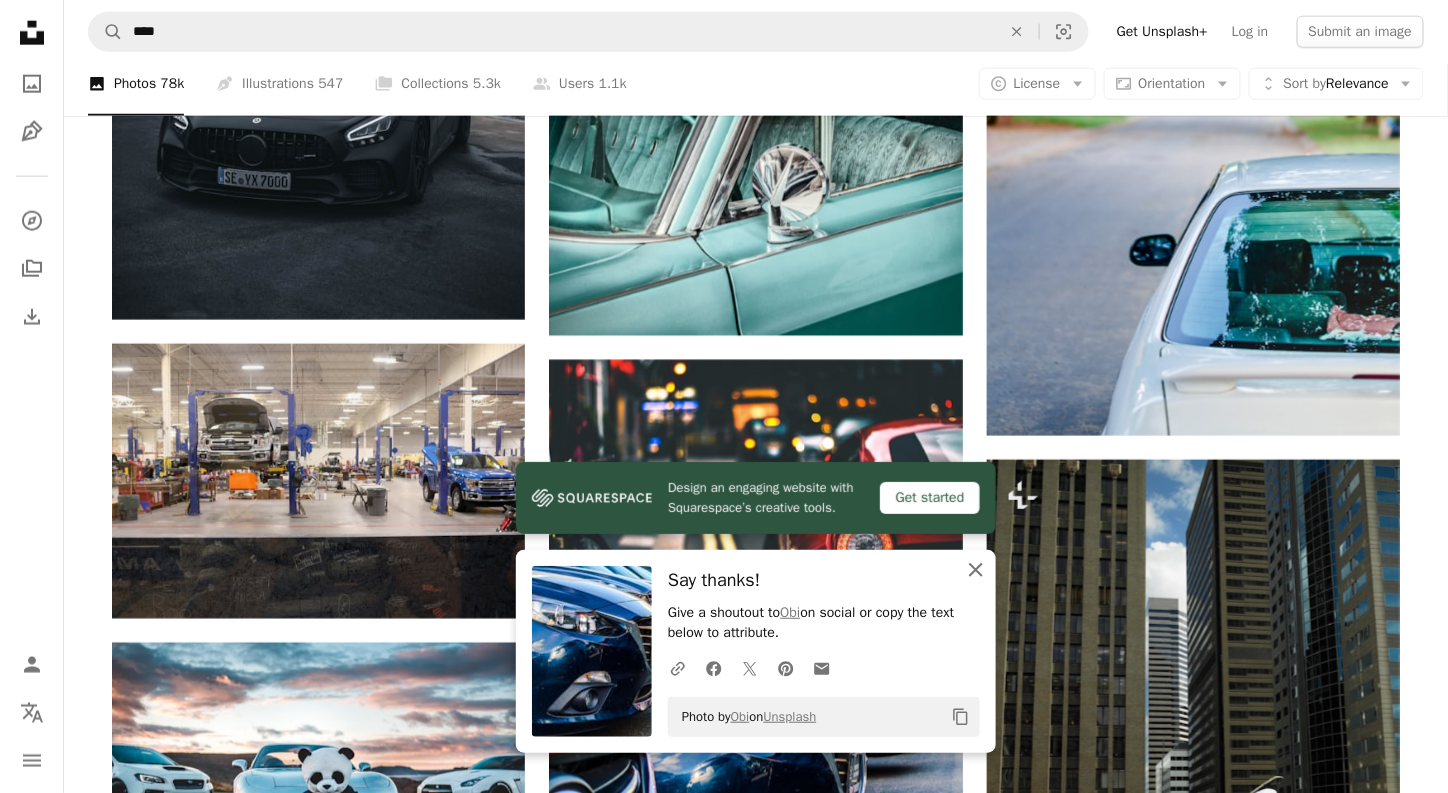 click on "An X shape" 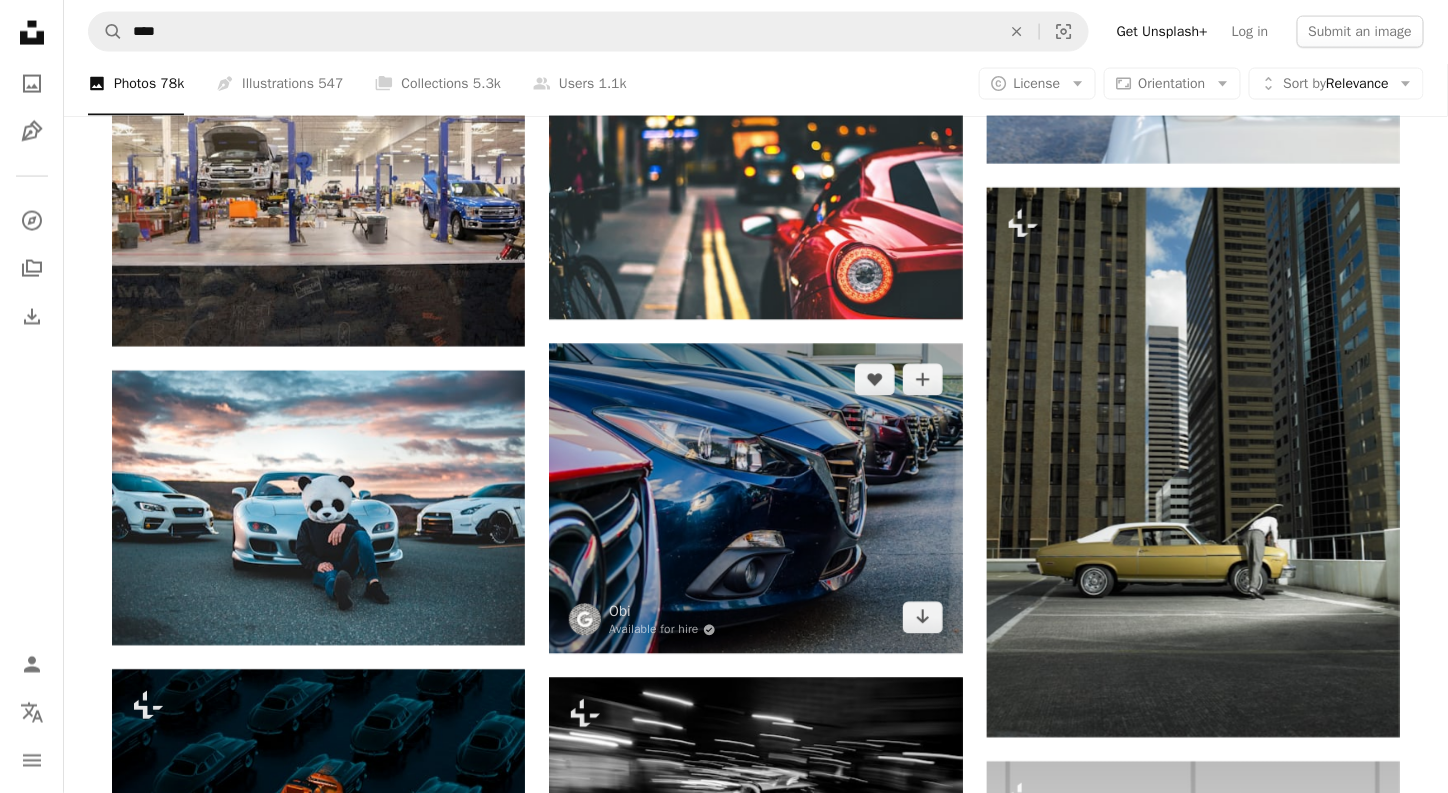 scroll, scrollTop: 8718, scrollLeft: 0, axis: vertical 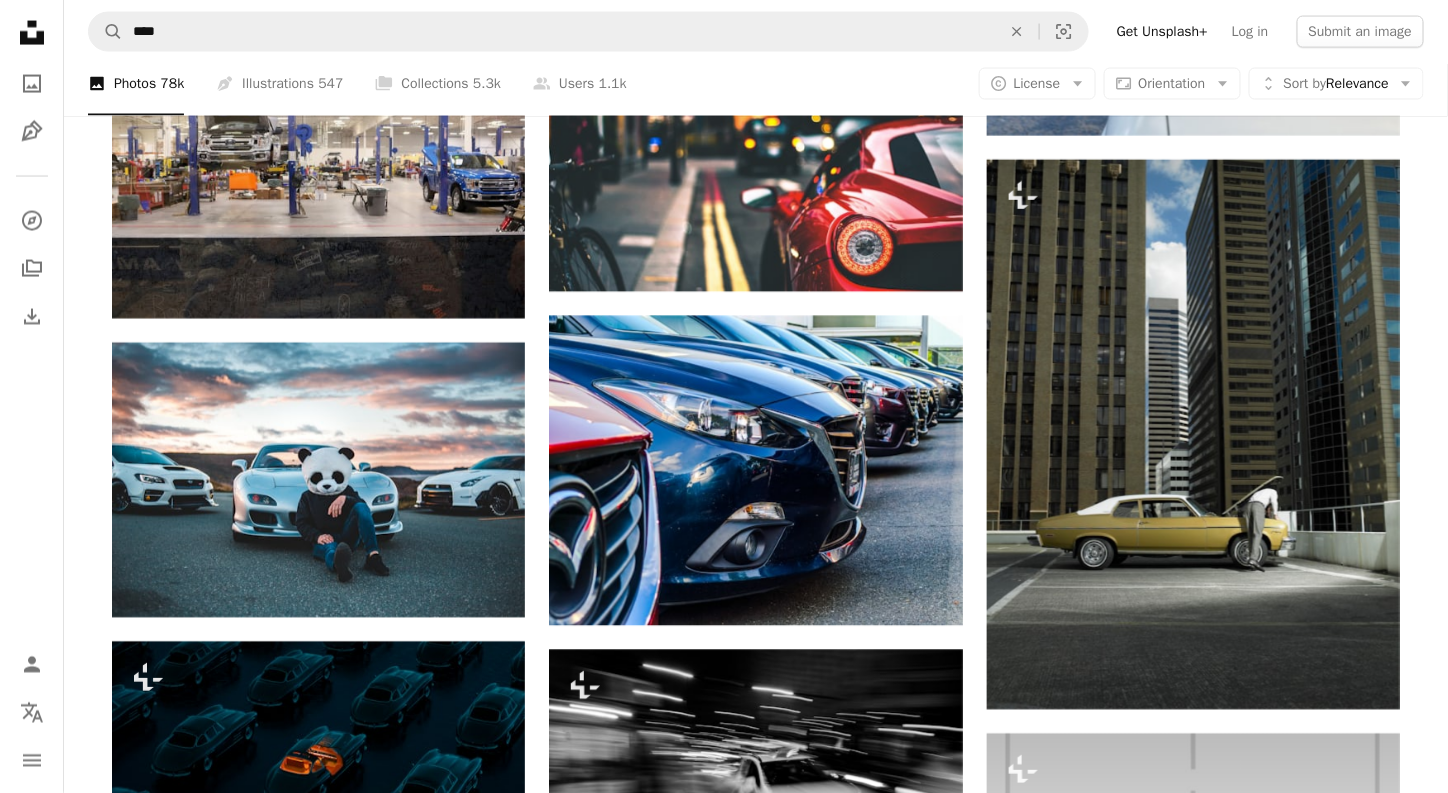 click on "Arrow pointing down" 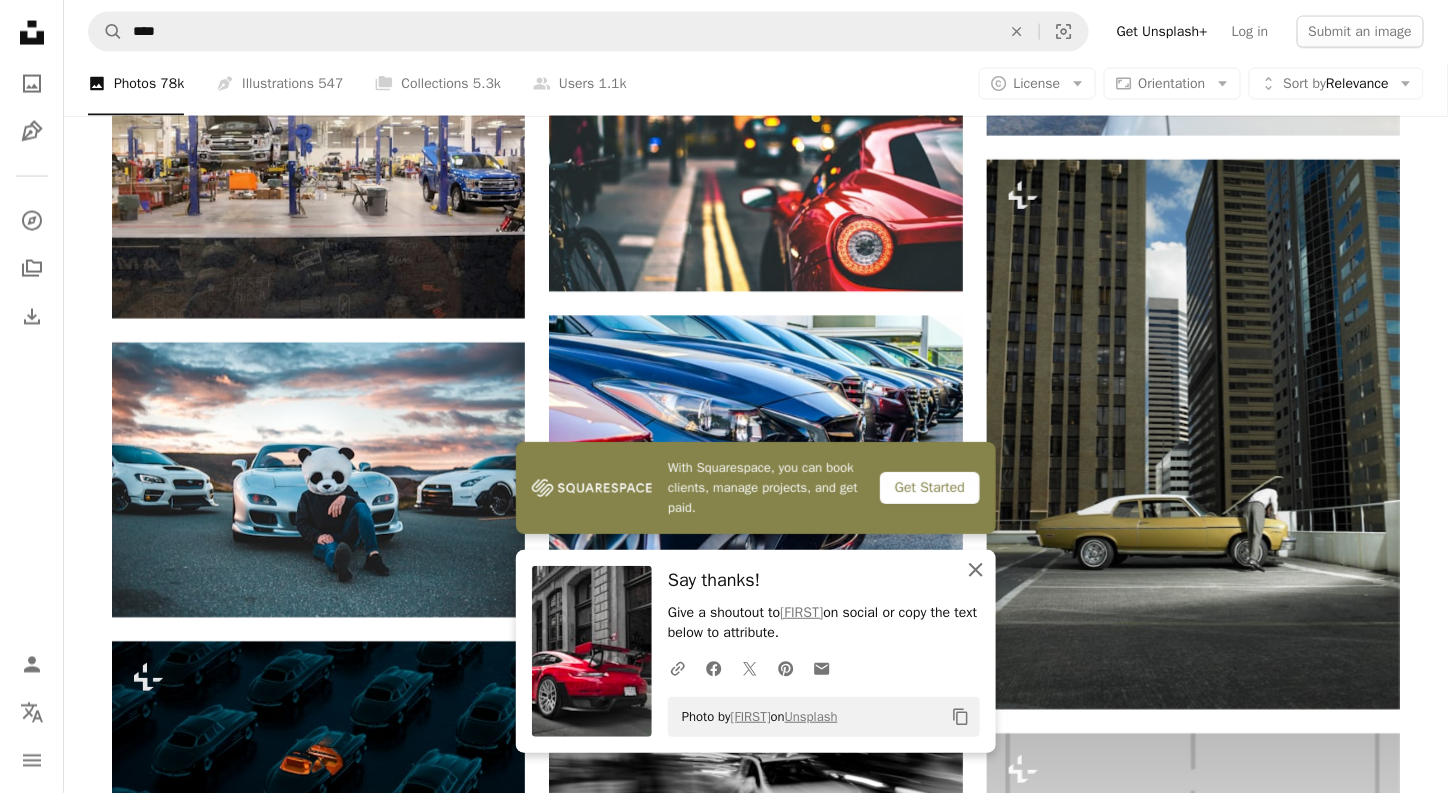 click 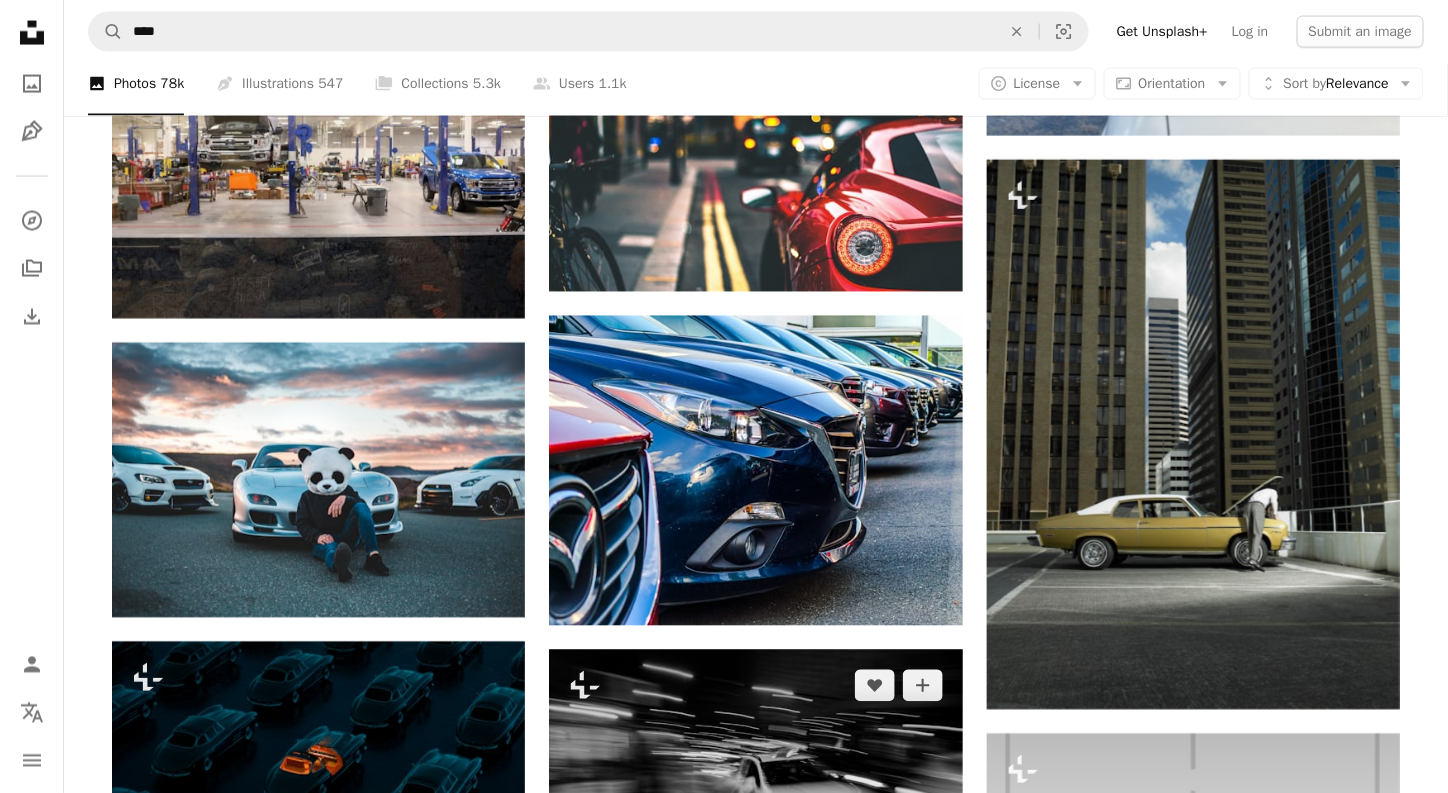 click on "A lock Download" at bounding box center (892, 890) 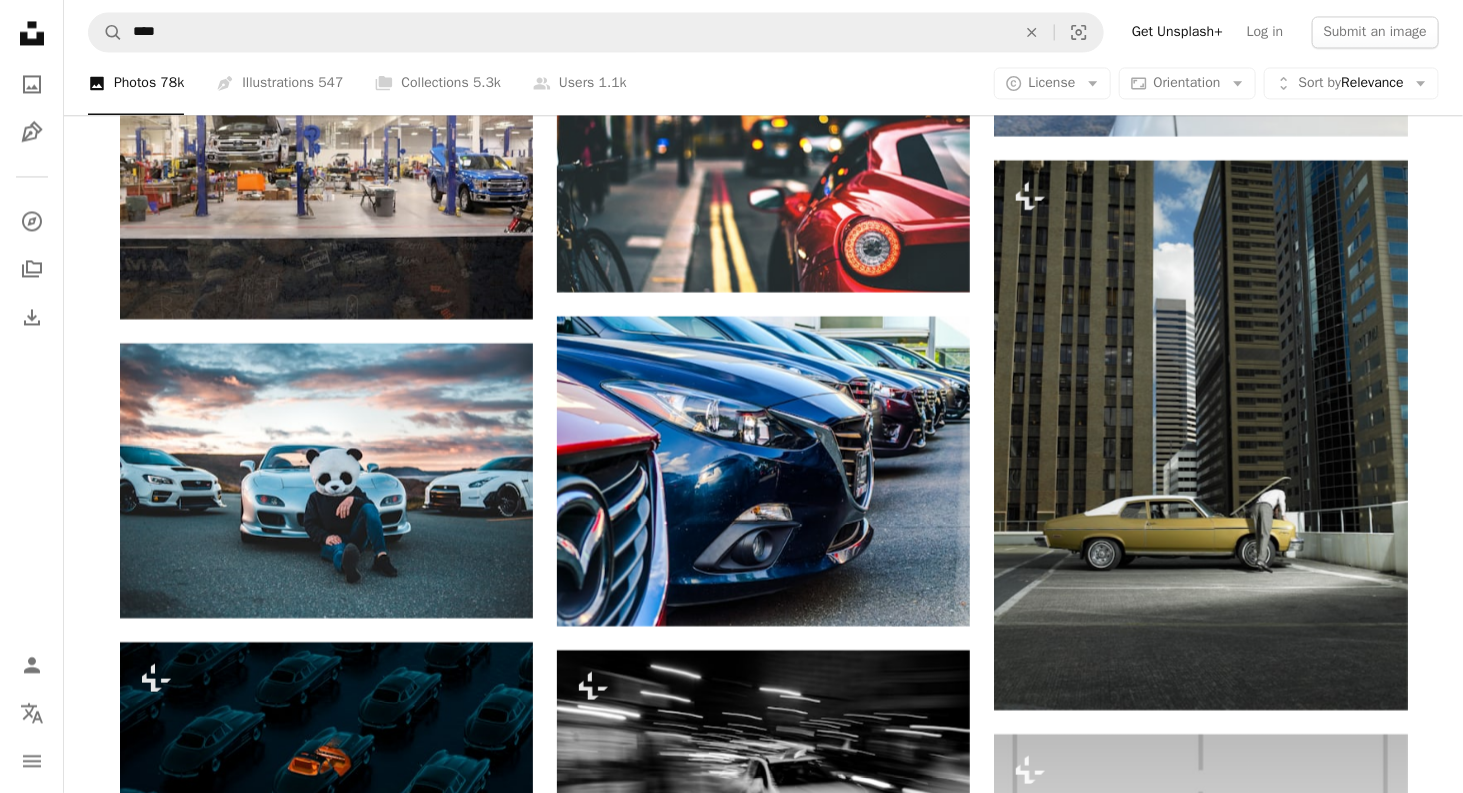 click at bounding box center (469, 6691) 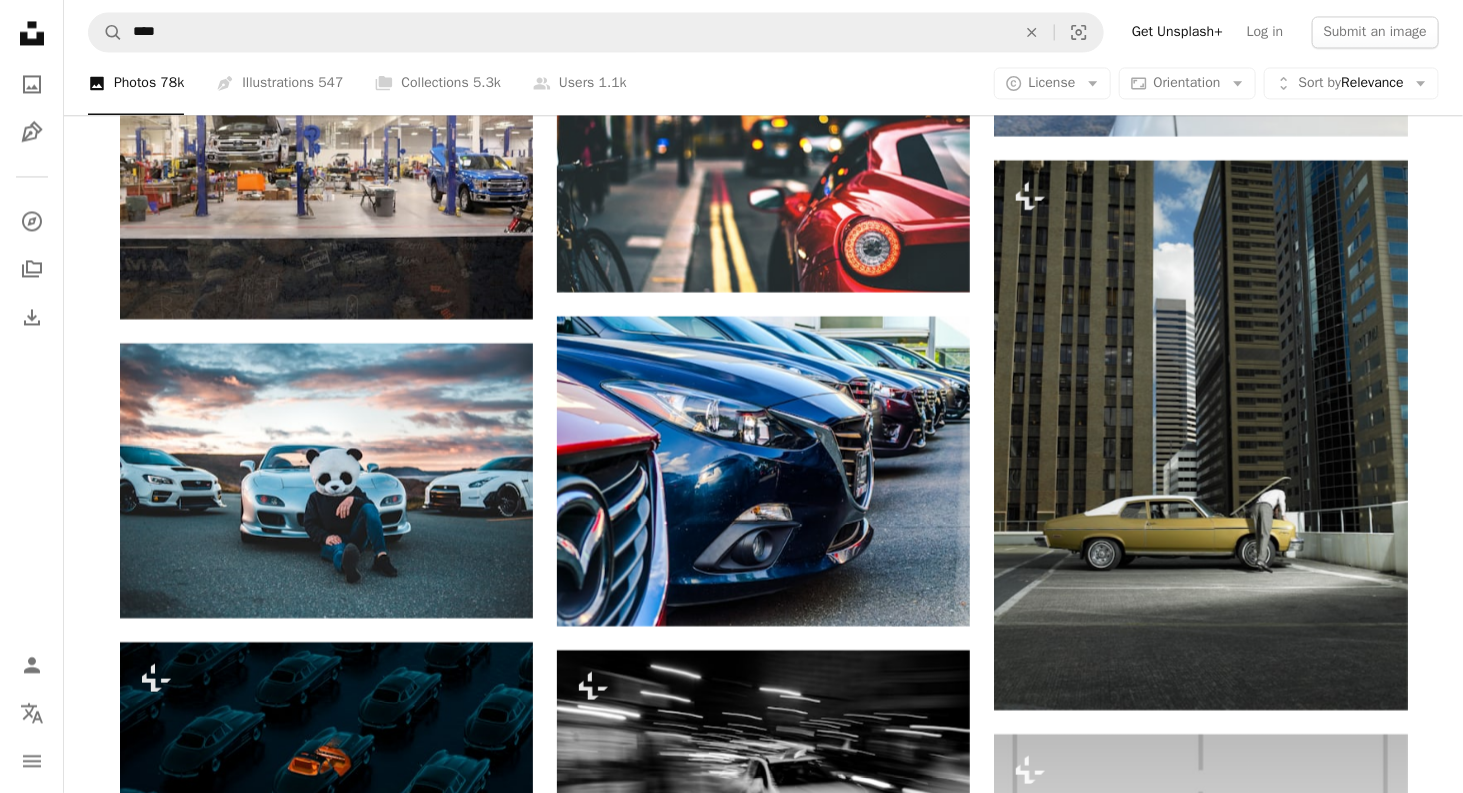 click on "An X shape Premium, ready to use images. Get unlimited access. A plus sign Members-only content added monthly A plus sign Unlimited royalty-free downloads A plus sign Illustrations  New A plus sign Enhanced legal protections yearly 65%  off monthly $20   $7 USD per month * Get  Unsplash+ * When paid annually, billed upfront  $84 Taxes where applicable. Renews automatically. Cancel anytime." at bounding box center [731, 6709] 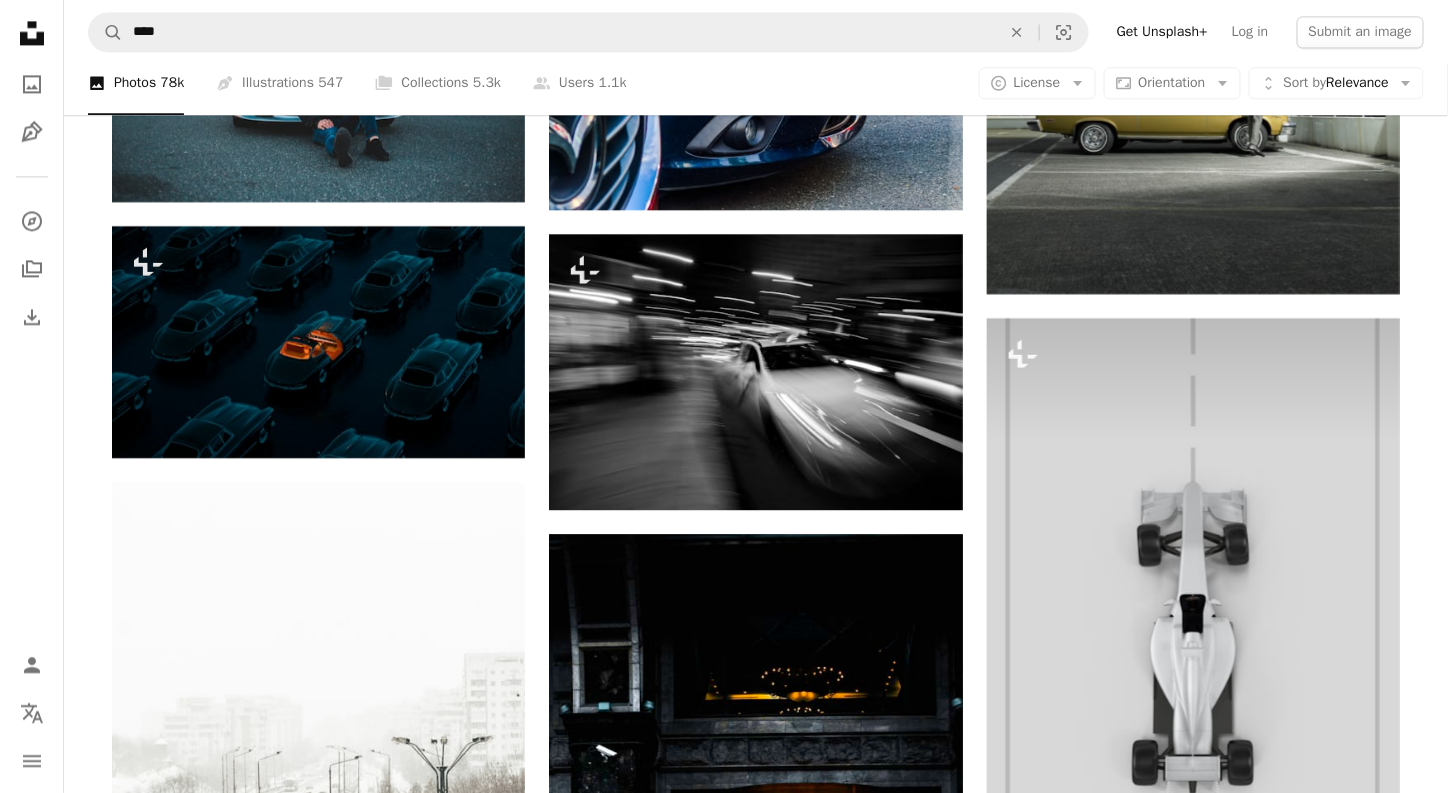 scroll, scrollTop: 9318, scrollLeft: 0, axis: vertical 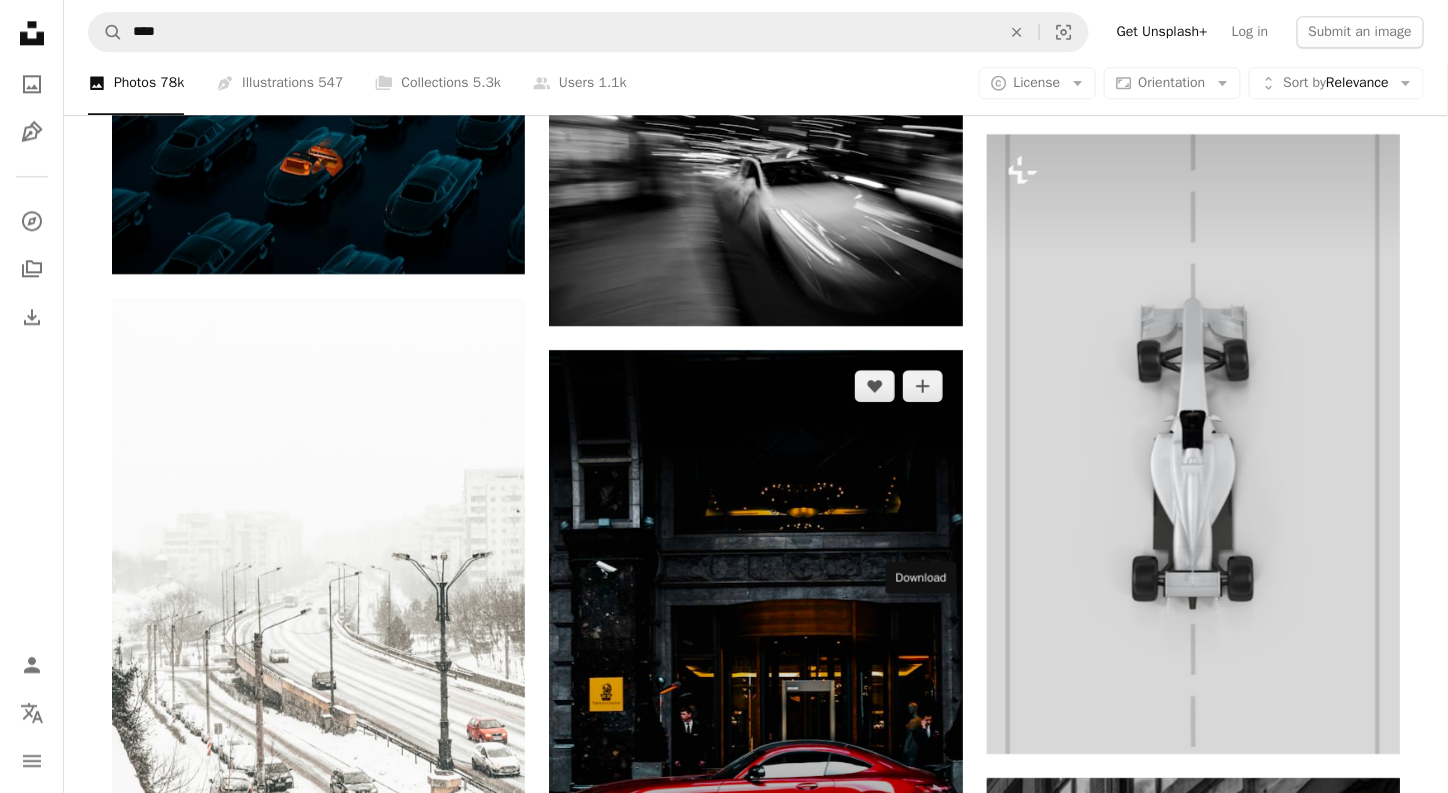 click on "Arrow pointing down" 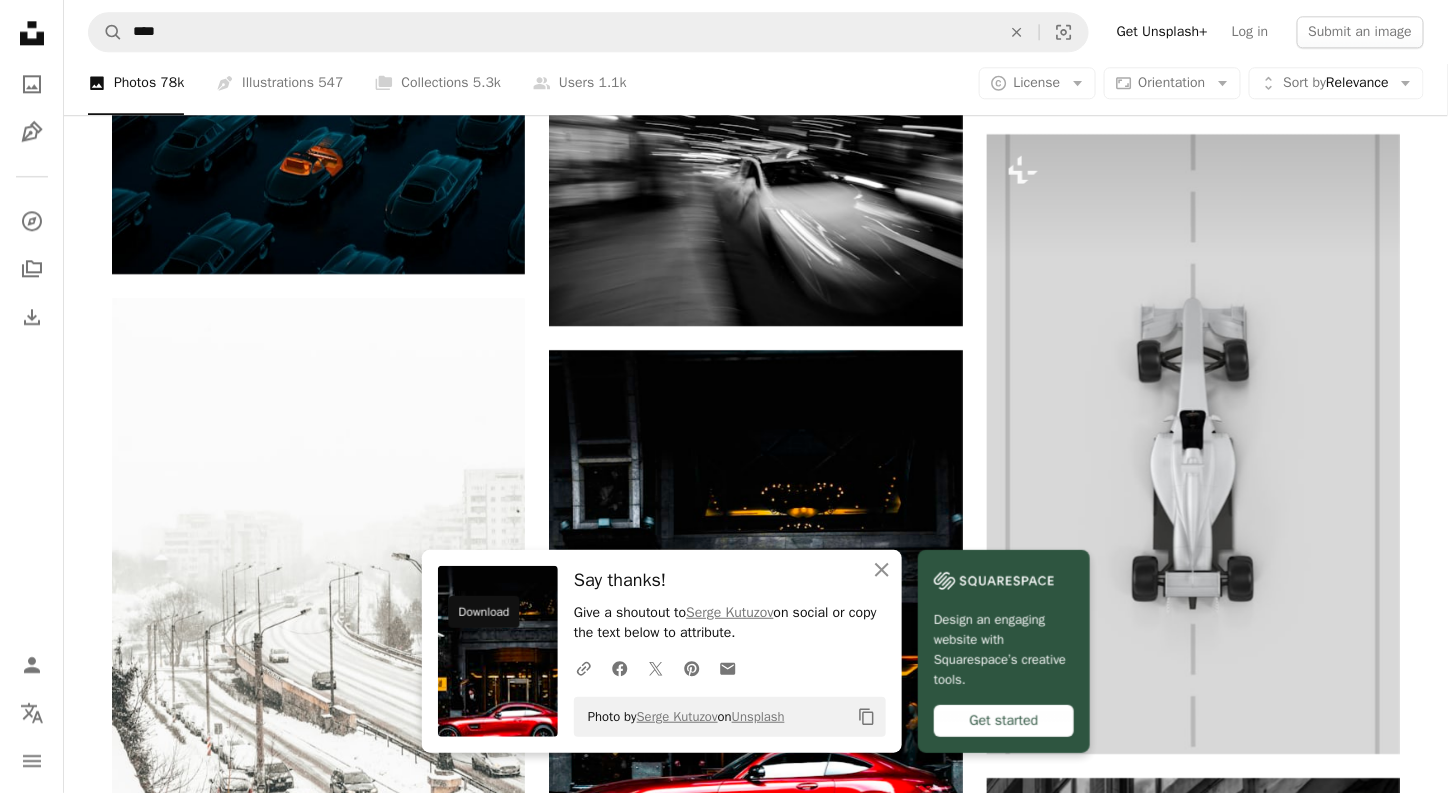 click on "Arrow pointing down" 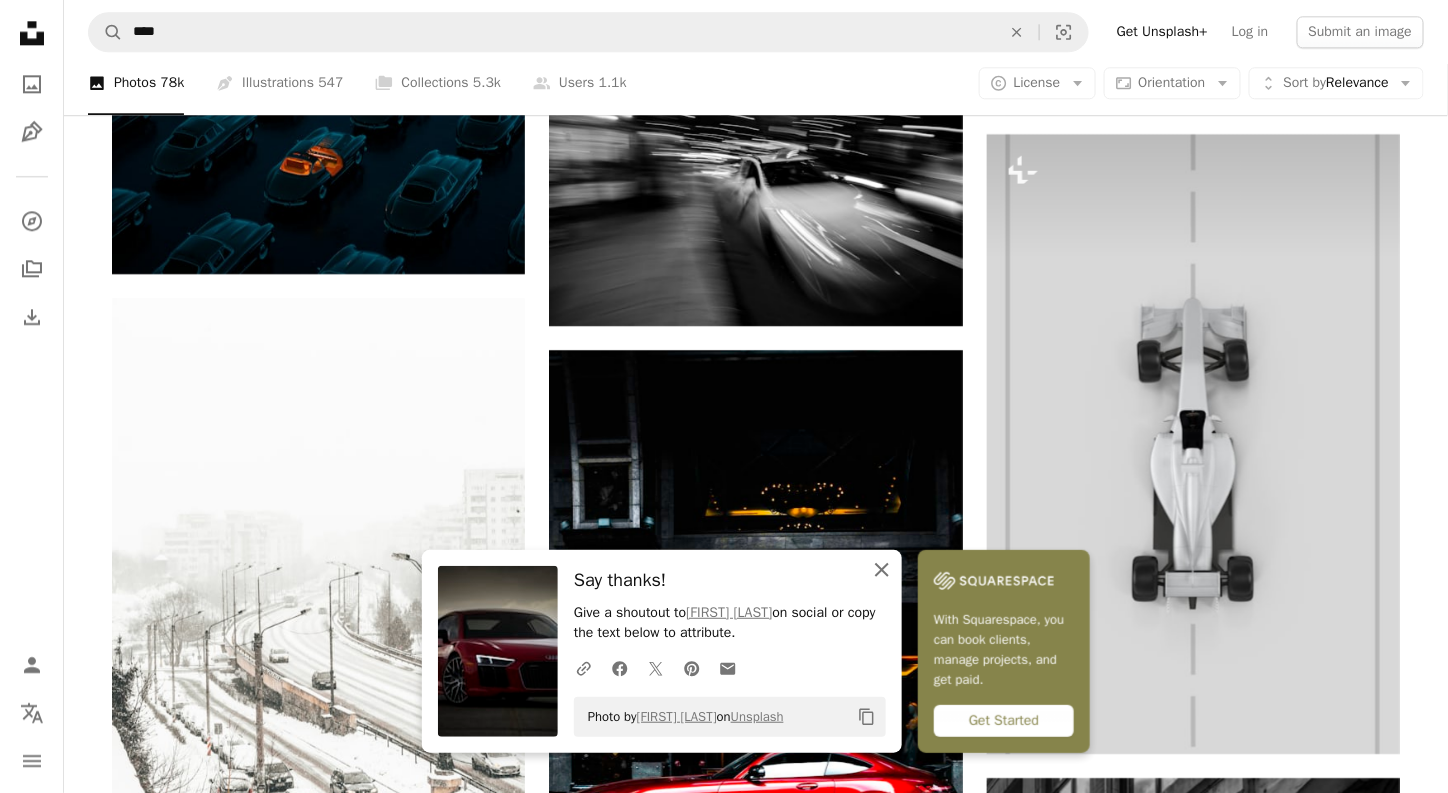 click 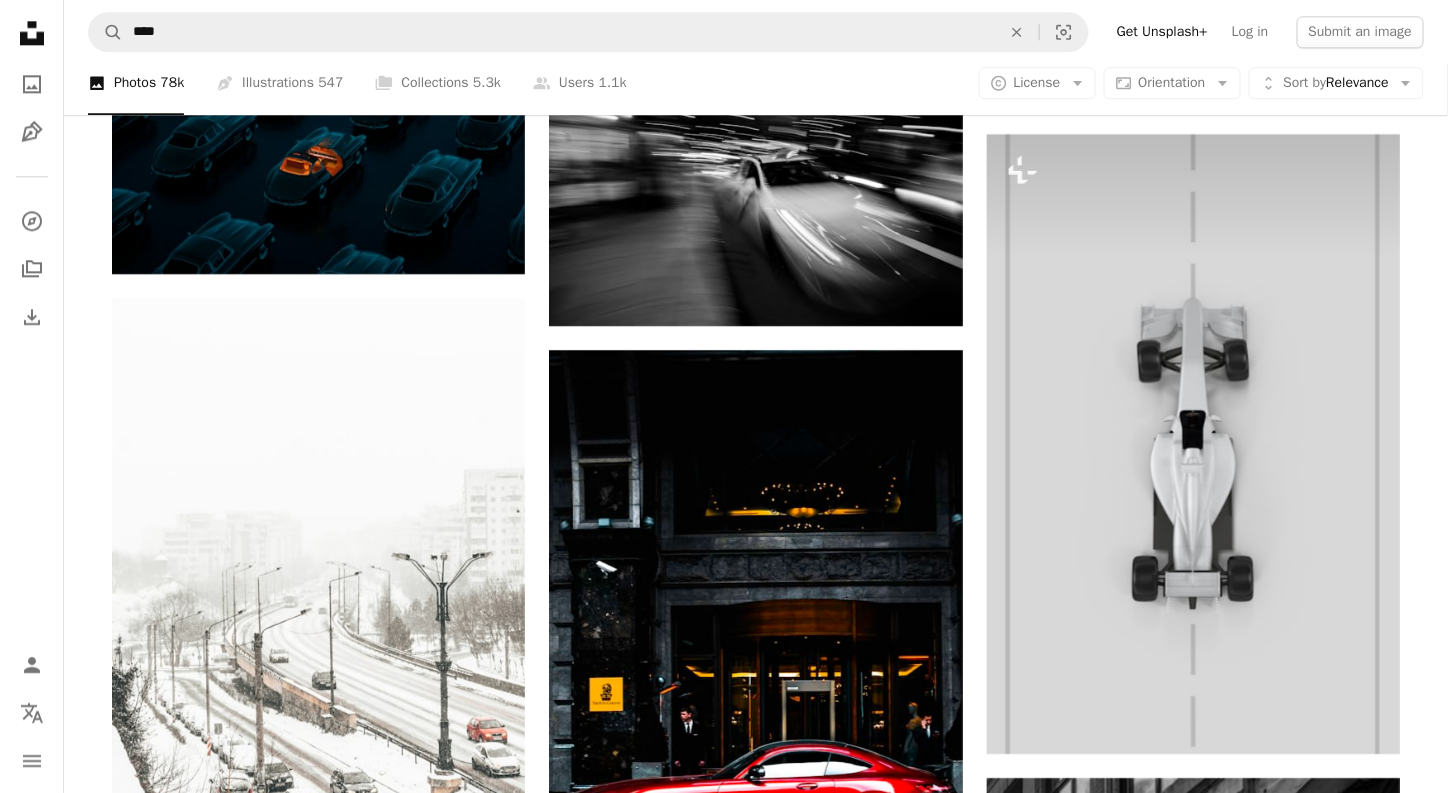click on "Arrow pointing down" 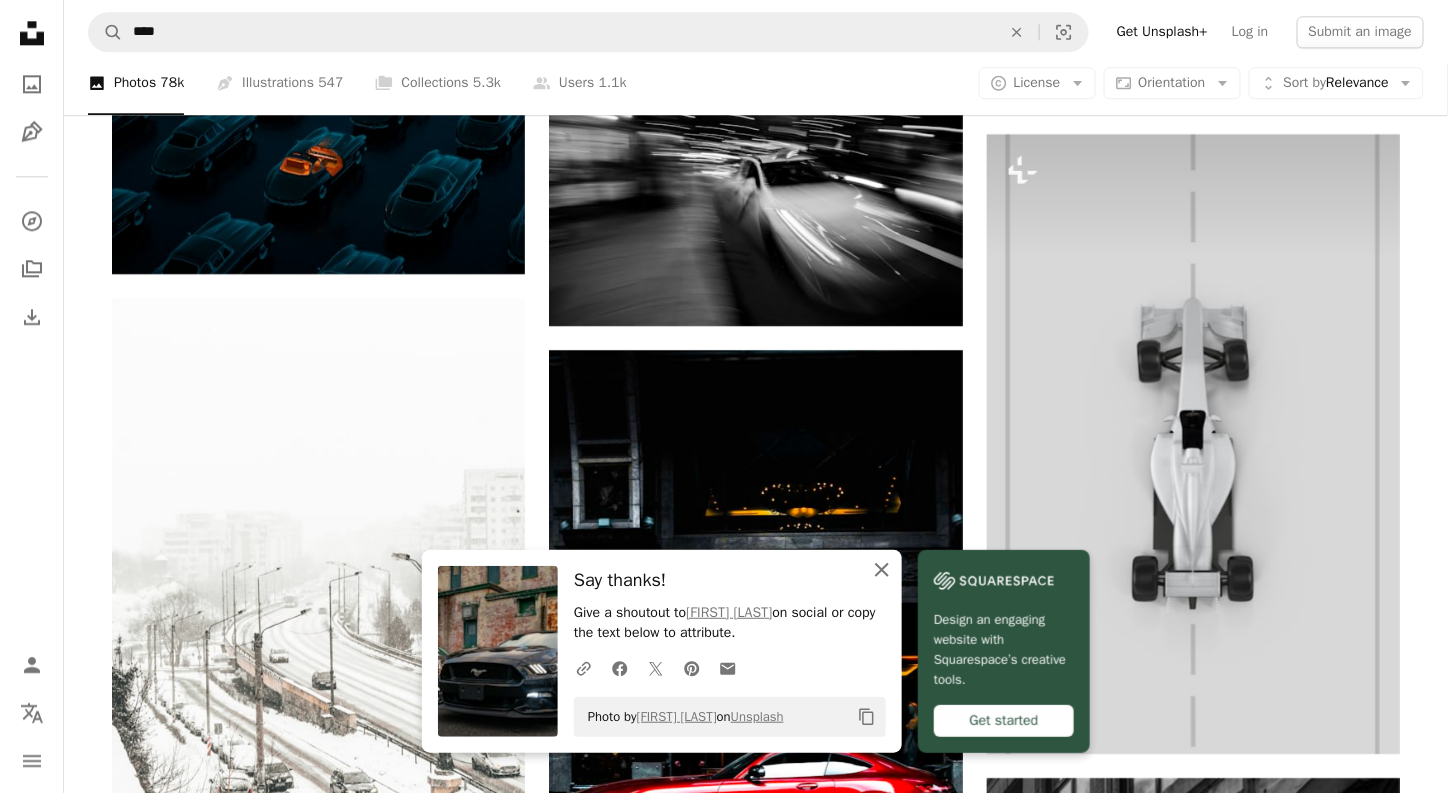 click on "An X shape" 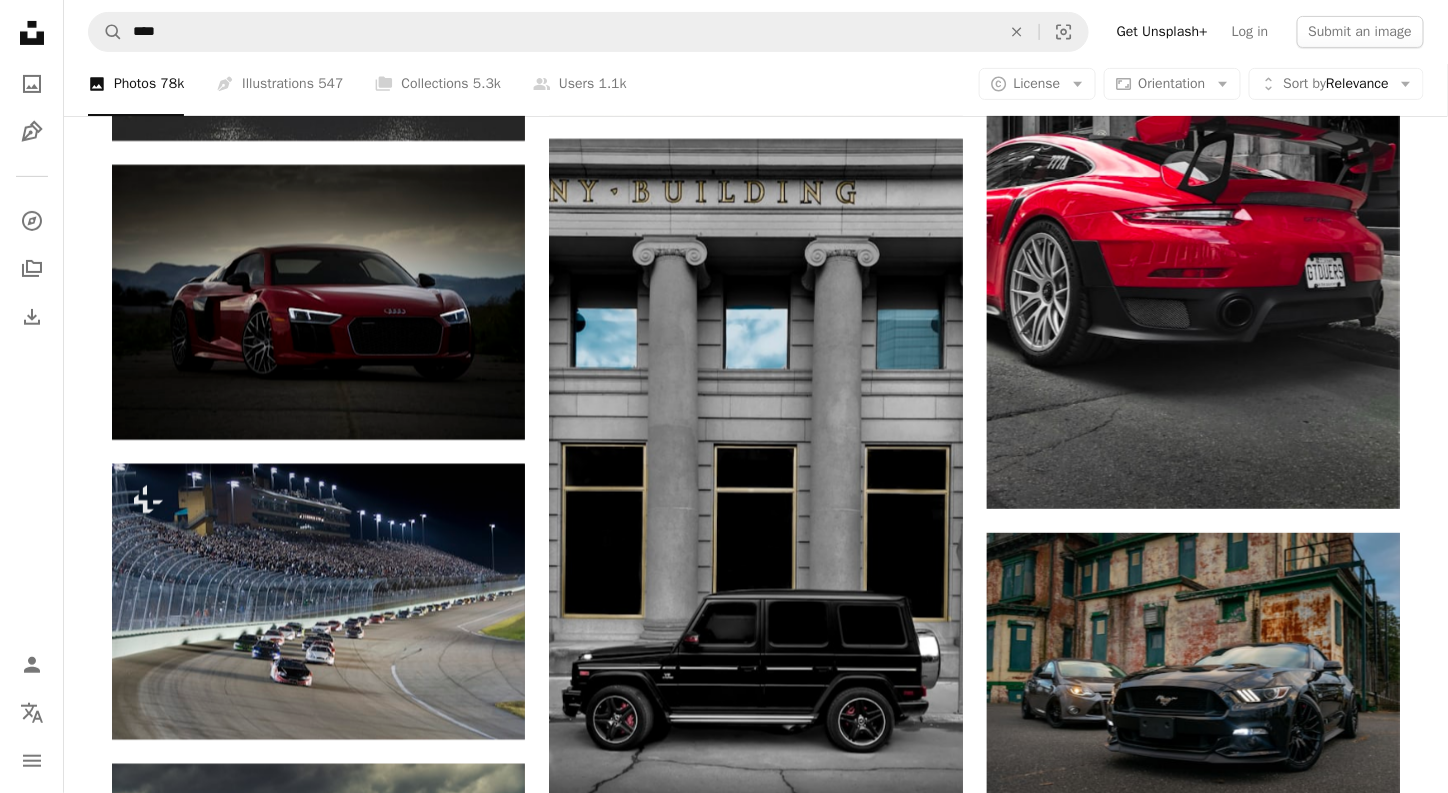 scroll, scrollTop: 10418, scrollLeft: 0, axis: vertical 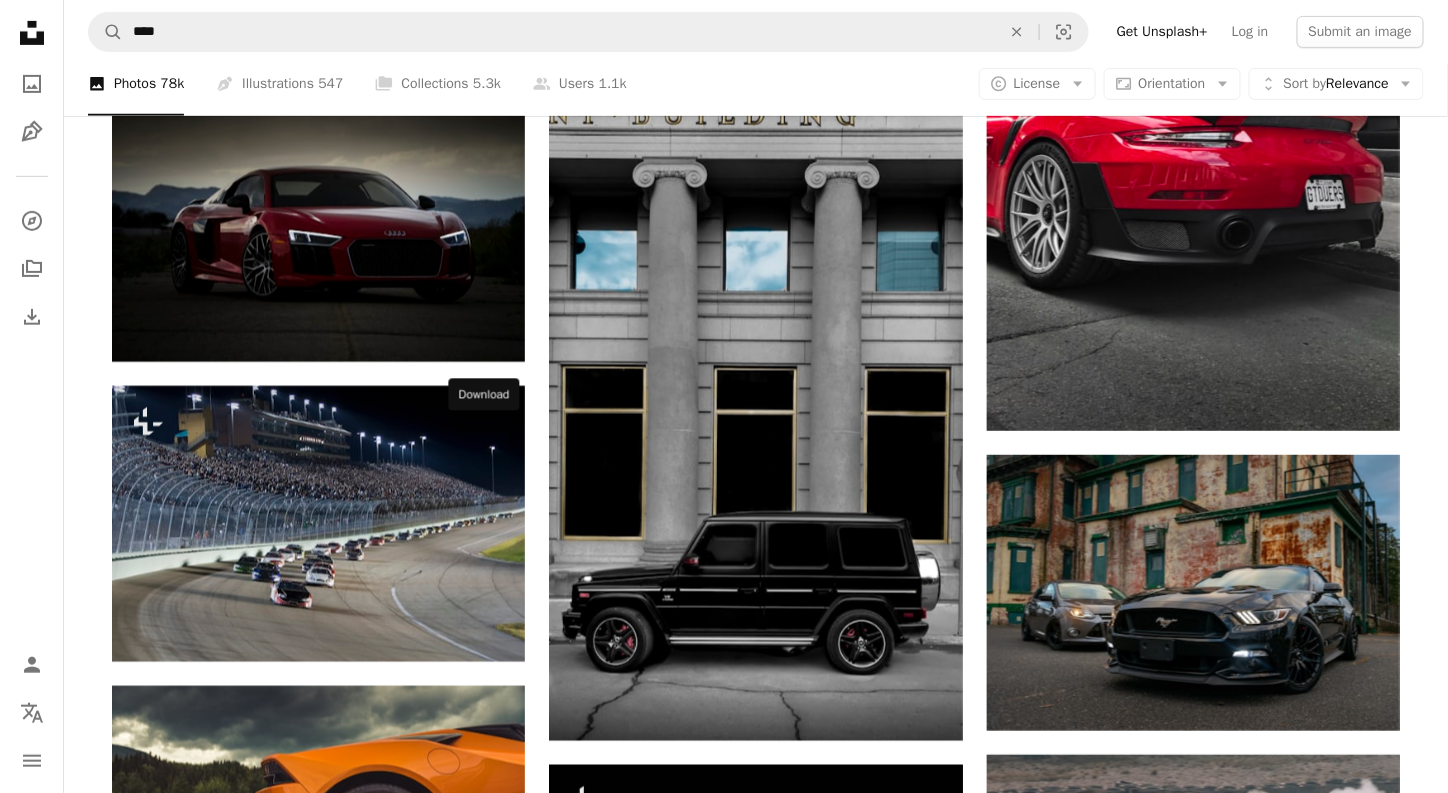 click on "Arrow pointing down" 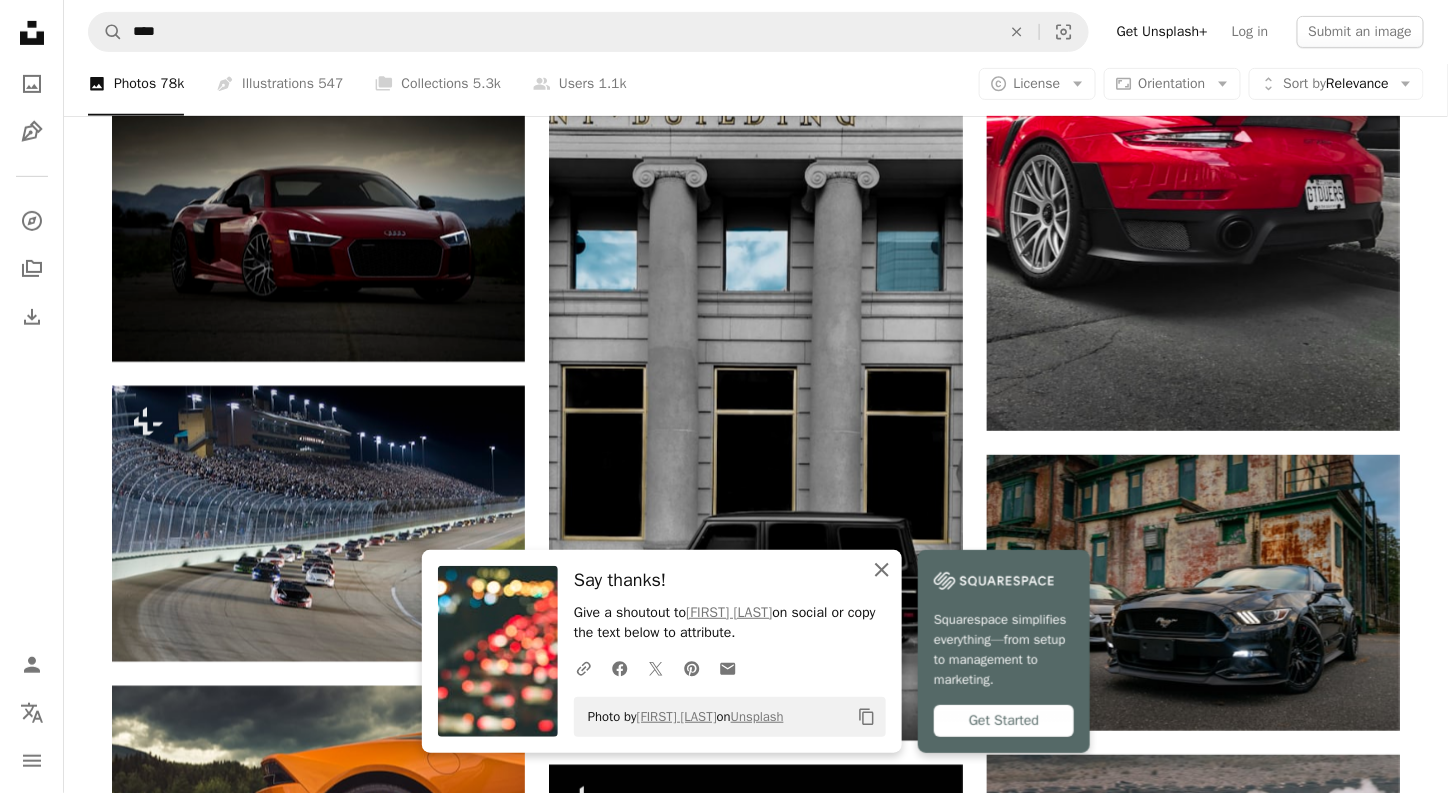 click on "An X shape" 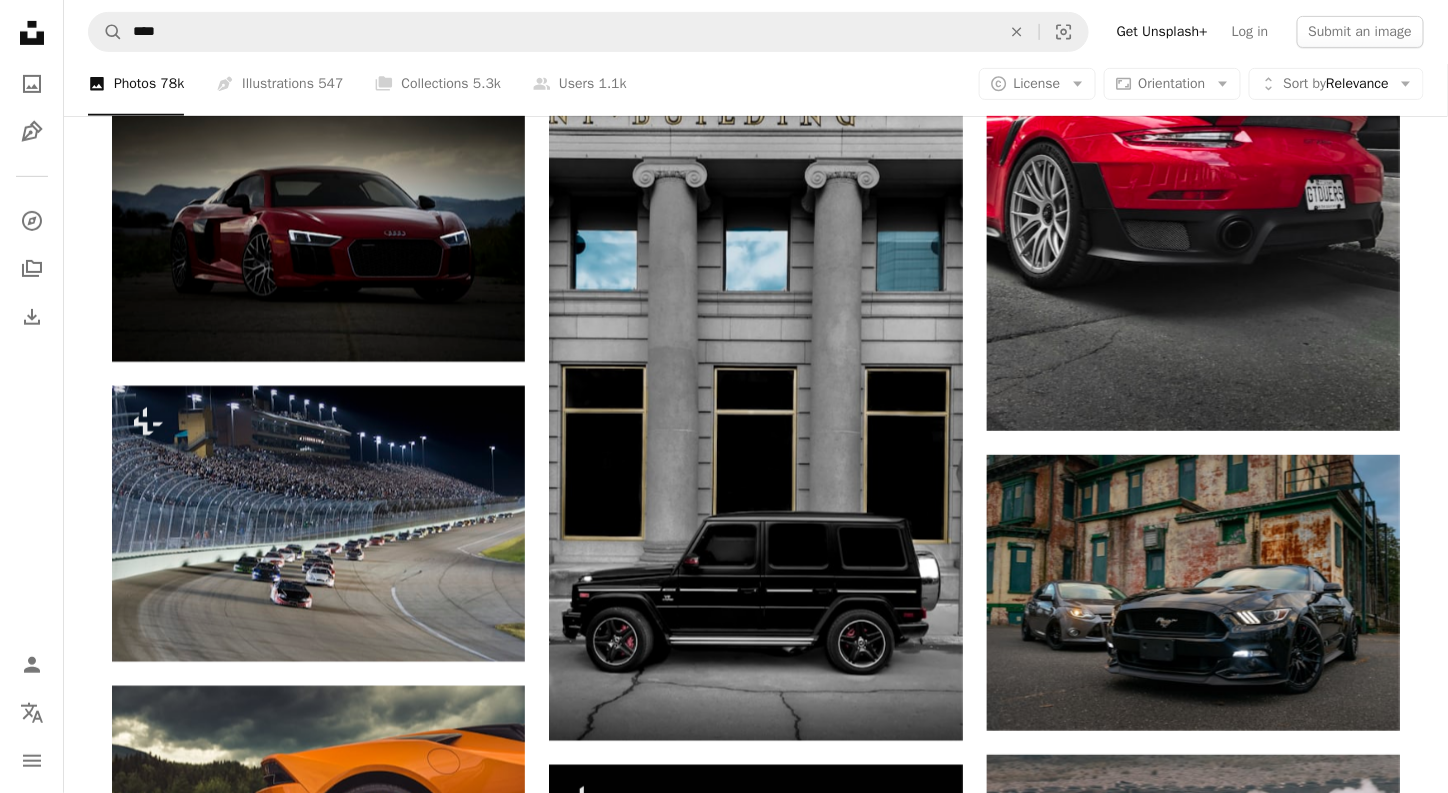 click on "Arrow pointing down" 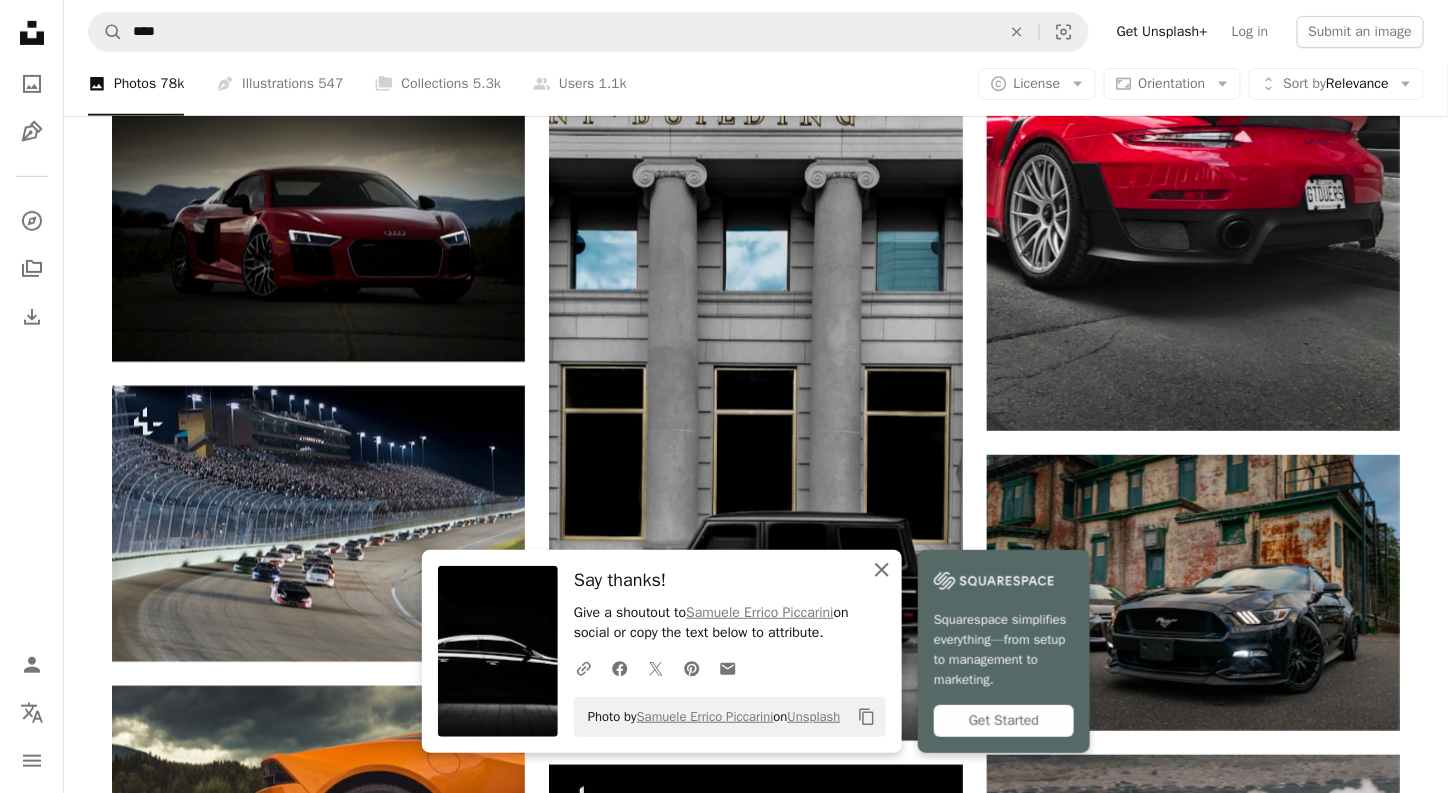 click on "An X shape" 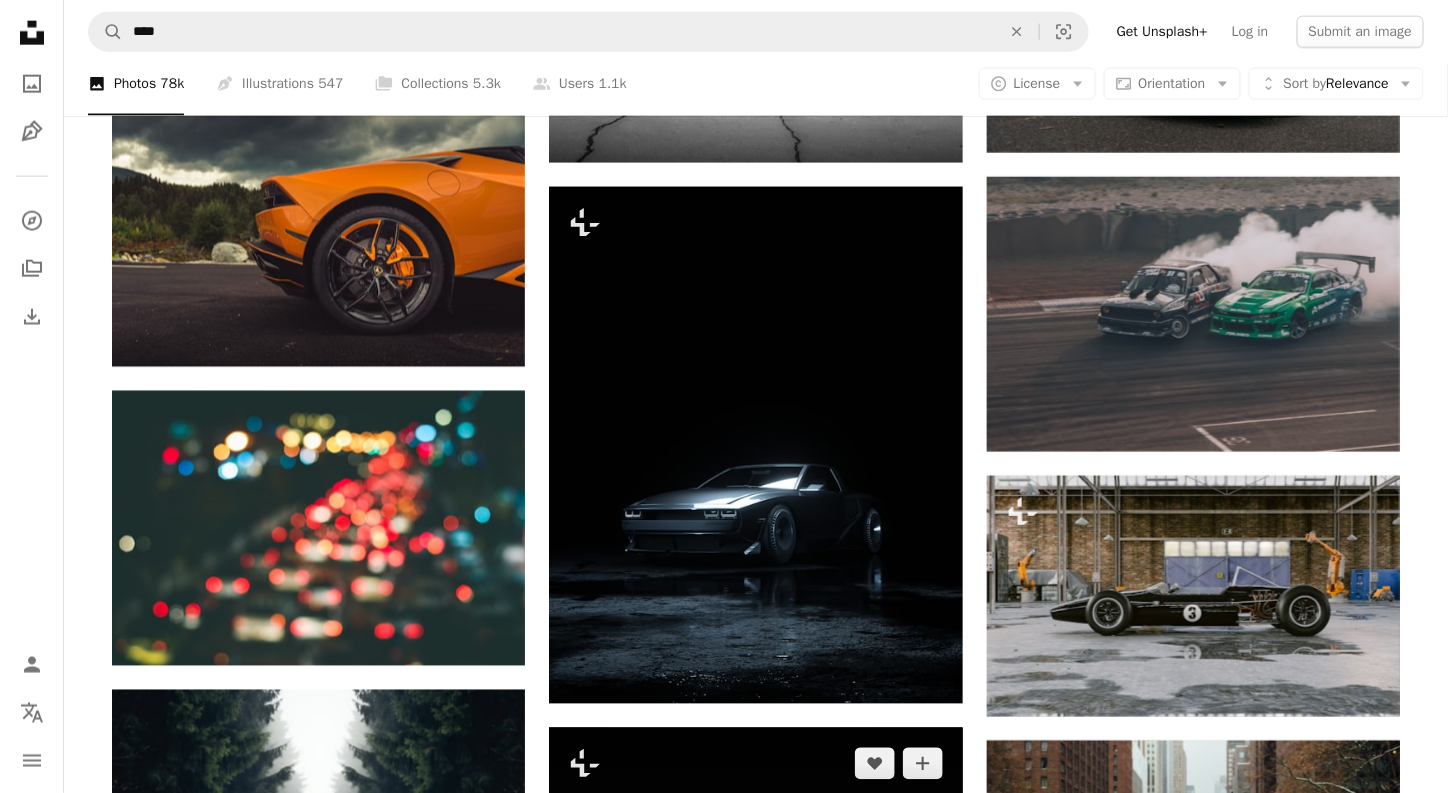scroll, scrollTop: 11218, scrollLeft: 0, axis: vertical 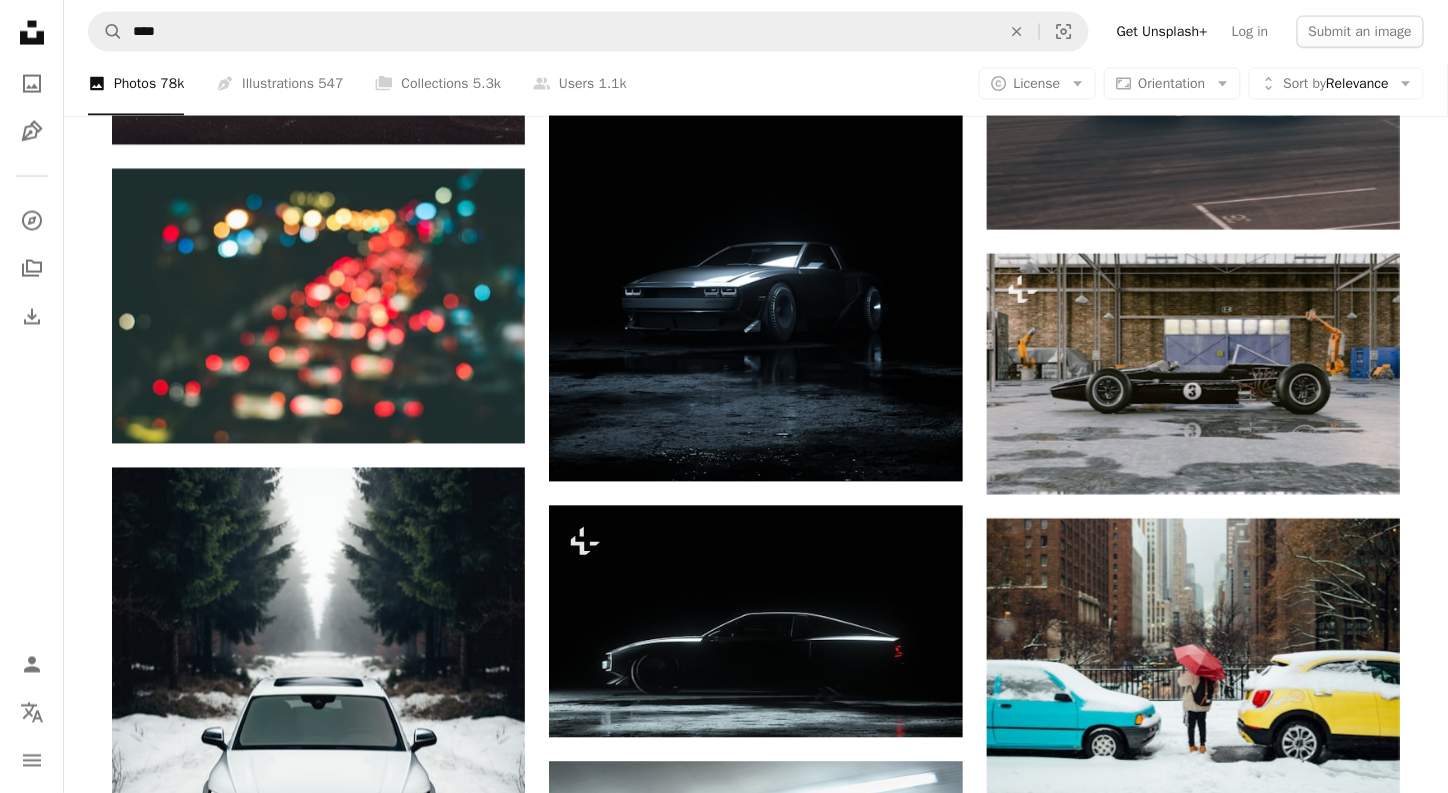 click on "Arrow pointing down" 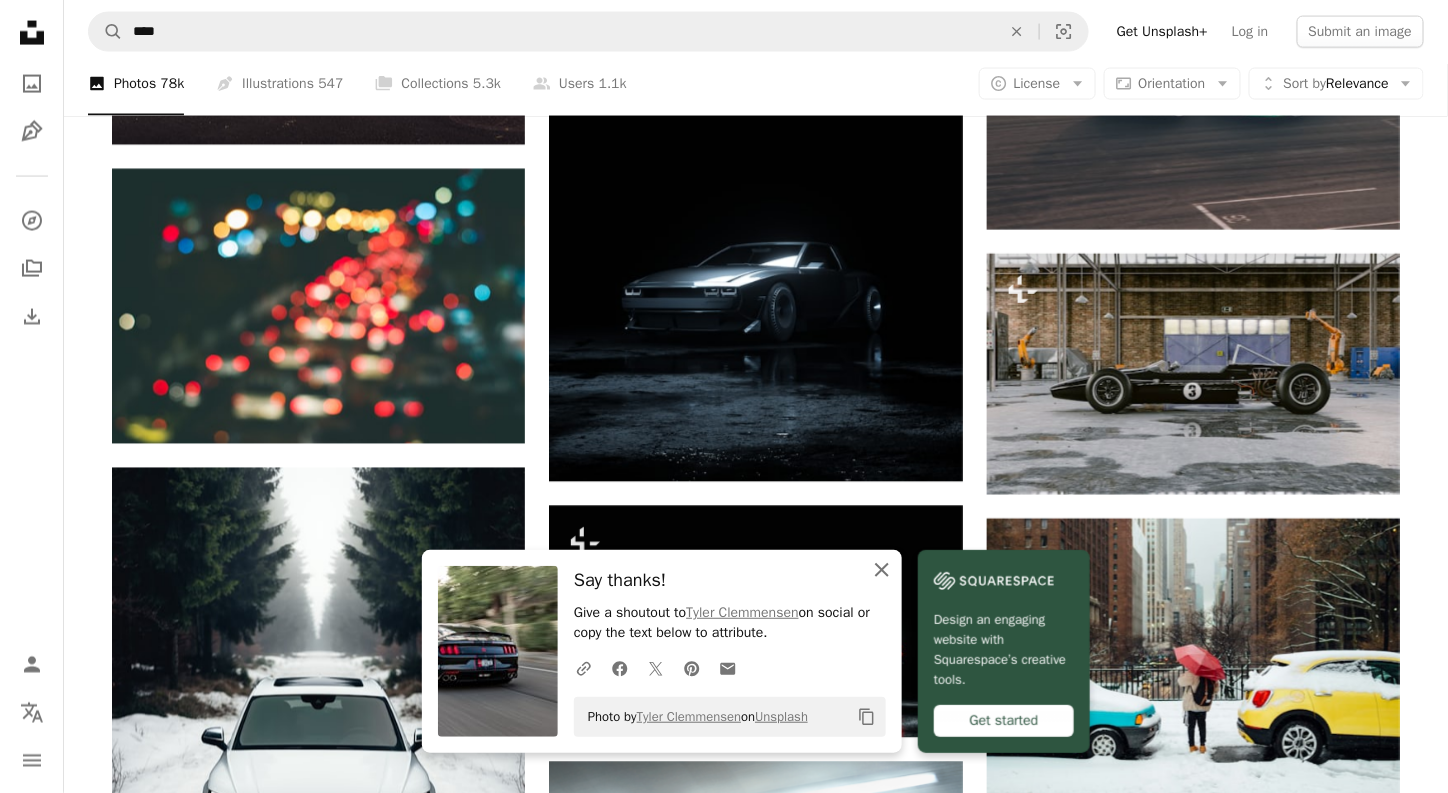 click 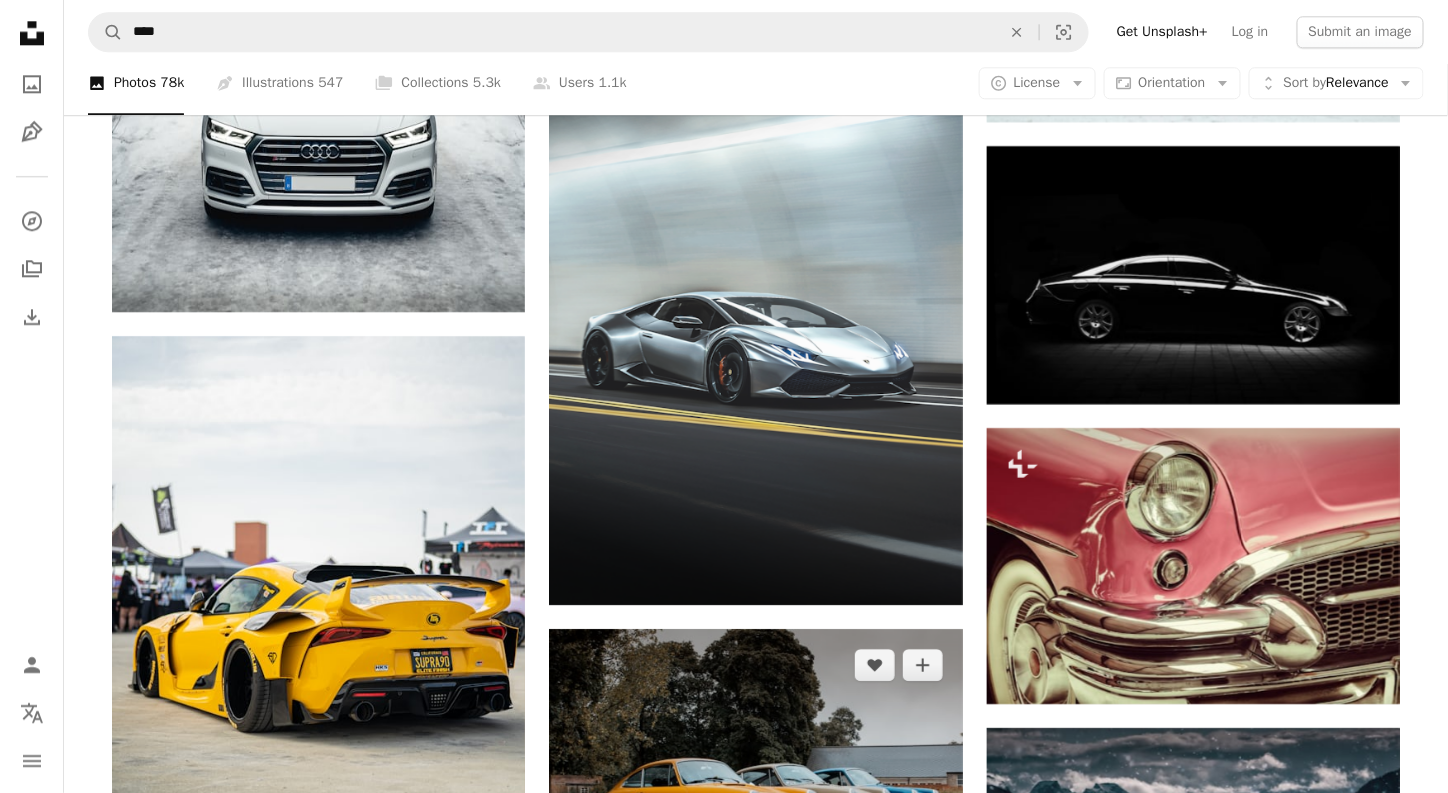 scroll, scrollTop: 11918, scrollLeft: 0, axis: vertical 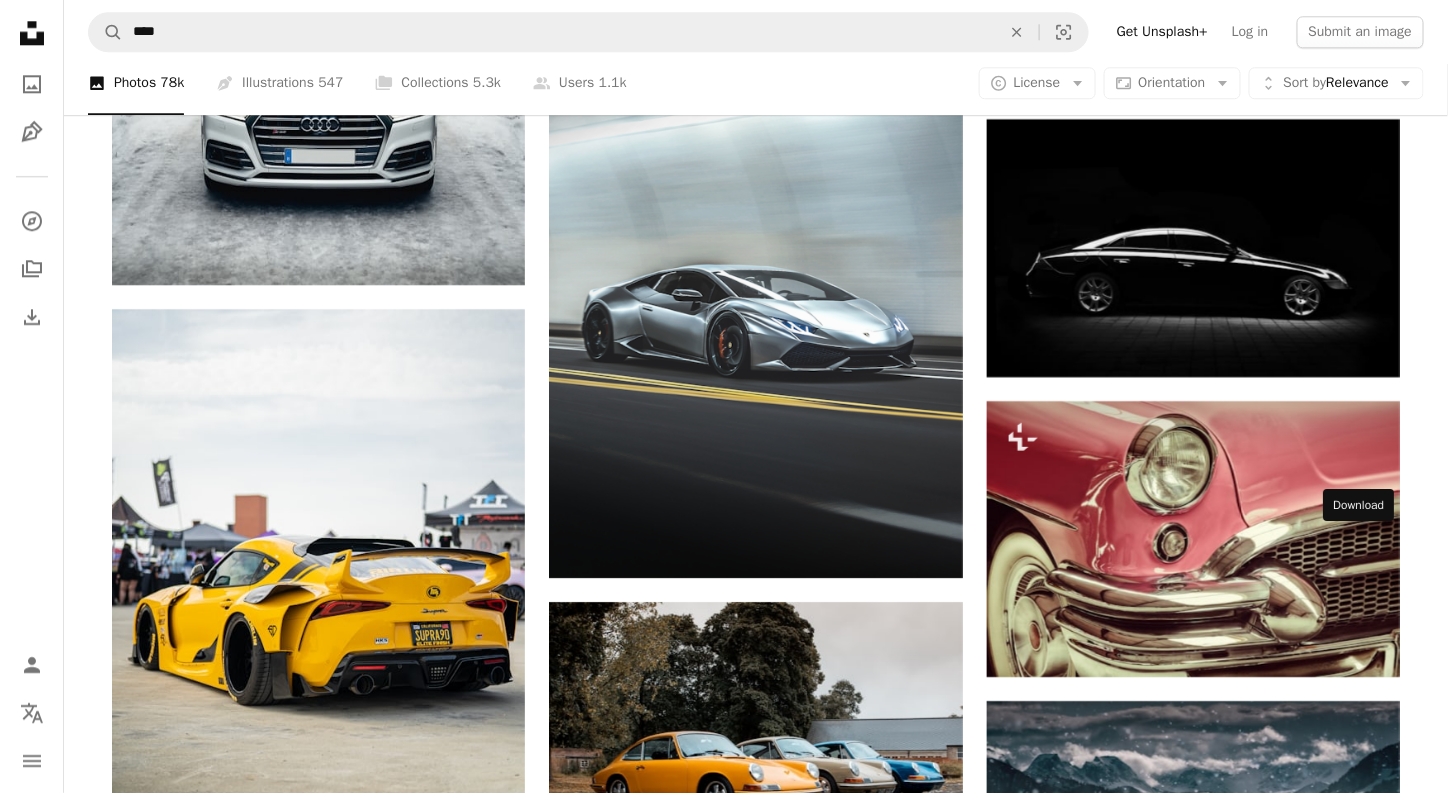 click on "Arrow pointing down" 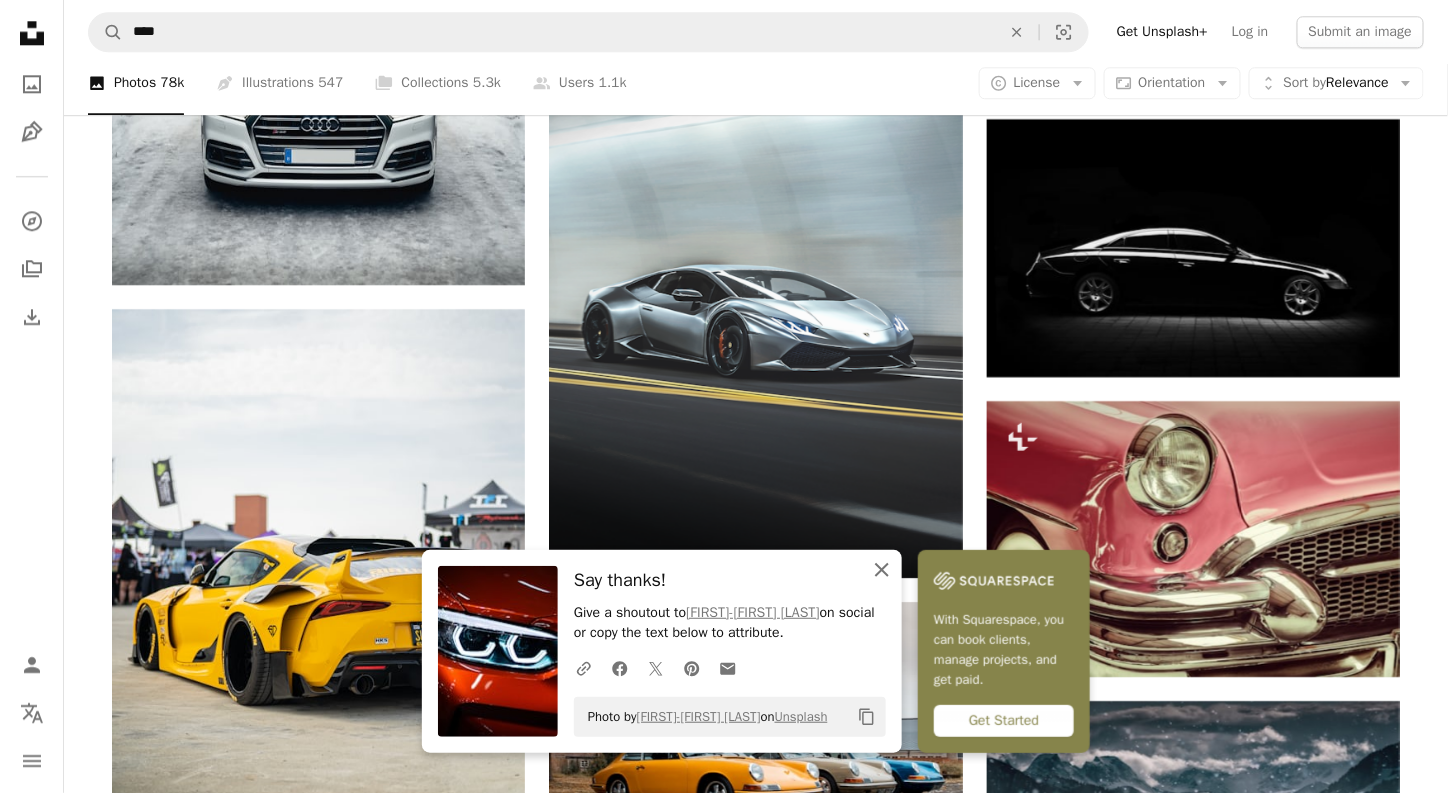 click on "An X shape" 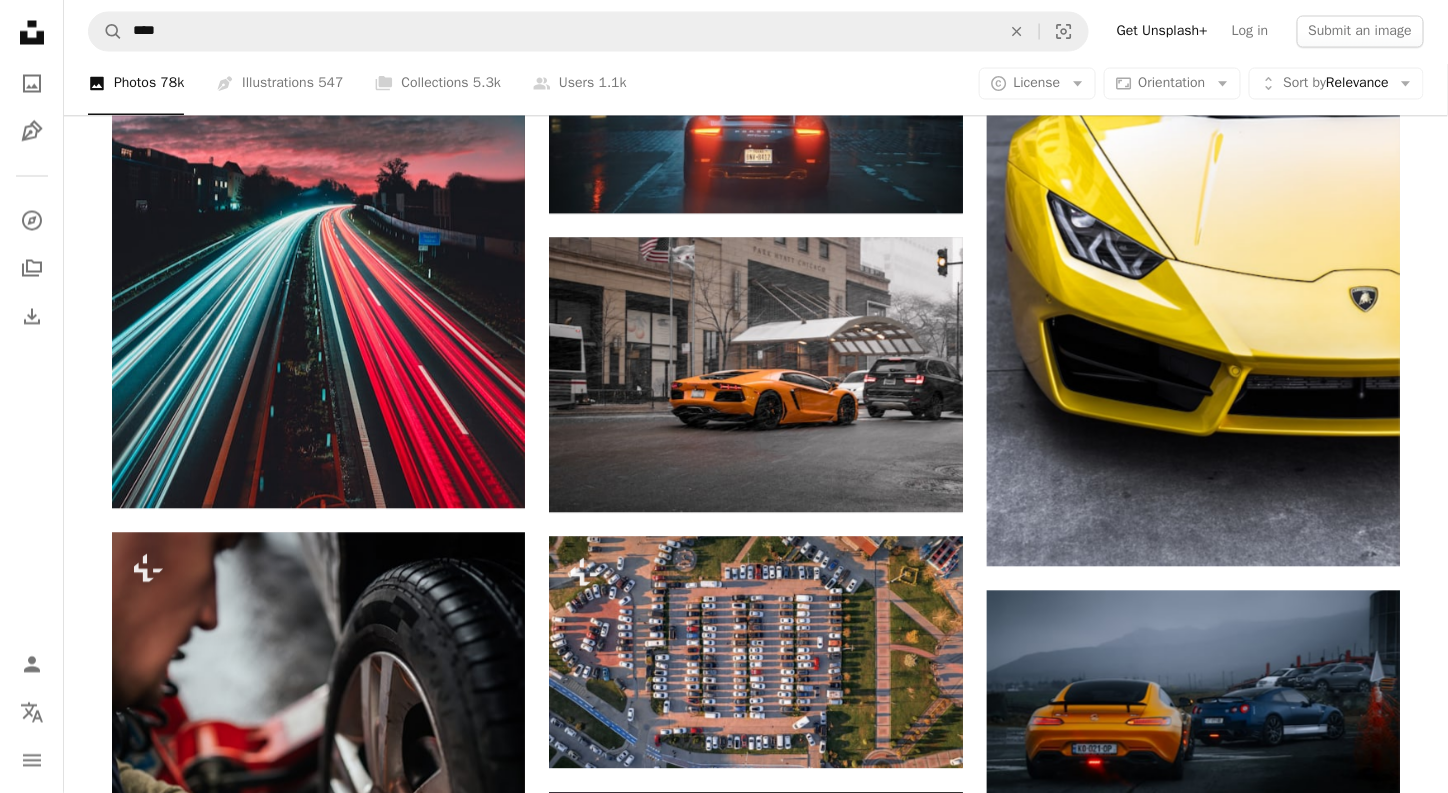 scroll, scrollTop: 13918, scrollLeft: 0, axis: vertical 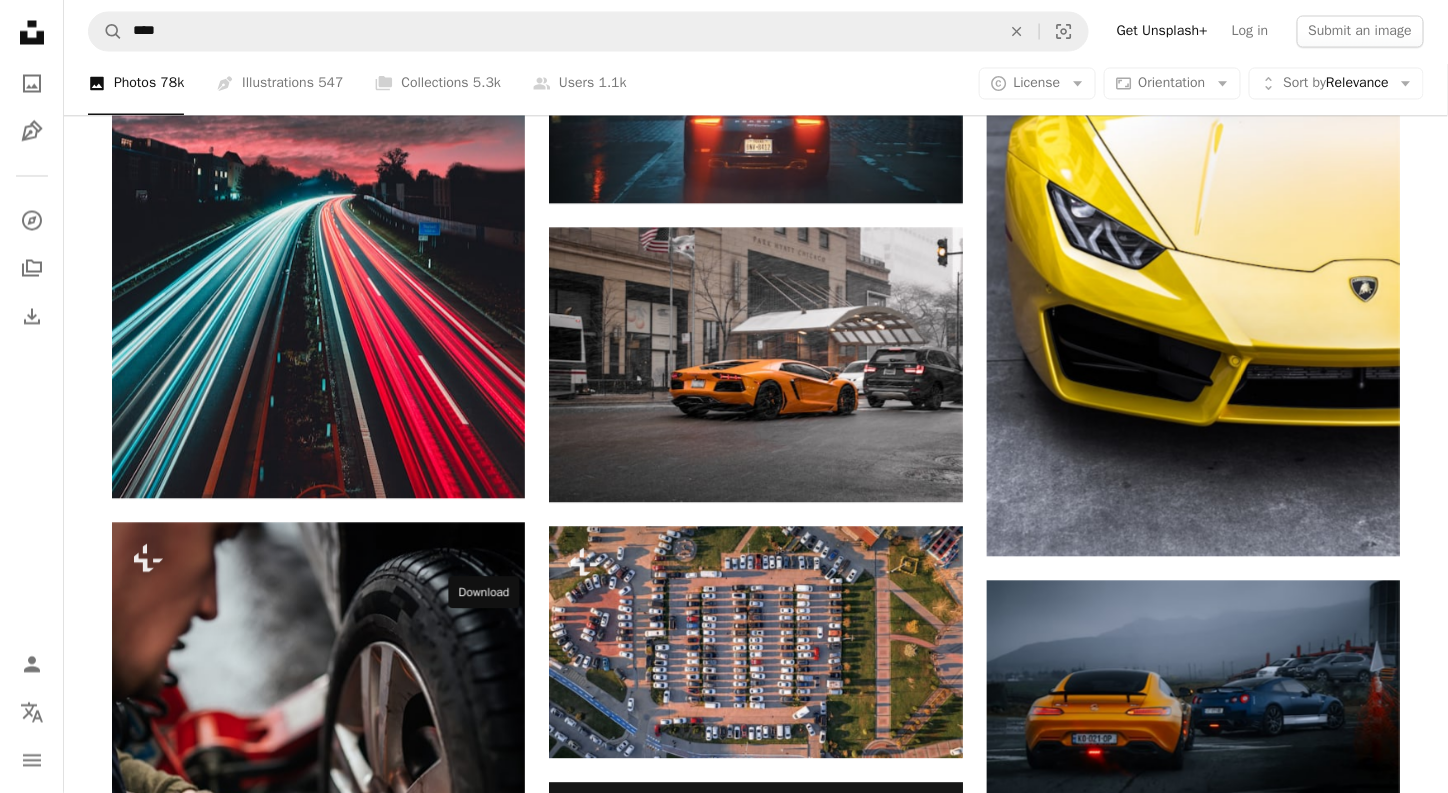click on "Arrow pointing down" 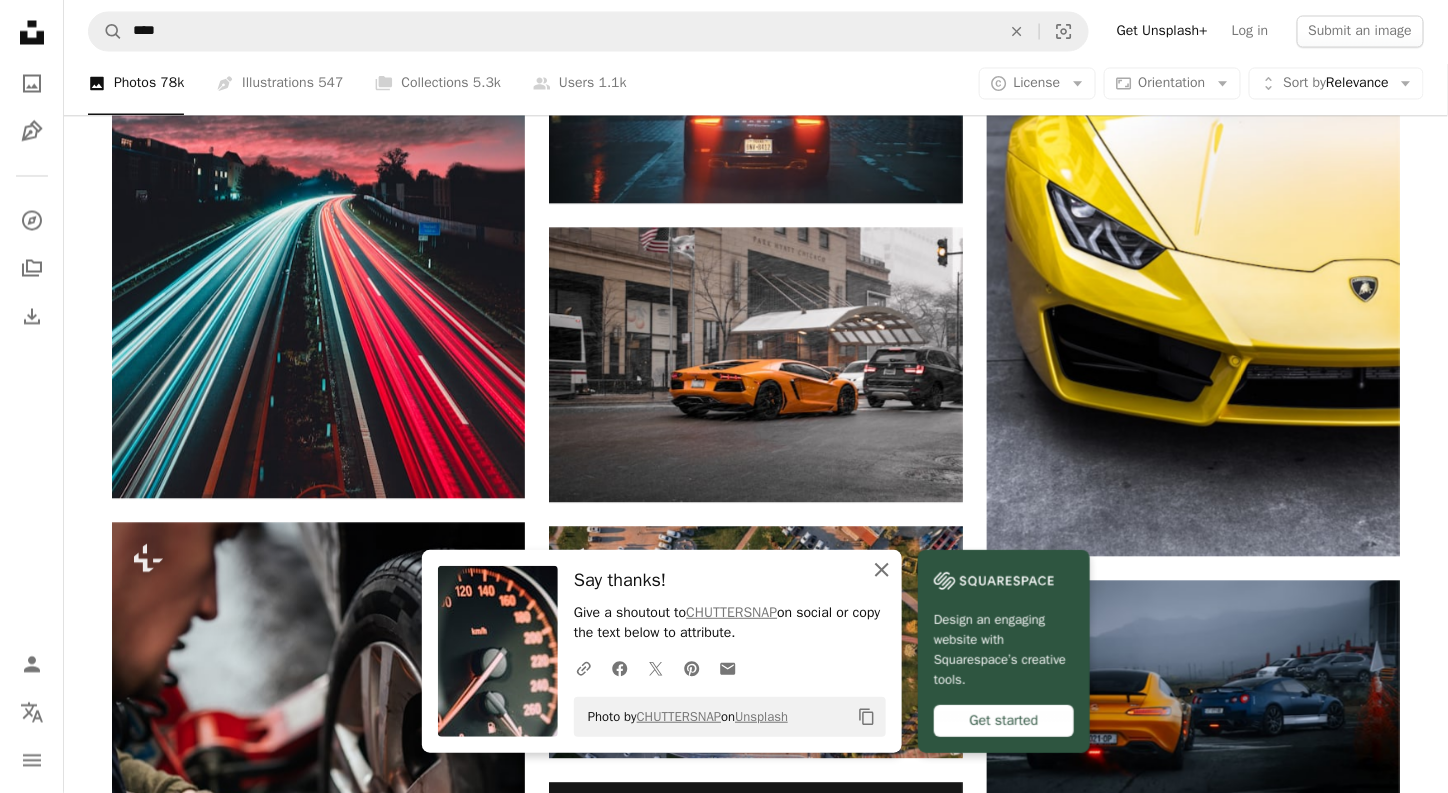 click on "An X shape" 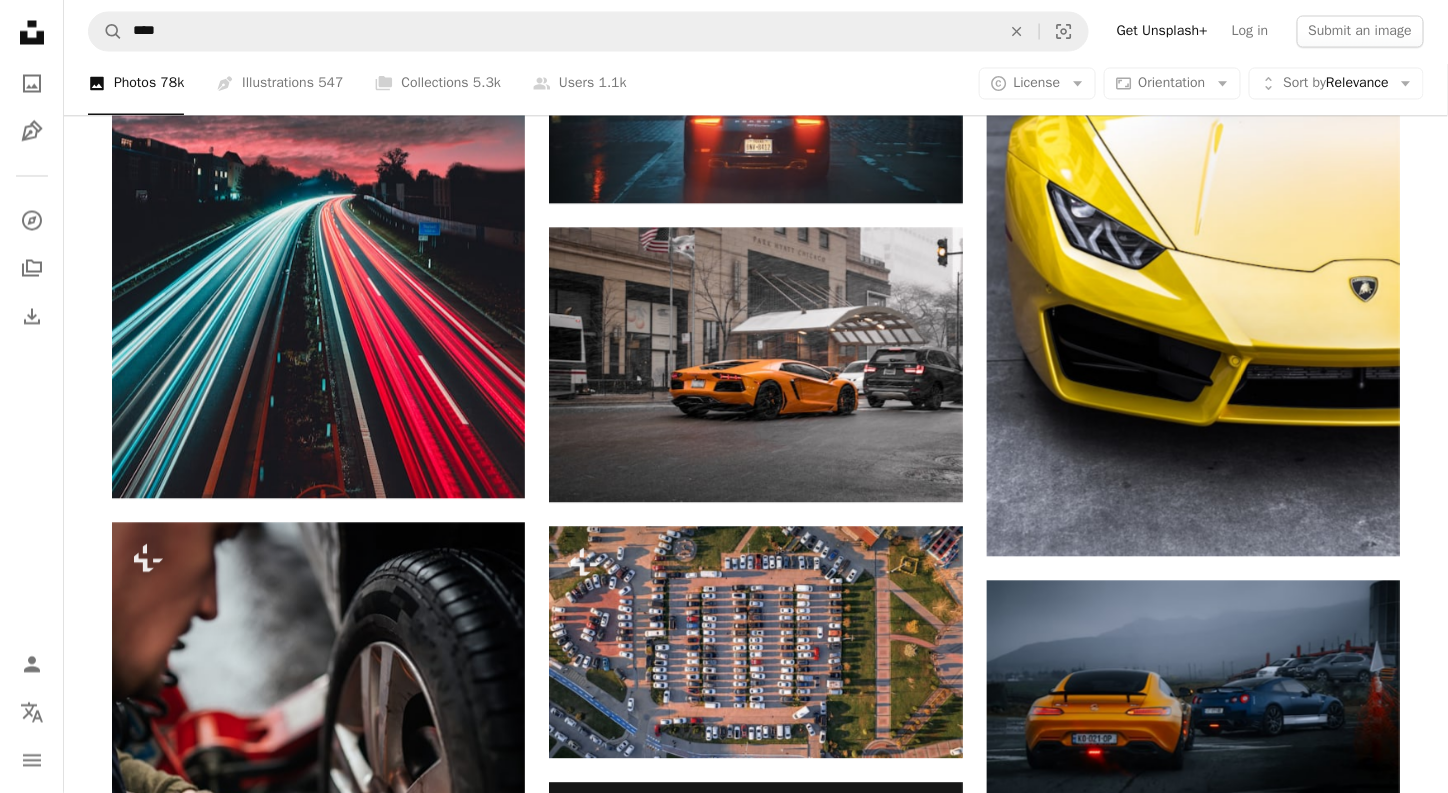 click on "Arrow pointing down" 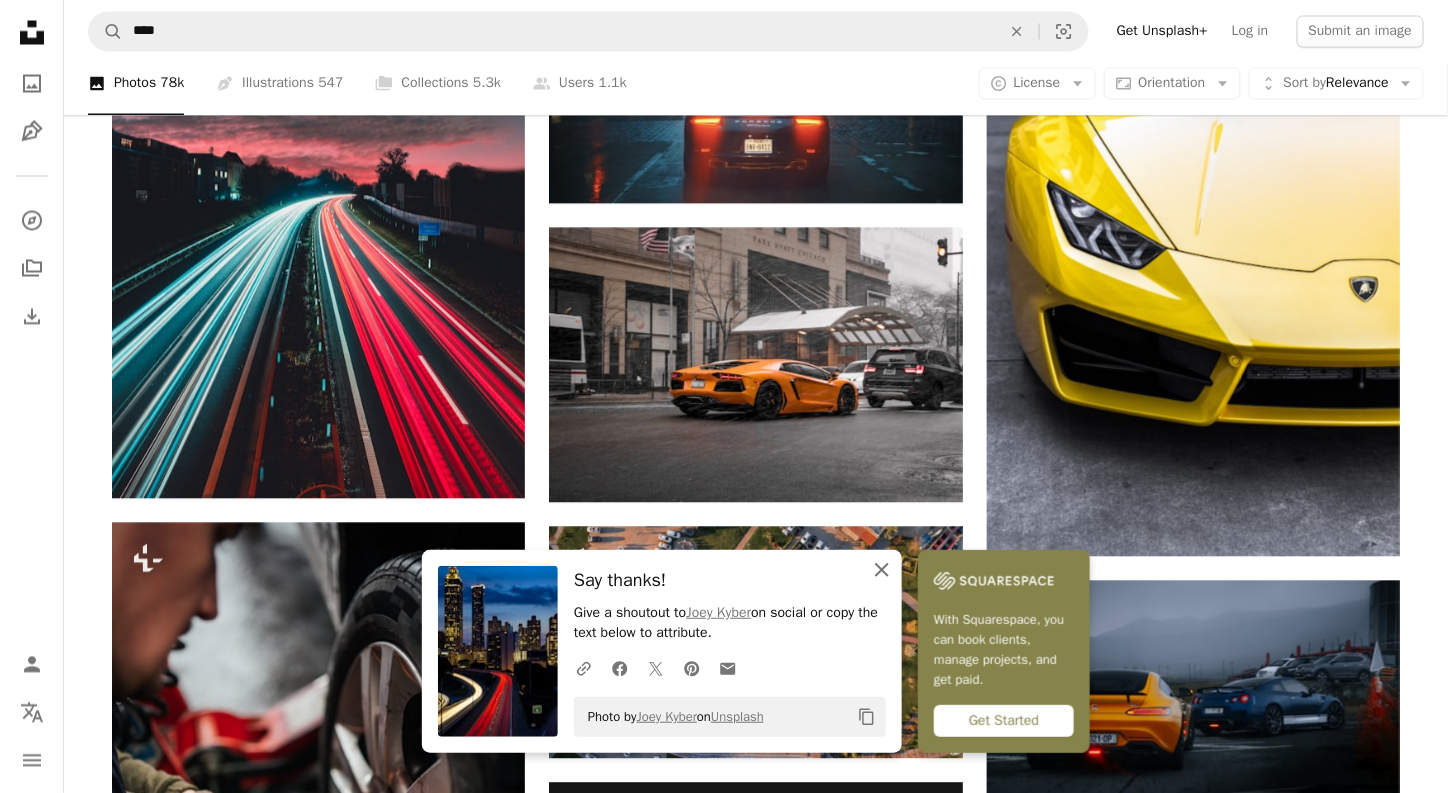 click 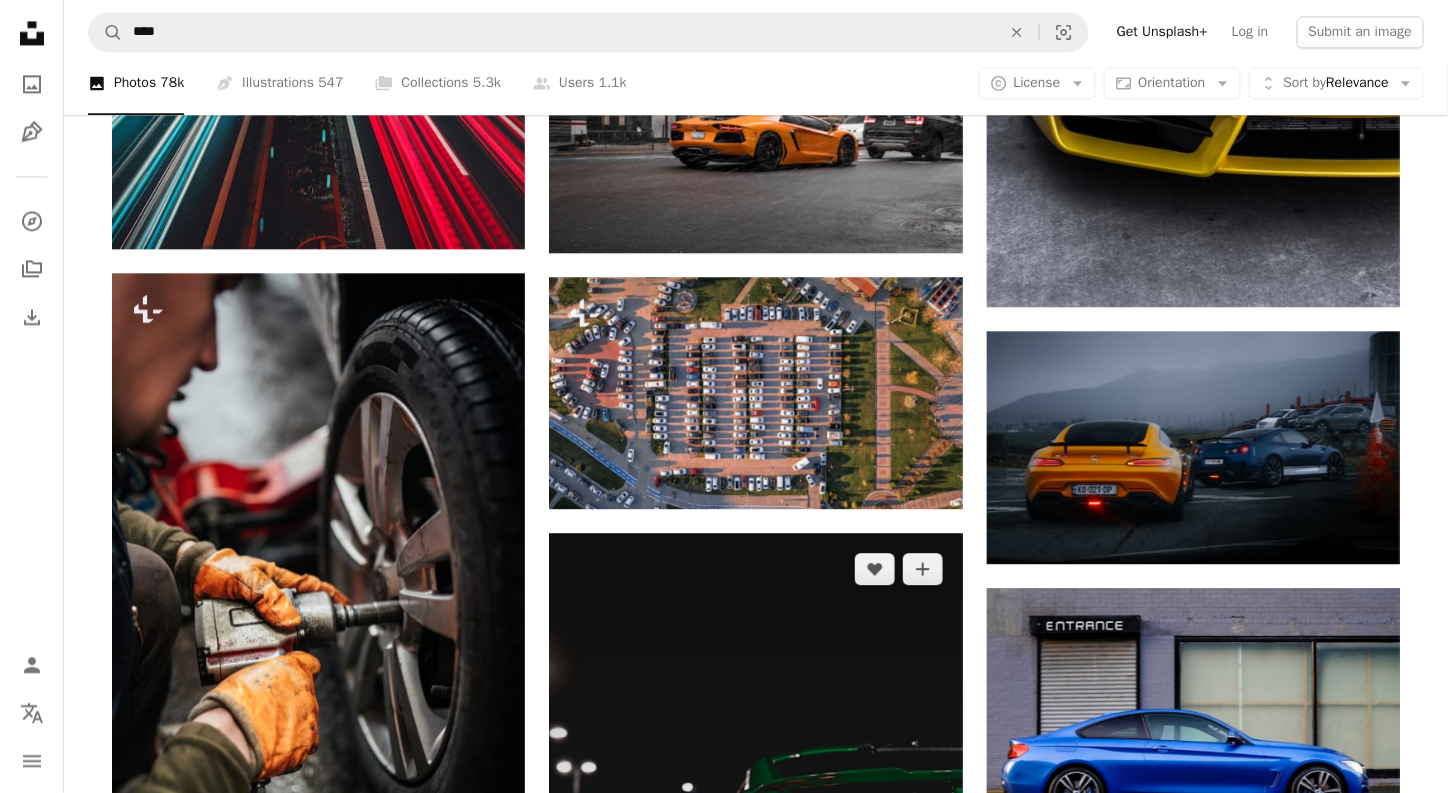 scroll, scrollTop: 14318, scrollLeft: 0, axis: vertical 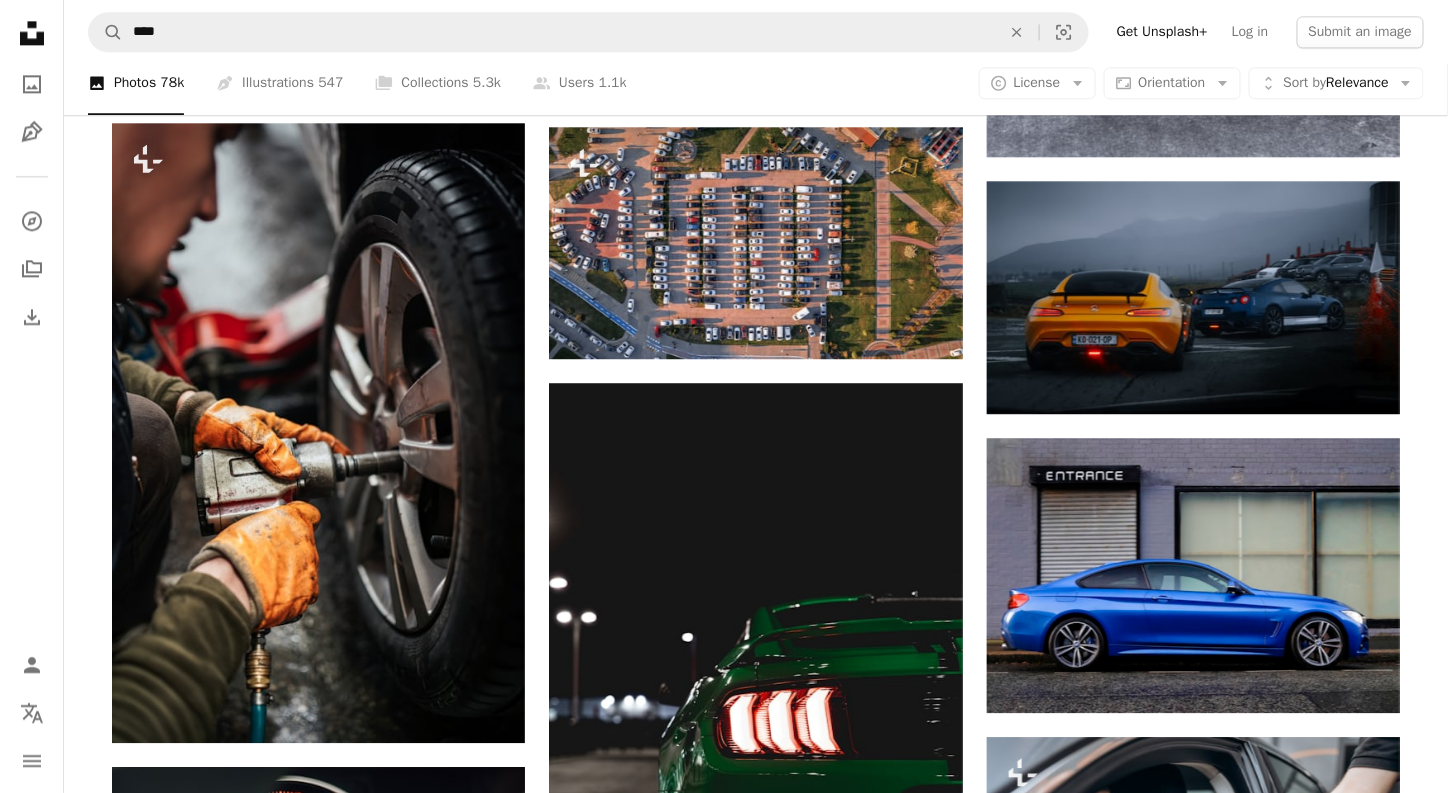 click 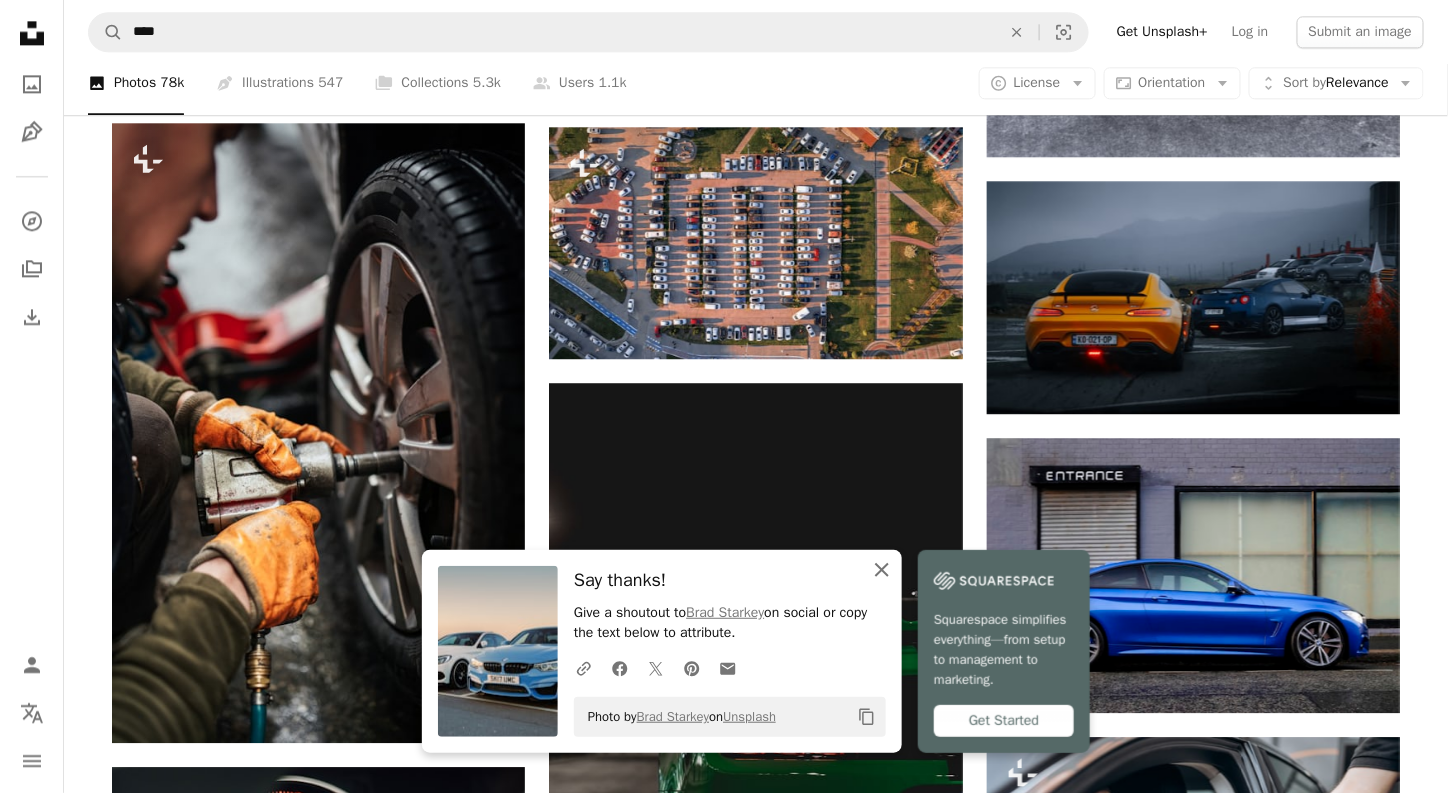 click on "An X shape" 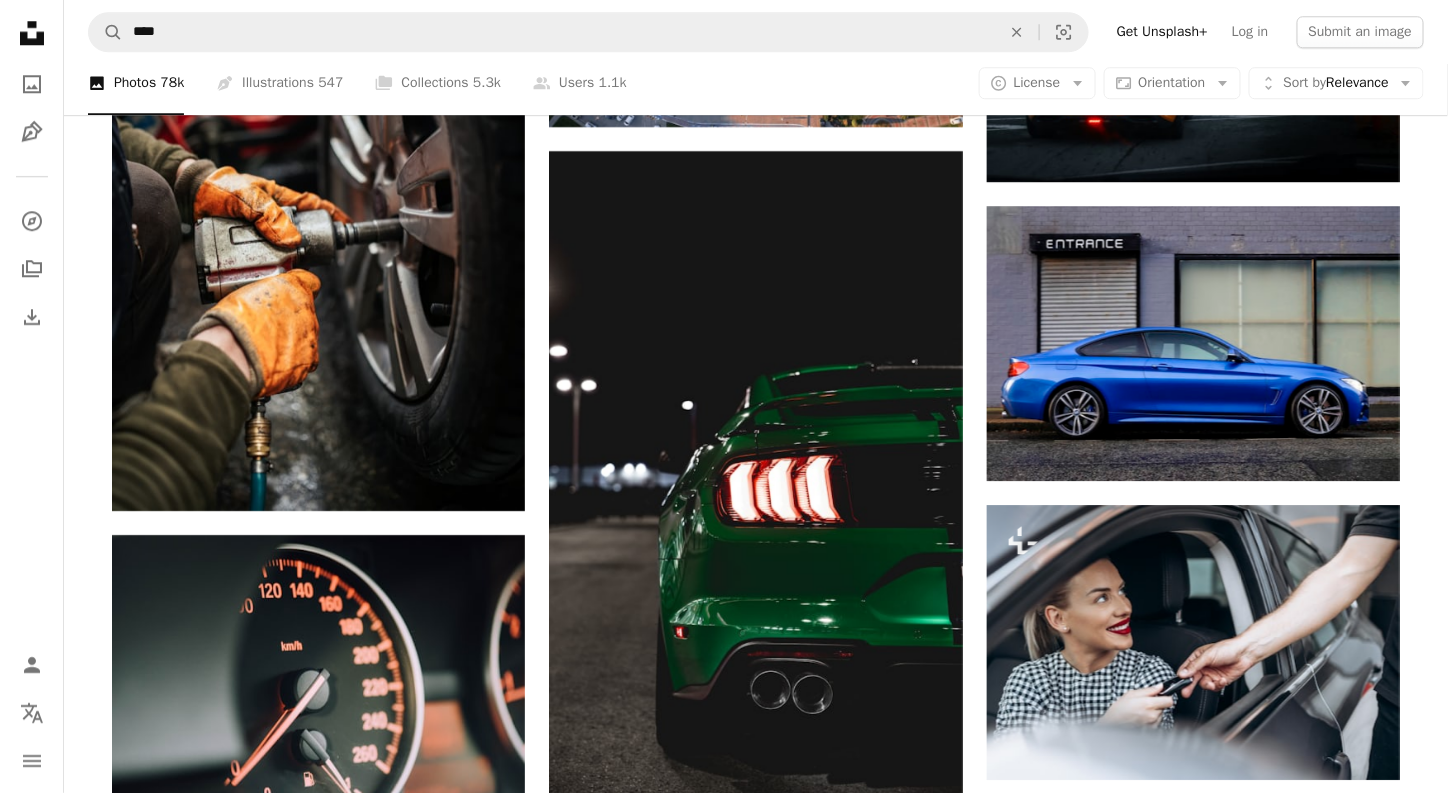 scroll, scrollTop: 14618, scrollLeft: 0, axis: vertical 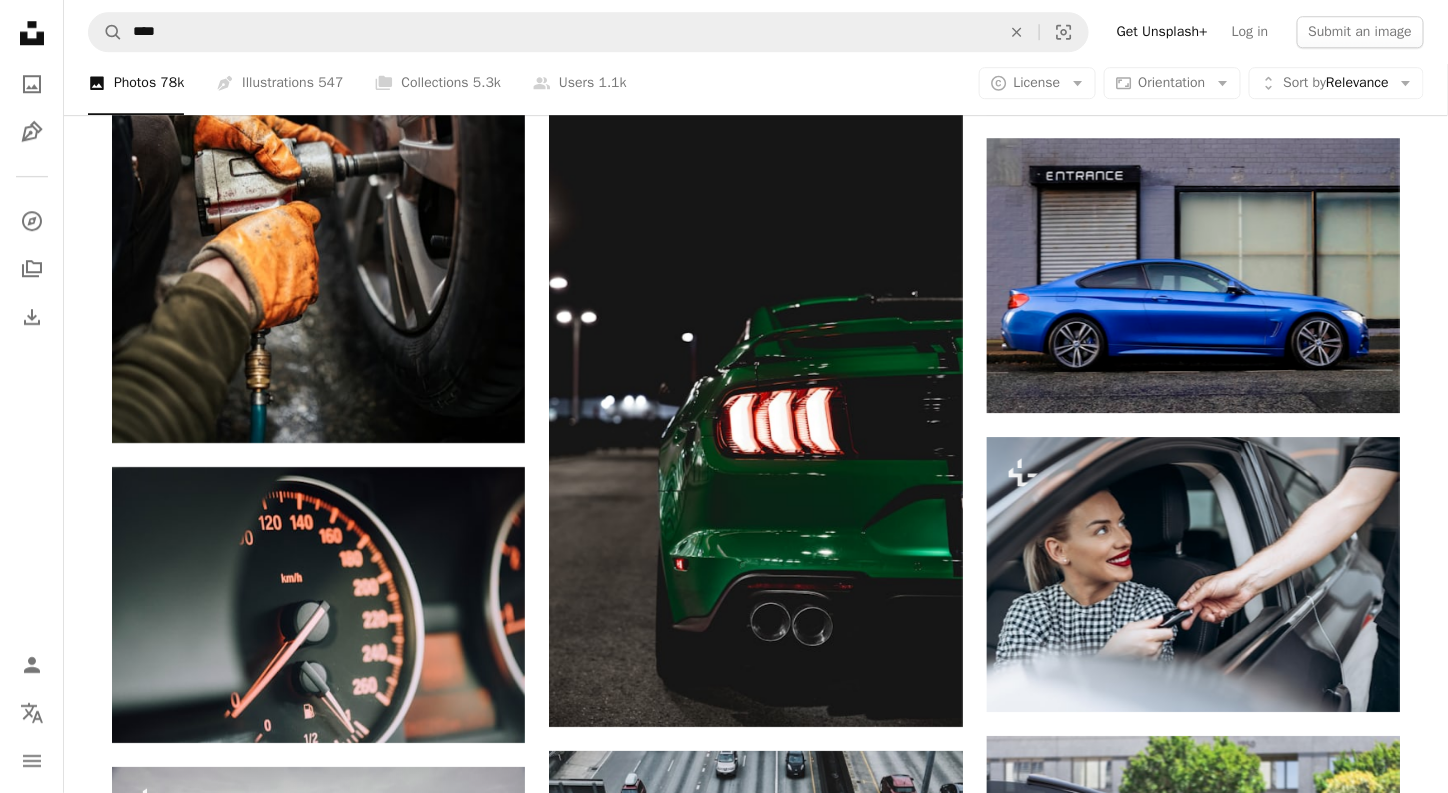 click on "Arrow pointing down" 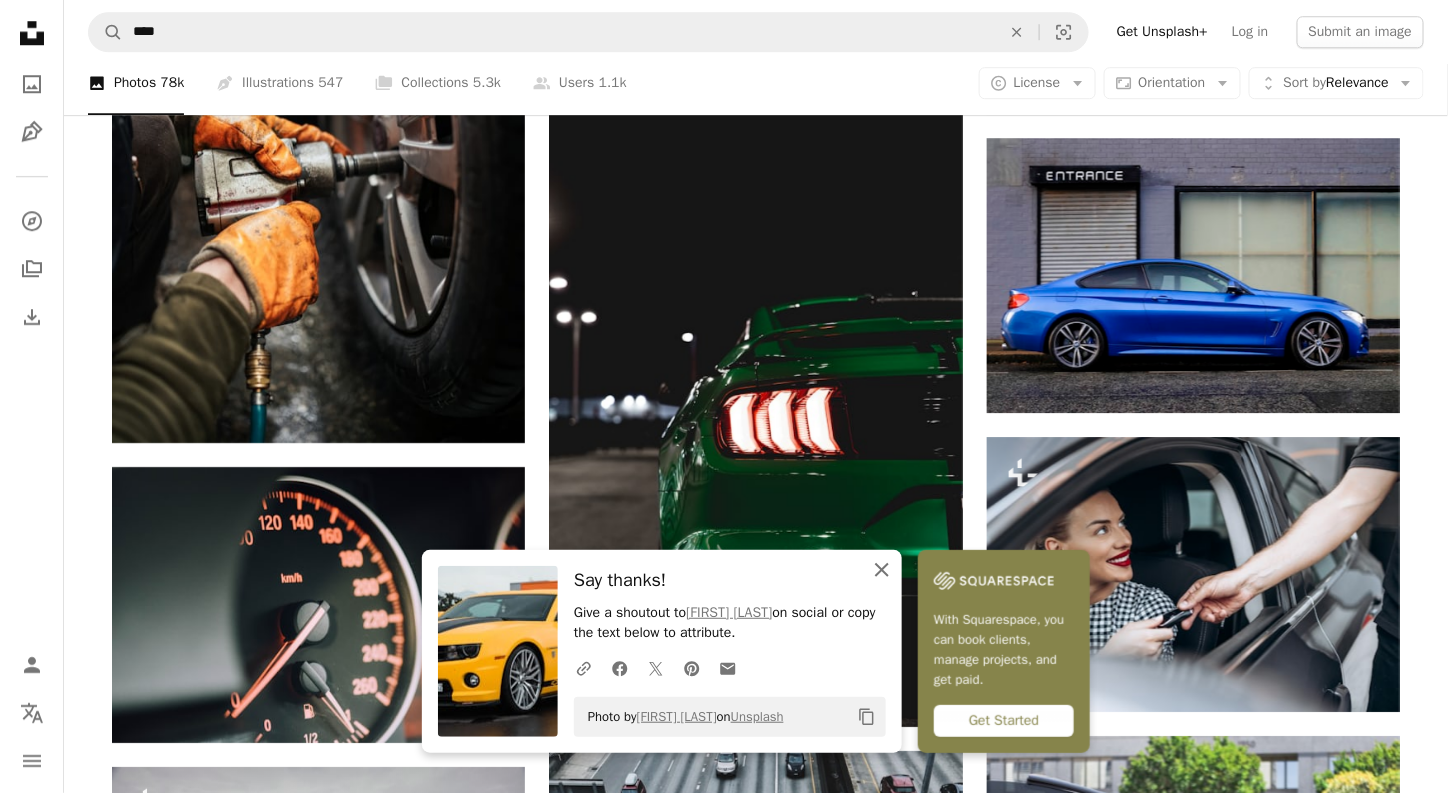 drag, startPoint x: 980, startPoint y: 565, endPoint x: 951, endPoint y: 564, distance: 29.017237 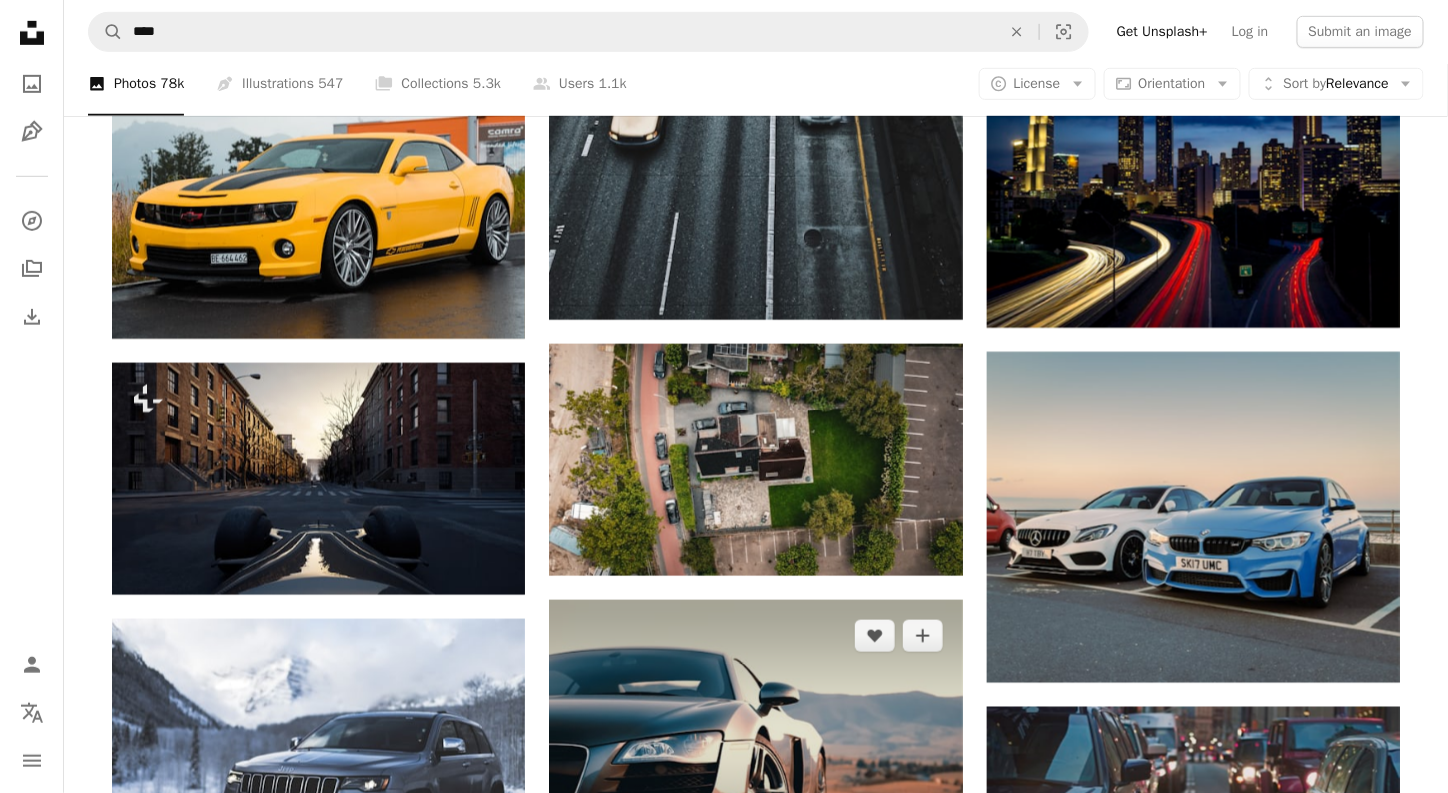 scroll, scrollTop: 15718, scrollLeft: 0, axis: vertical 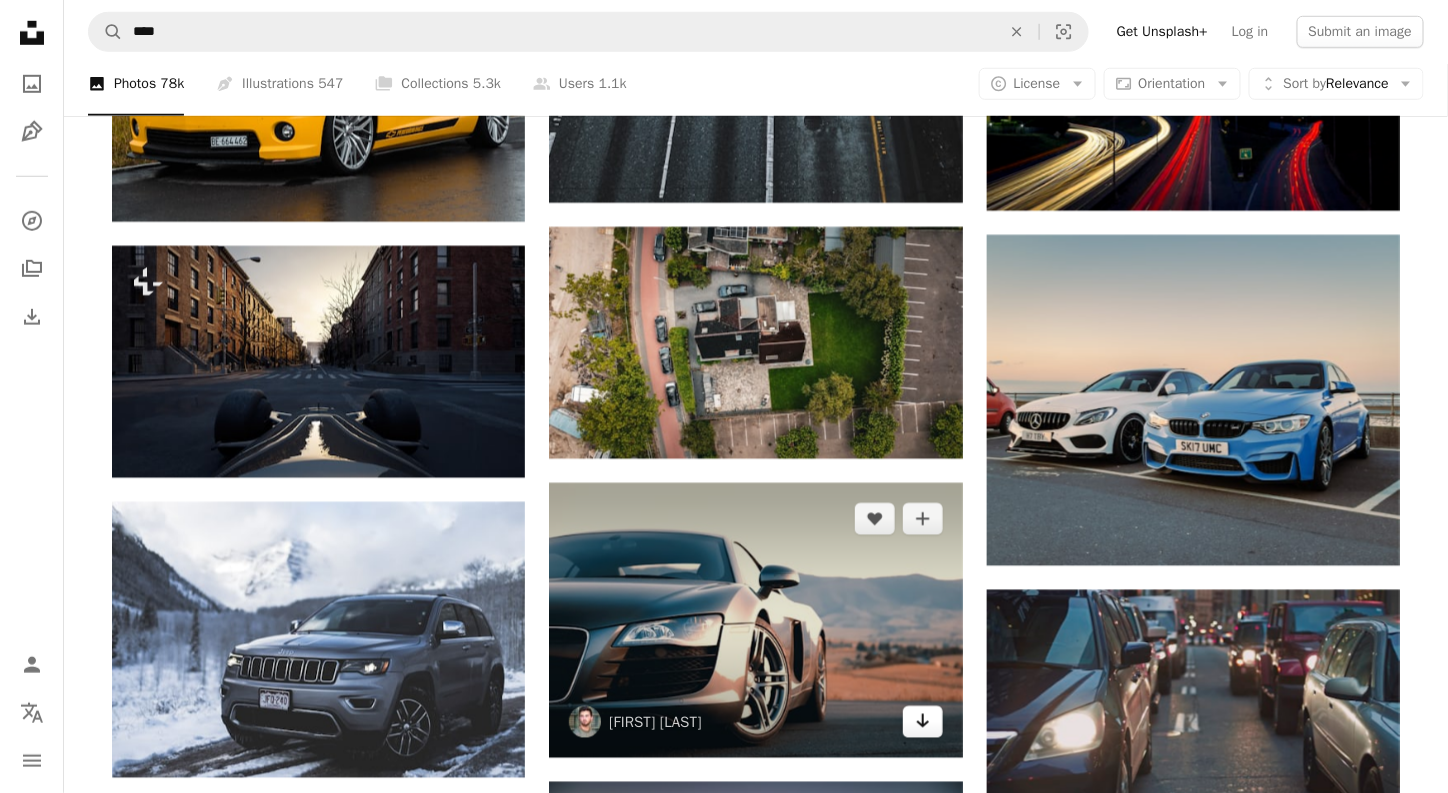 click on "Arrow pointing down" 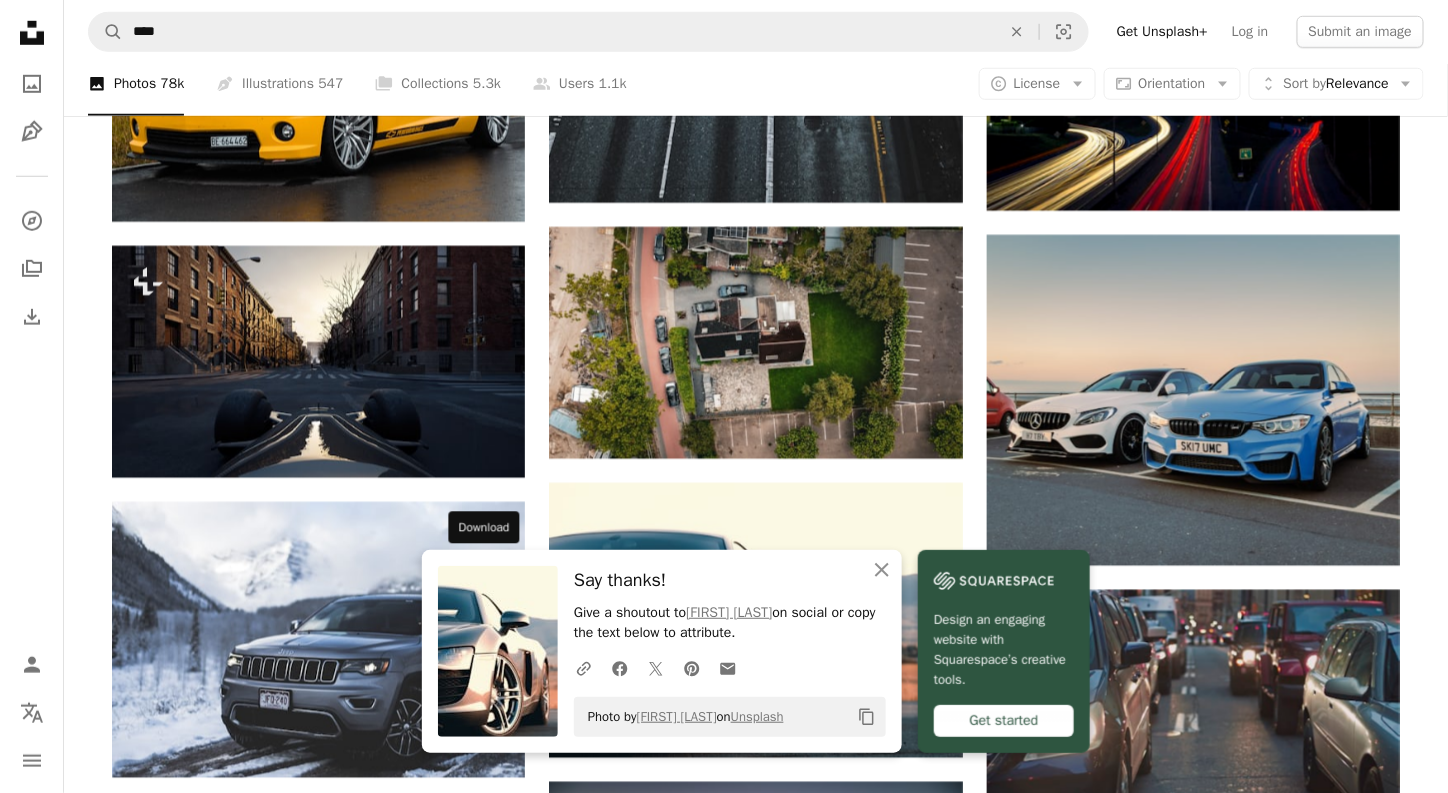 click on "Arrow pointing down" at bounding box center (485, 1342) 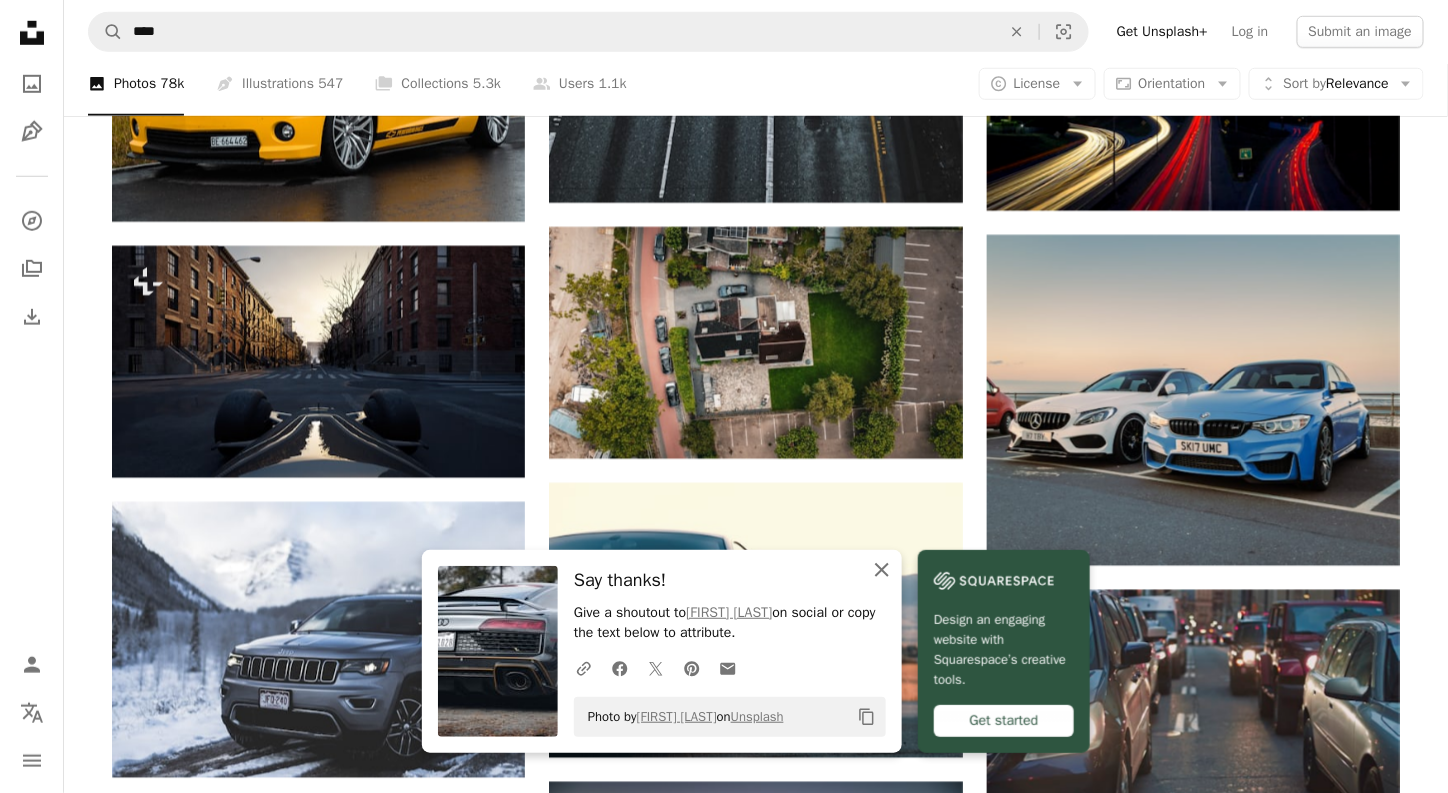 click 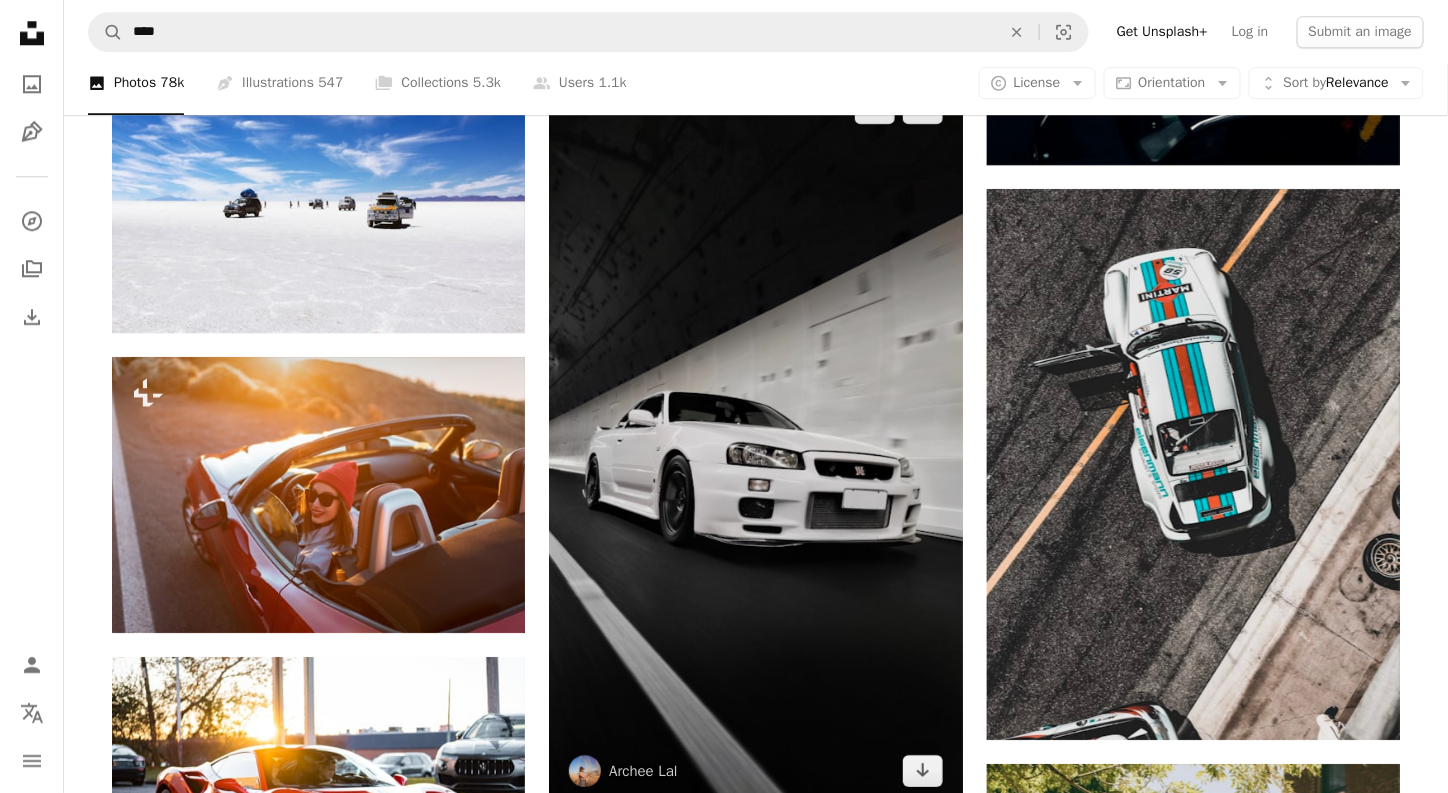 scroll, scrollTop: 17118, scrollLeft: 0, axis: vertical 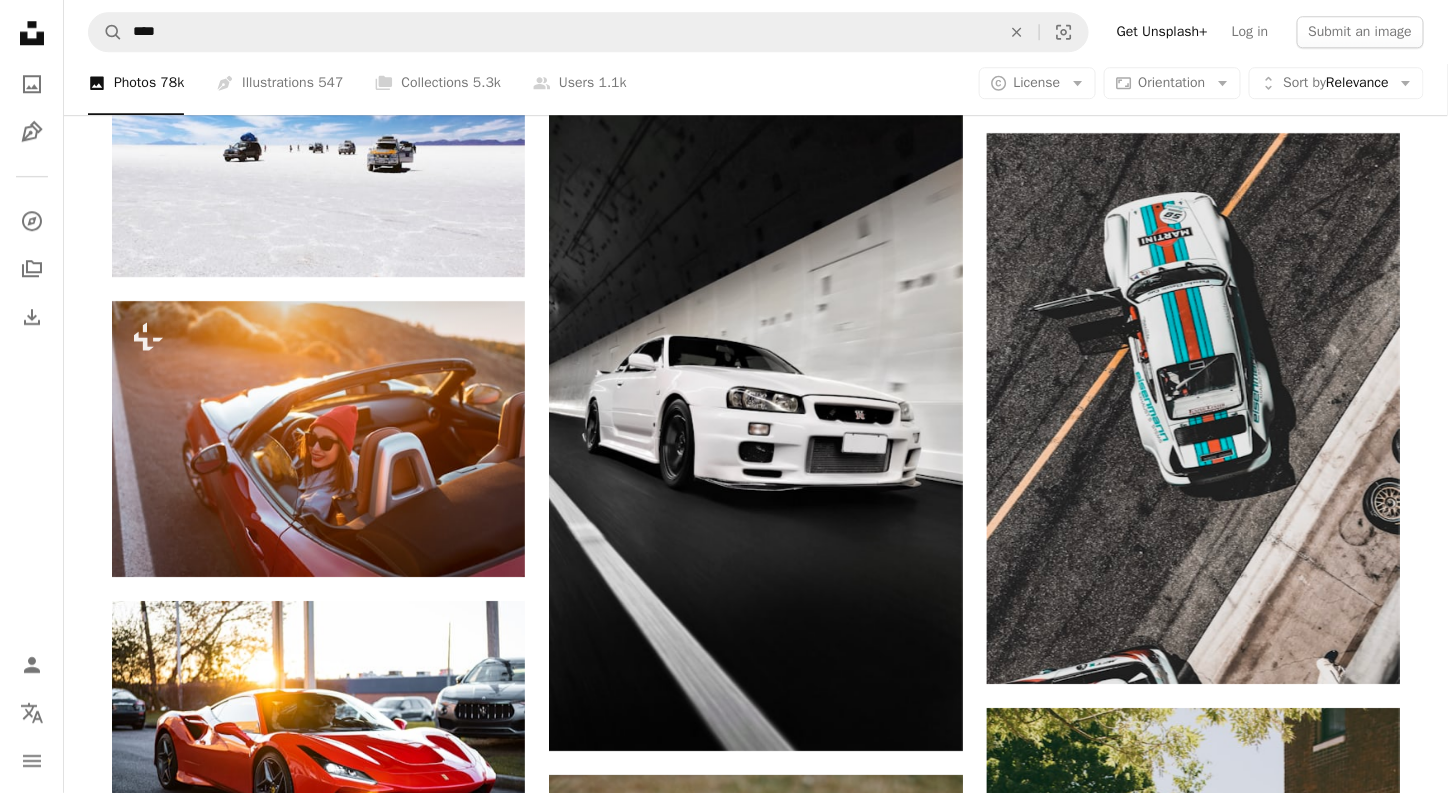 click on "Arrow pointing down" 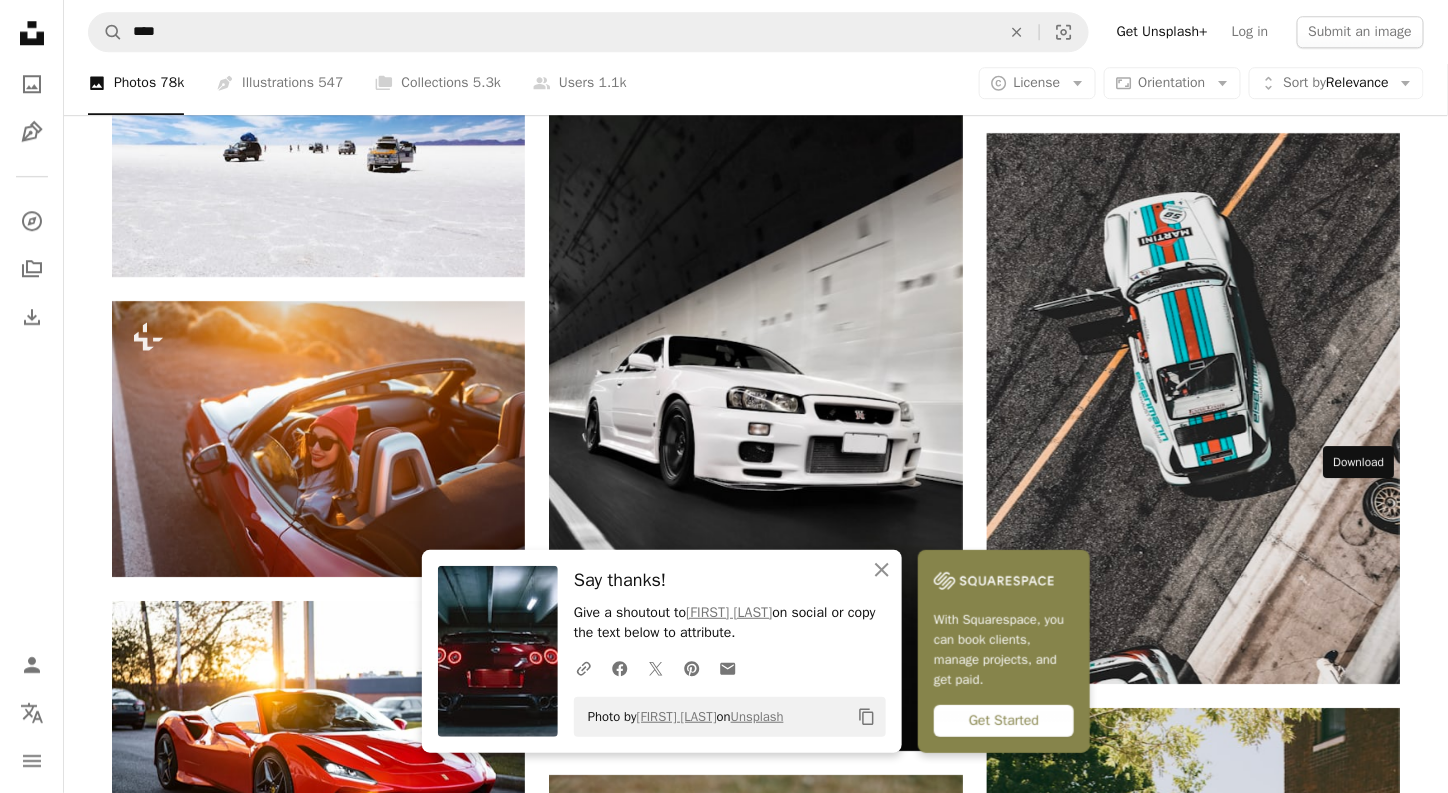 click on "Arrow pointing down" at bounding box center (1360, 1834) 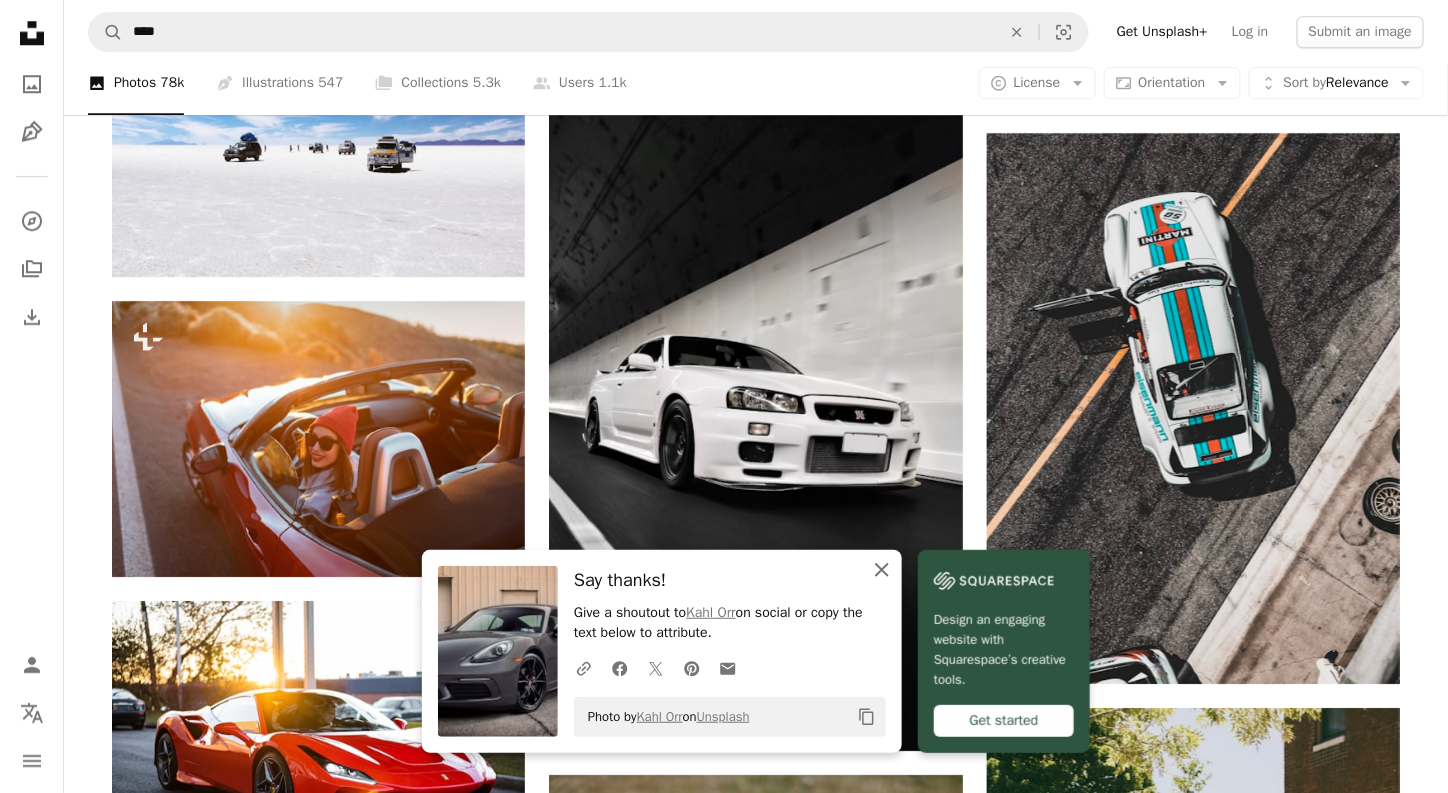 click 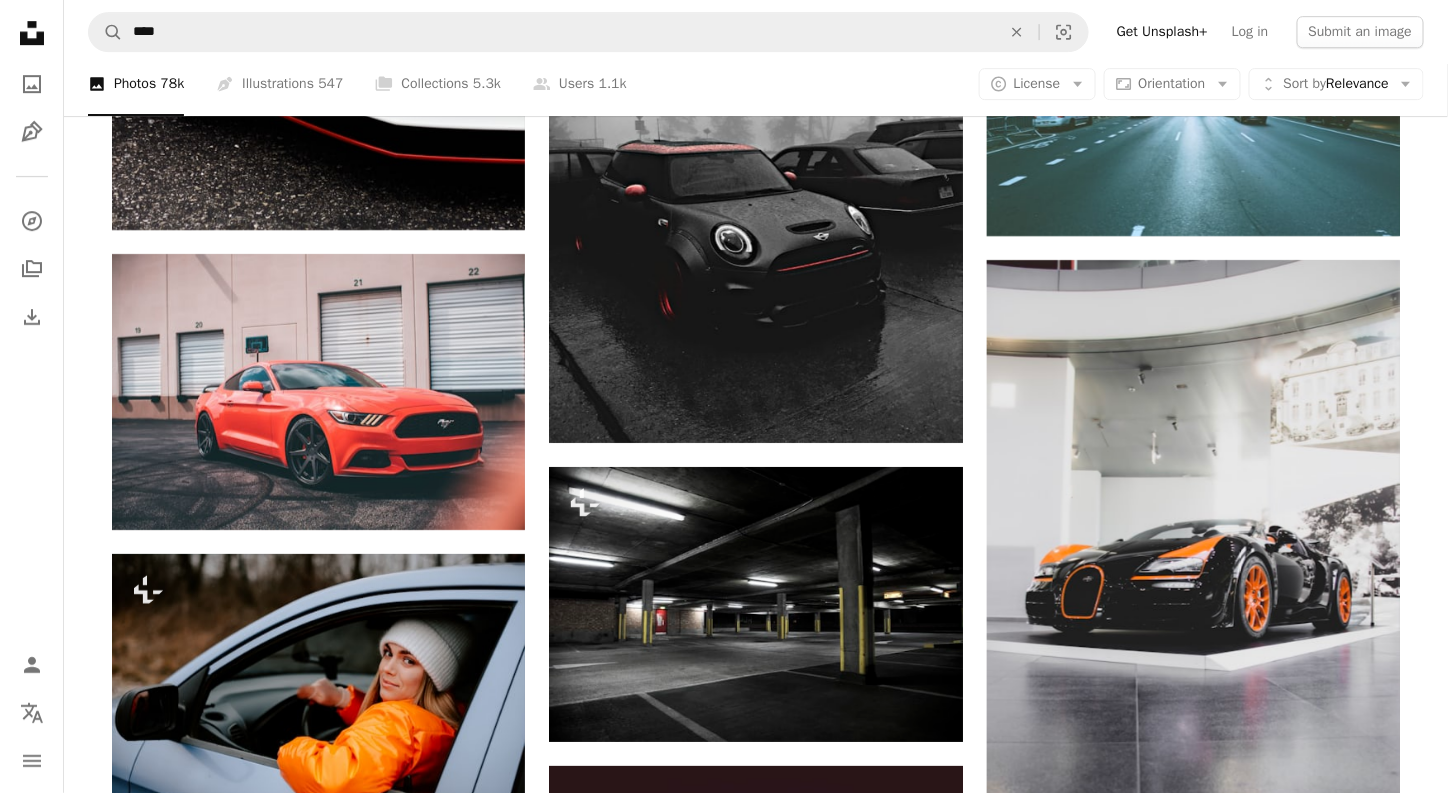 scroll, scrollTop: 19918, scrollLeft: 0, axis: vertical 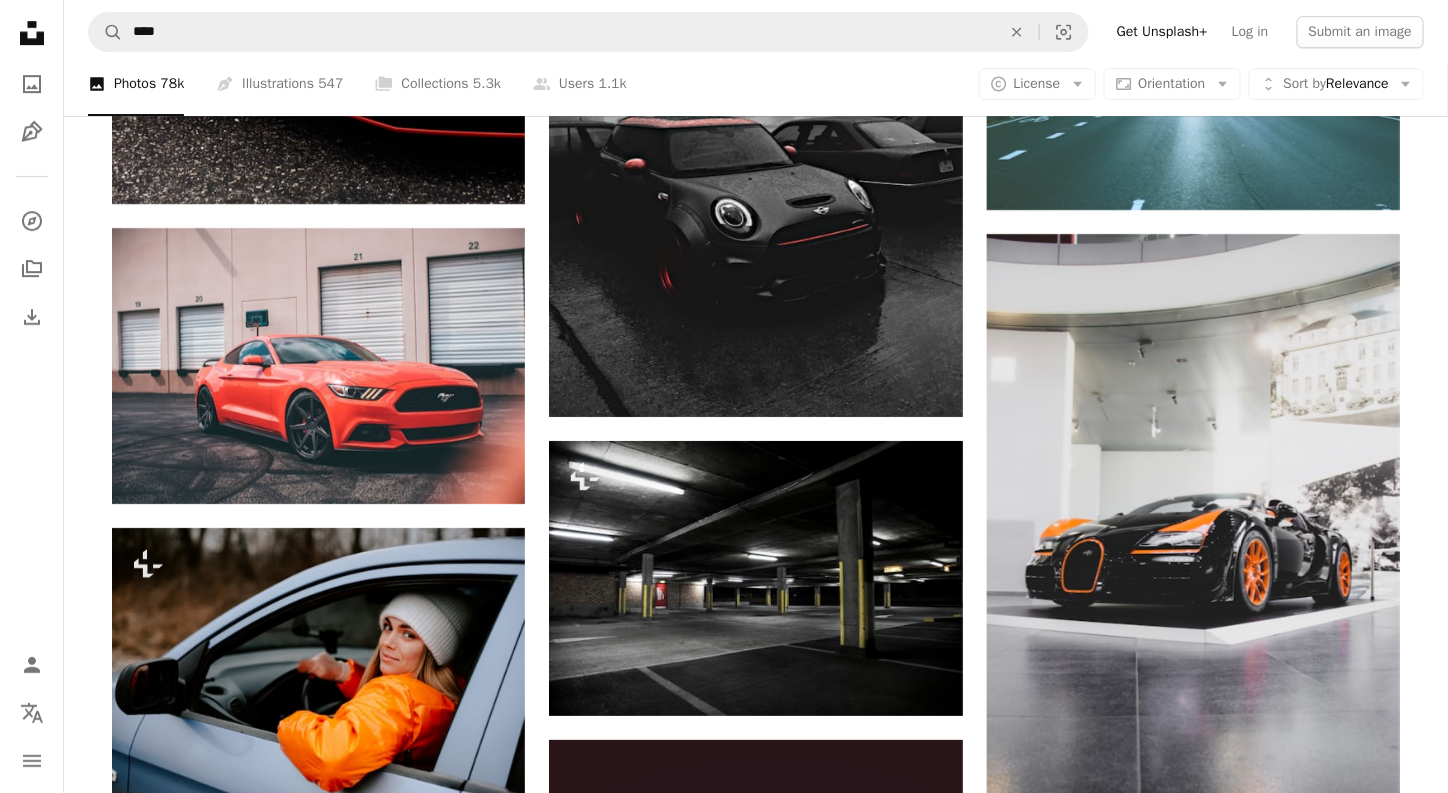 click on "Arrow pointing down" 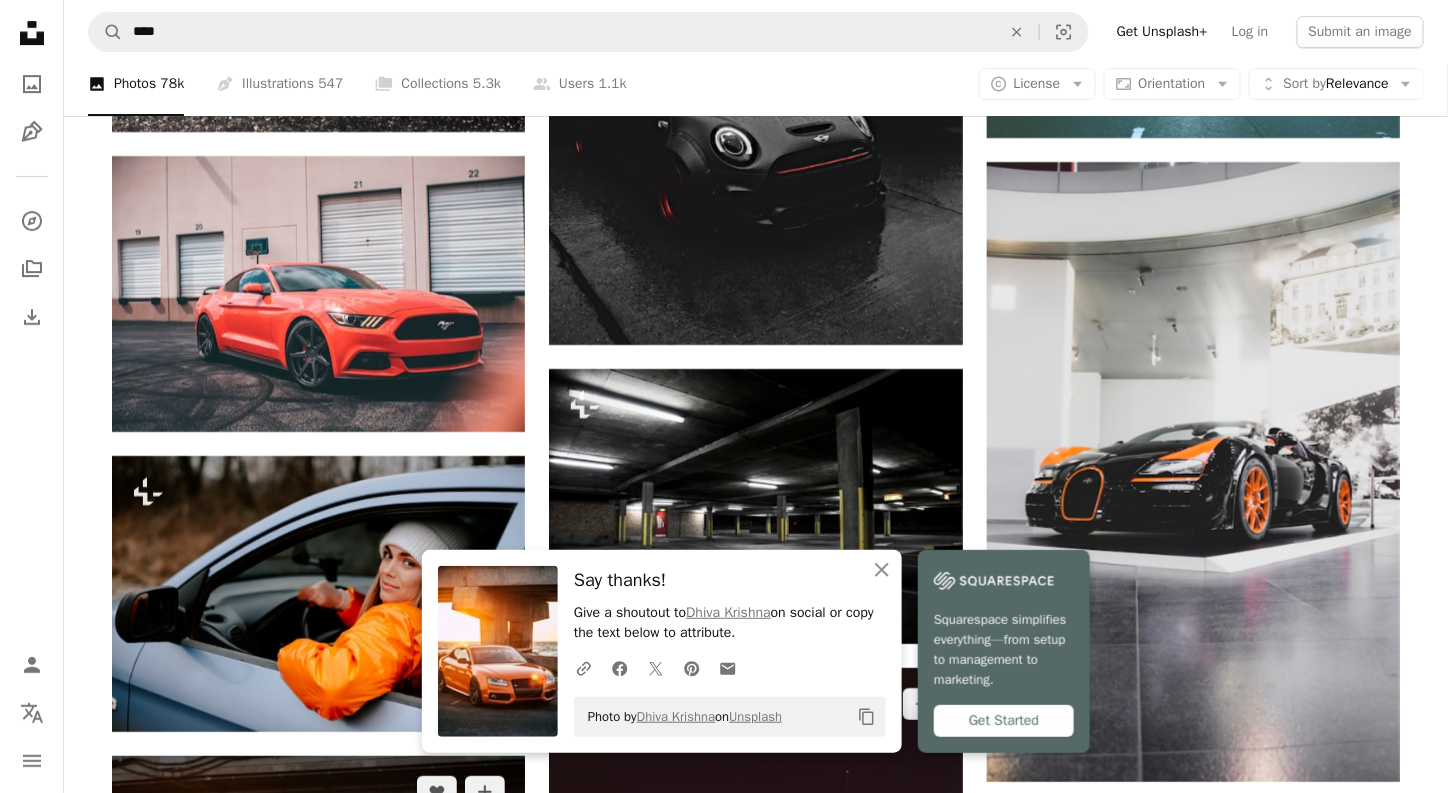 scroll, scrollTop: 20018, scrollLeft: 0, axis: vertical 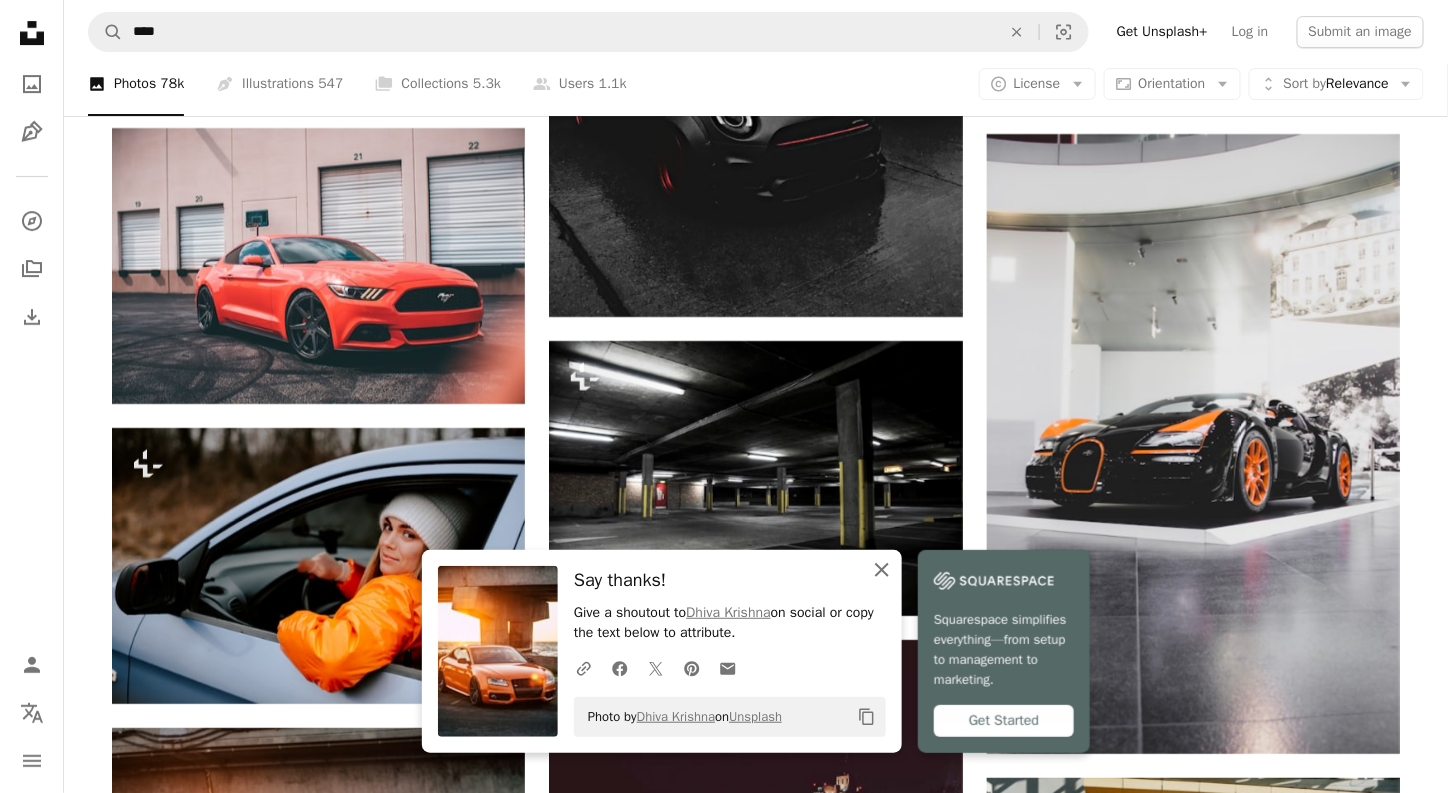 click 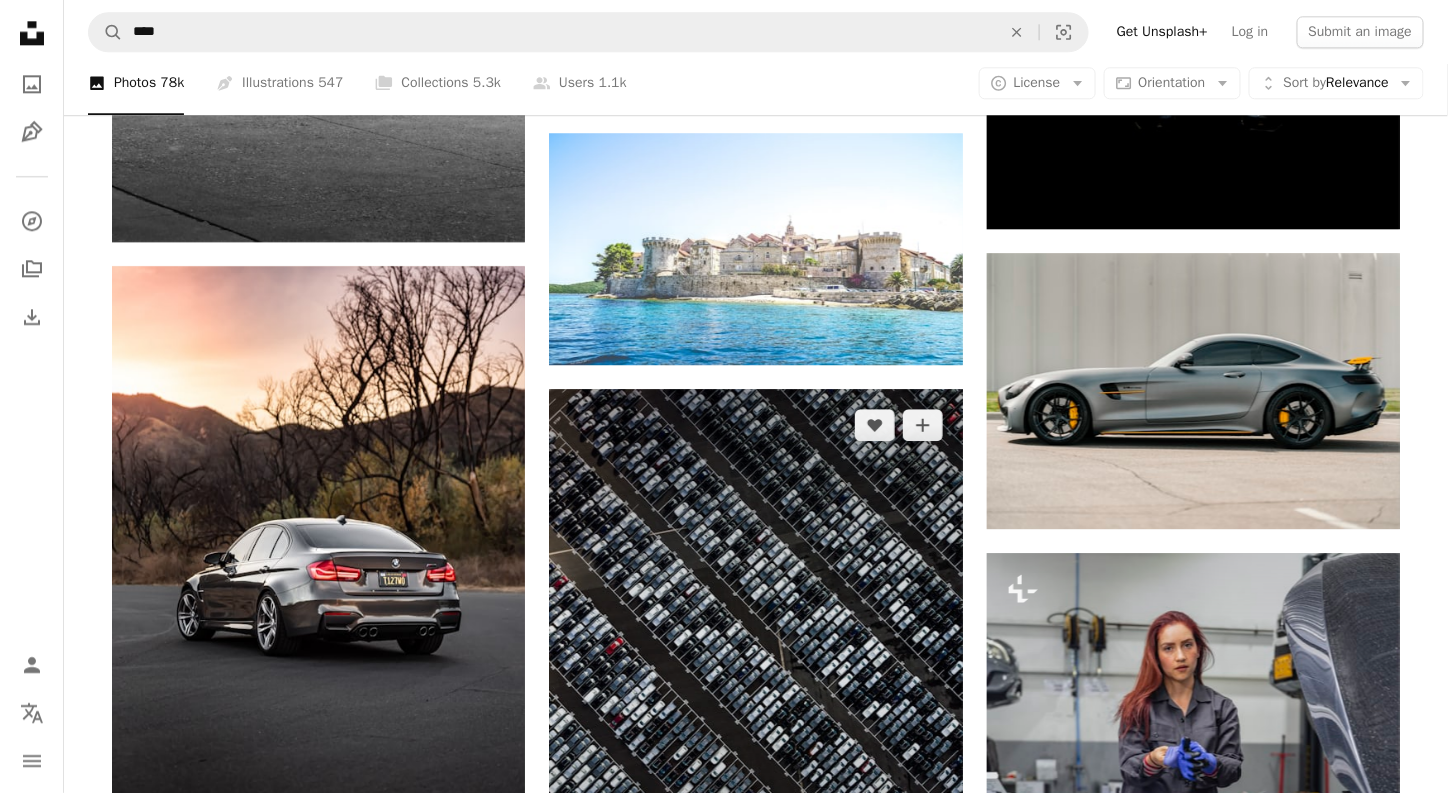 scroll, scrollTop: 22018, scrollLeft: 0, axis: vertical 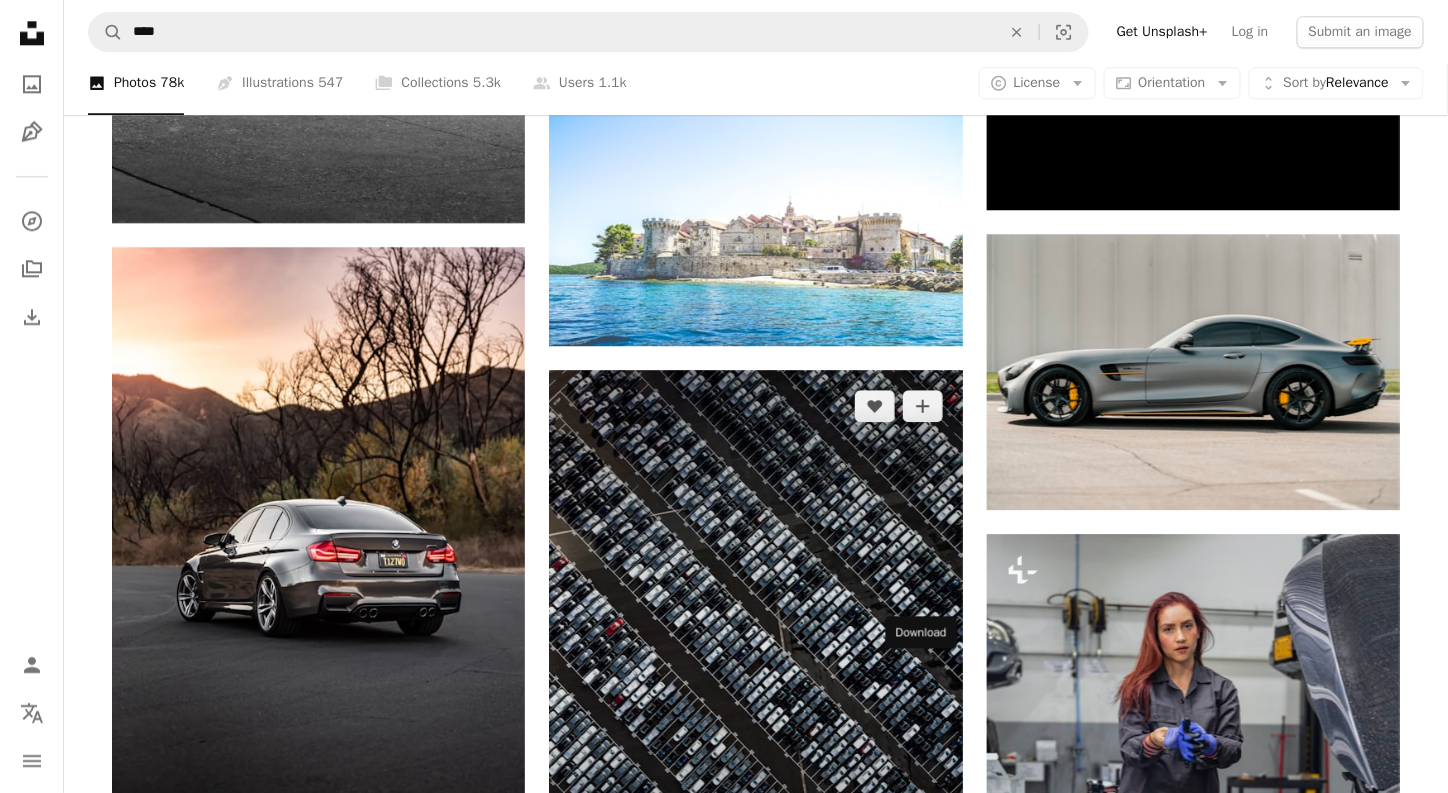 click on "Arrow pointing down" 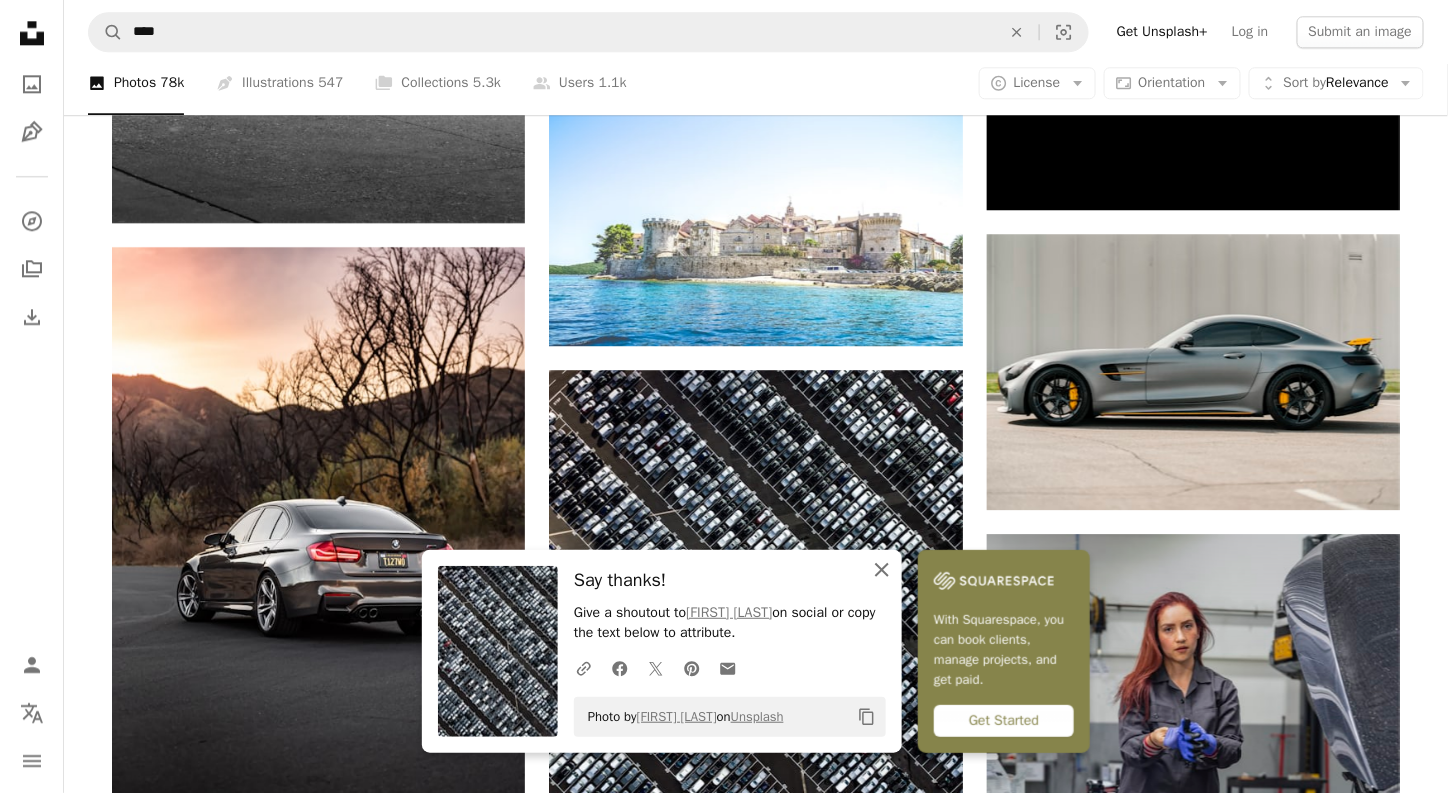 click on "An X shape" 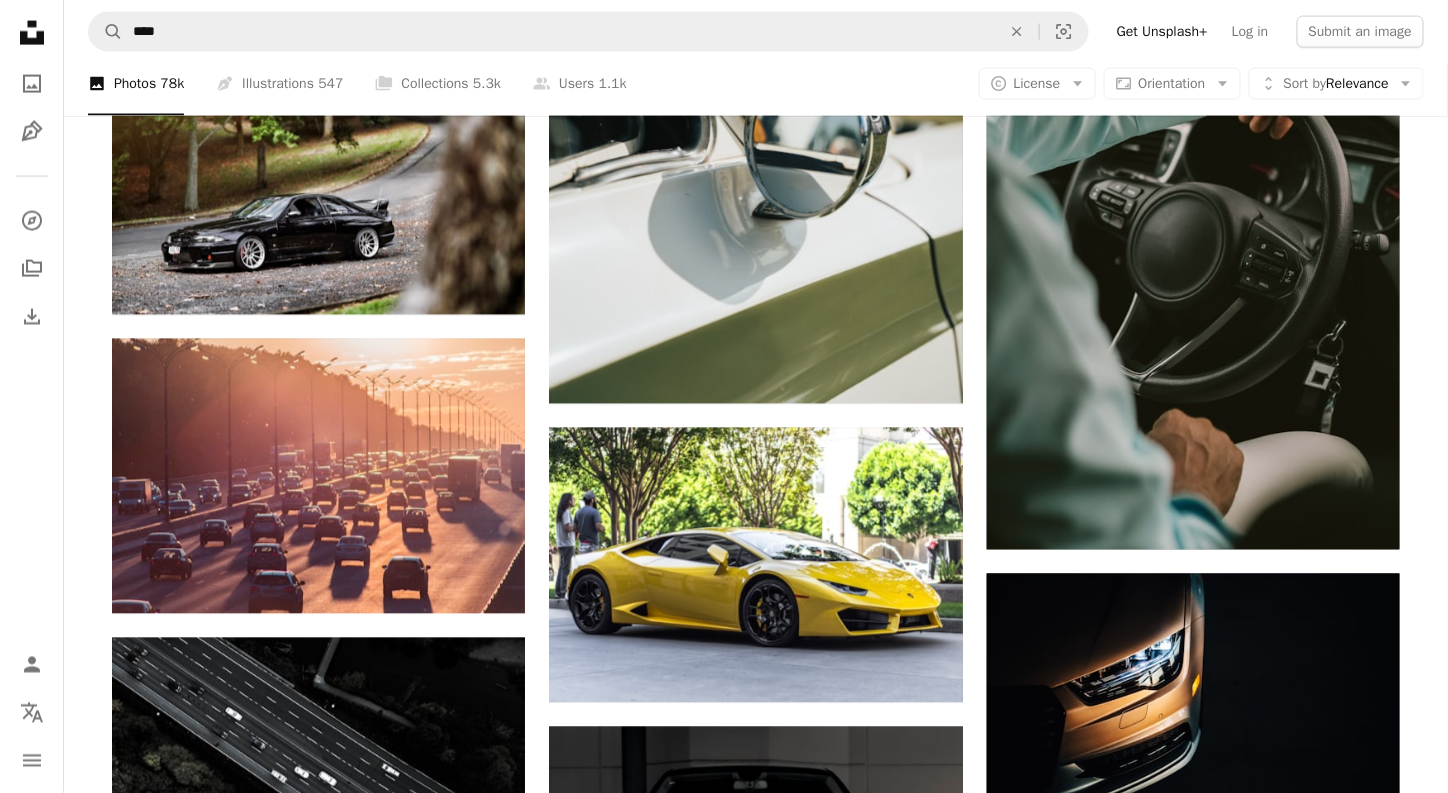 scroll, scrollTop: 23918, scrollLeft: 0, axis: vertical 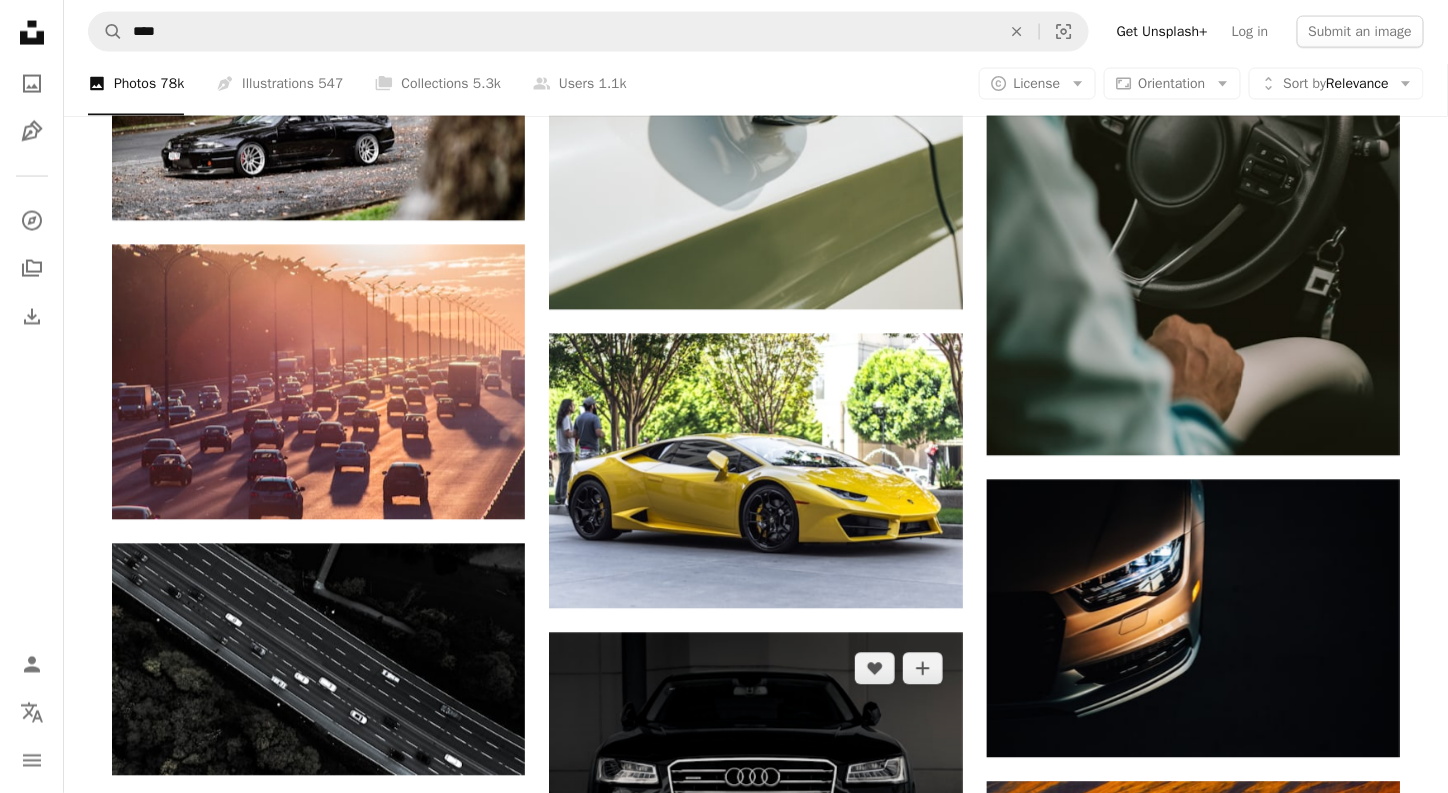 click on "Arrow pointing down" 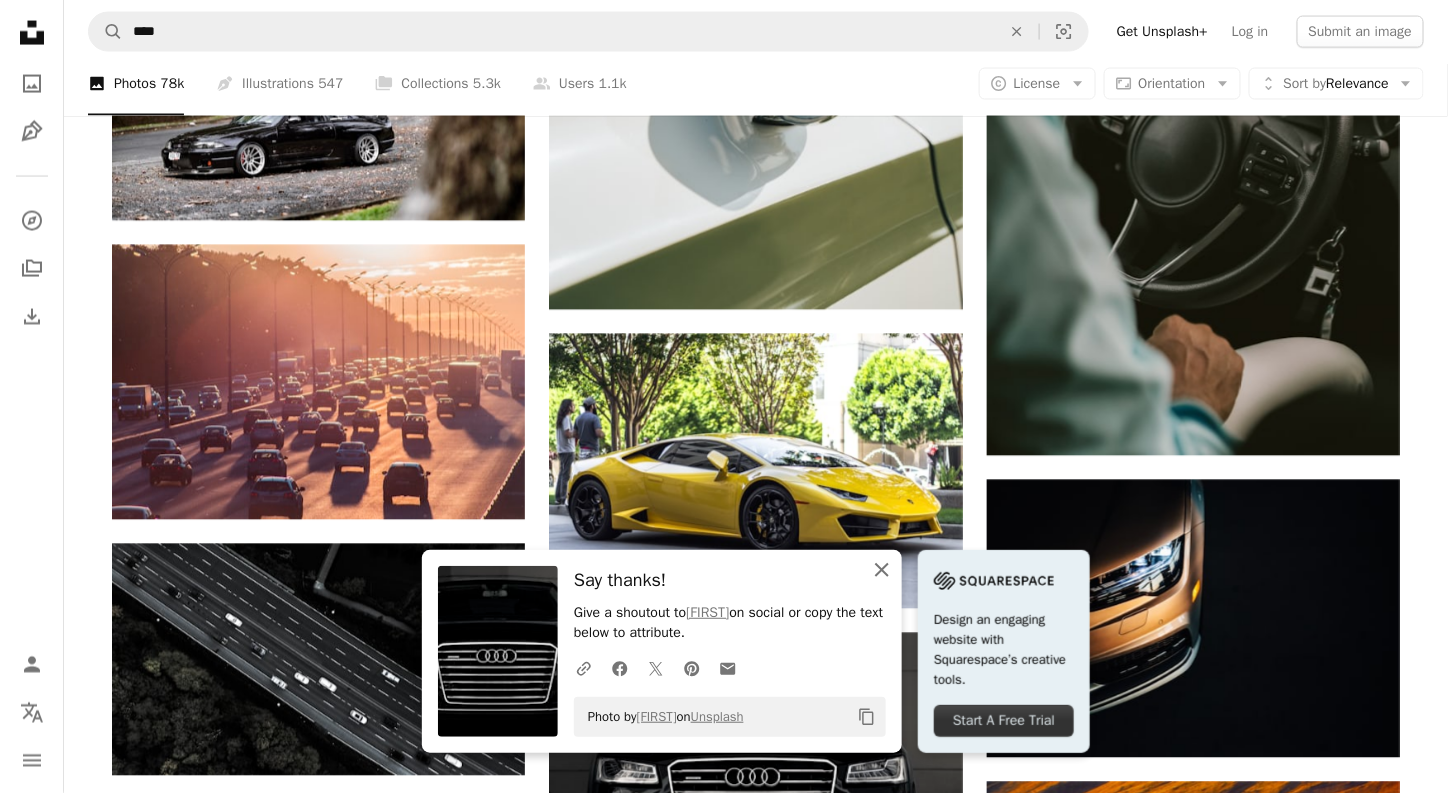 click on "An X shape Close" at bounding box center [882, 570] 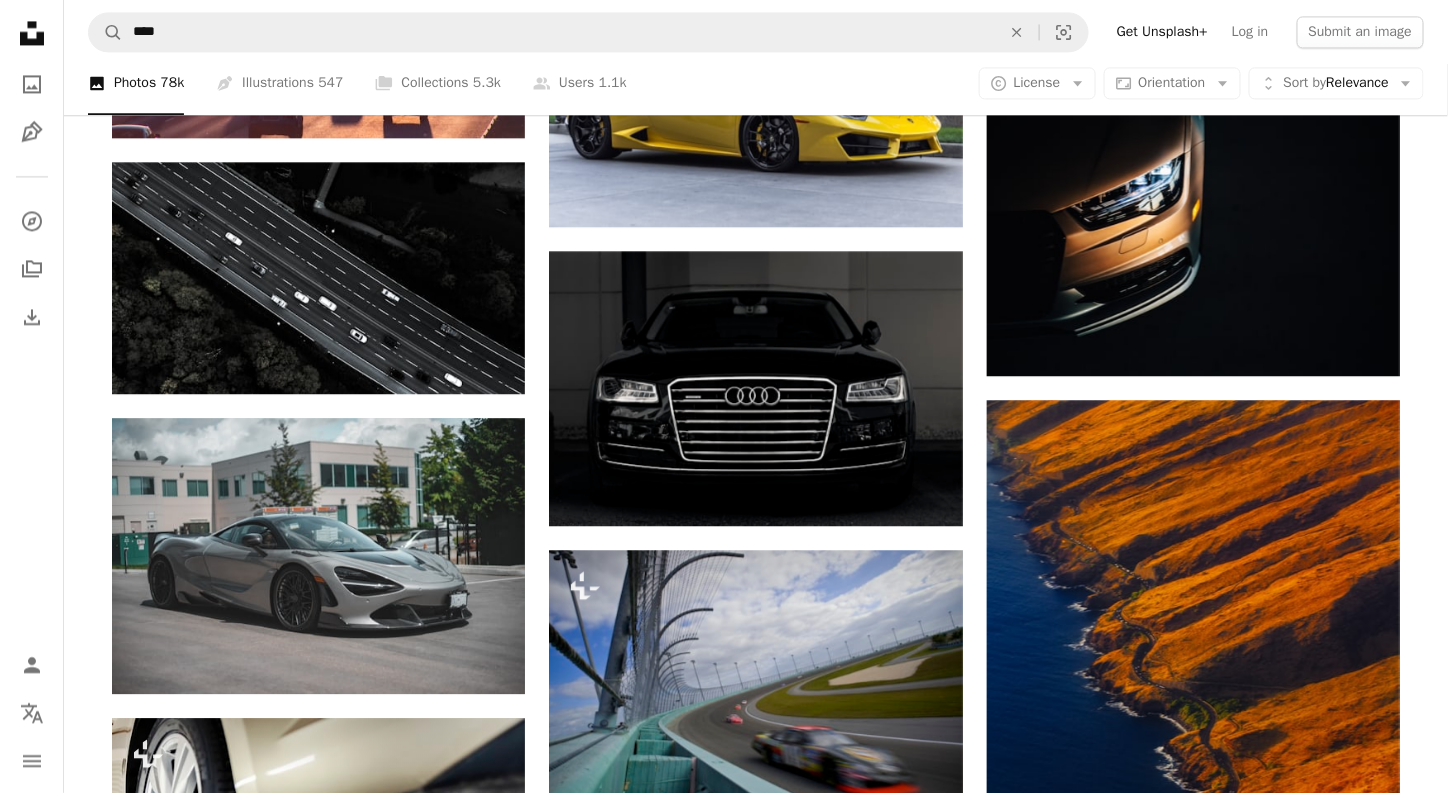 scroll, scrollTop: 24318, scrollLeft: 0, axis: vertical 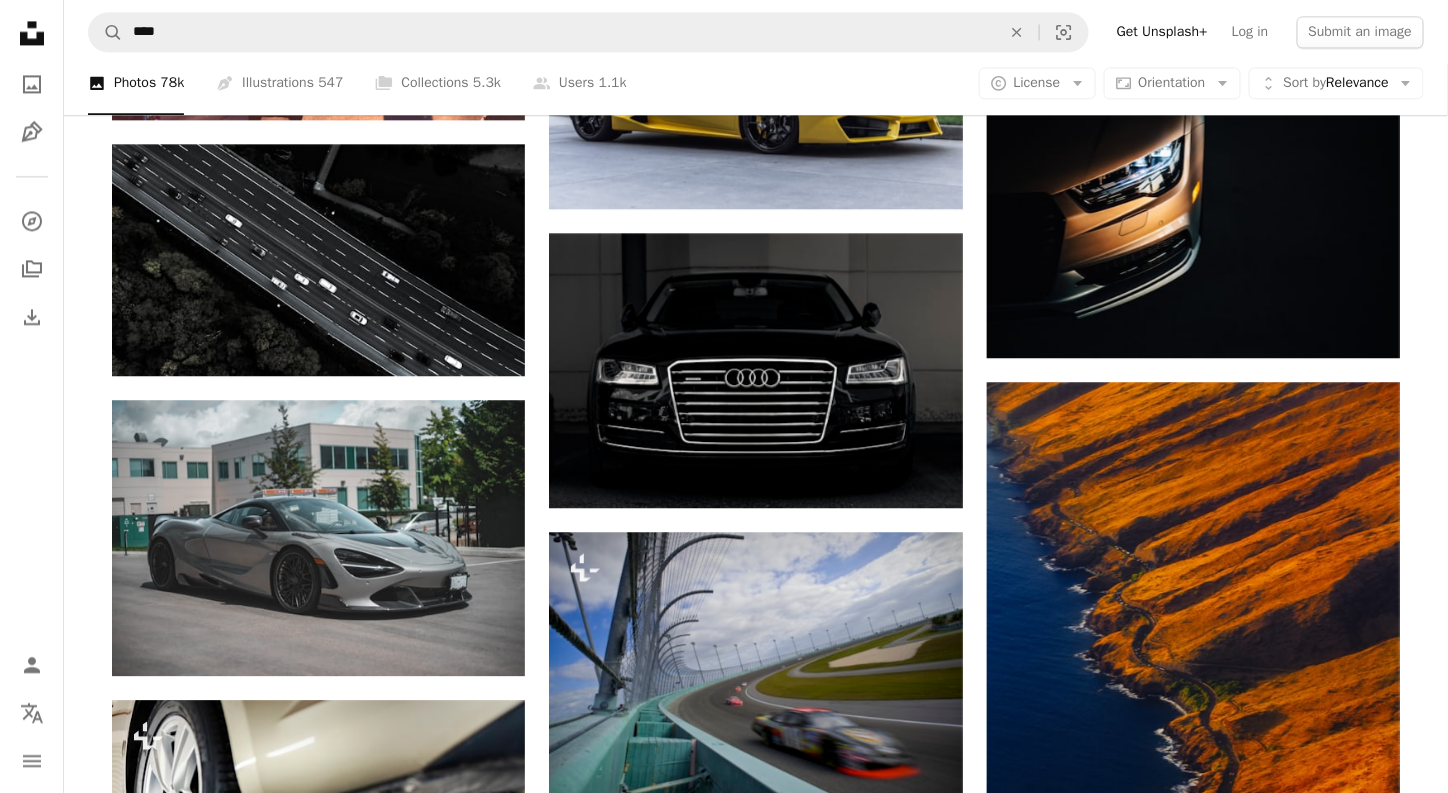click on "Arrow pointing down" 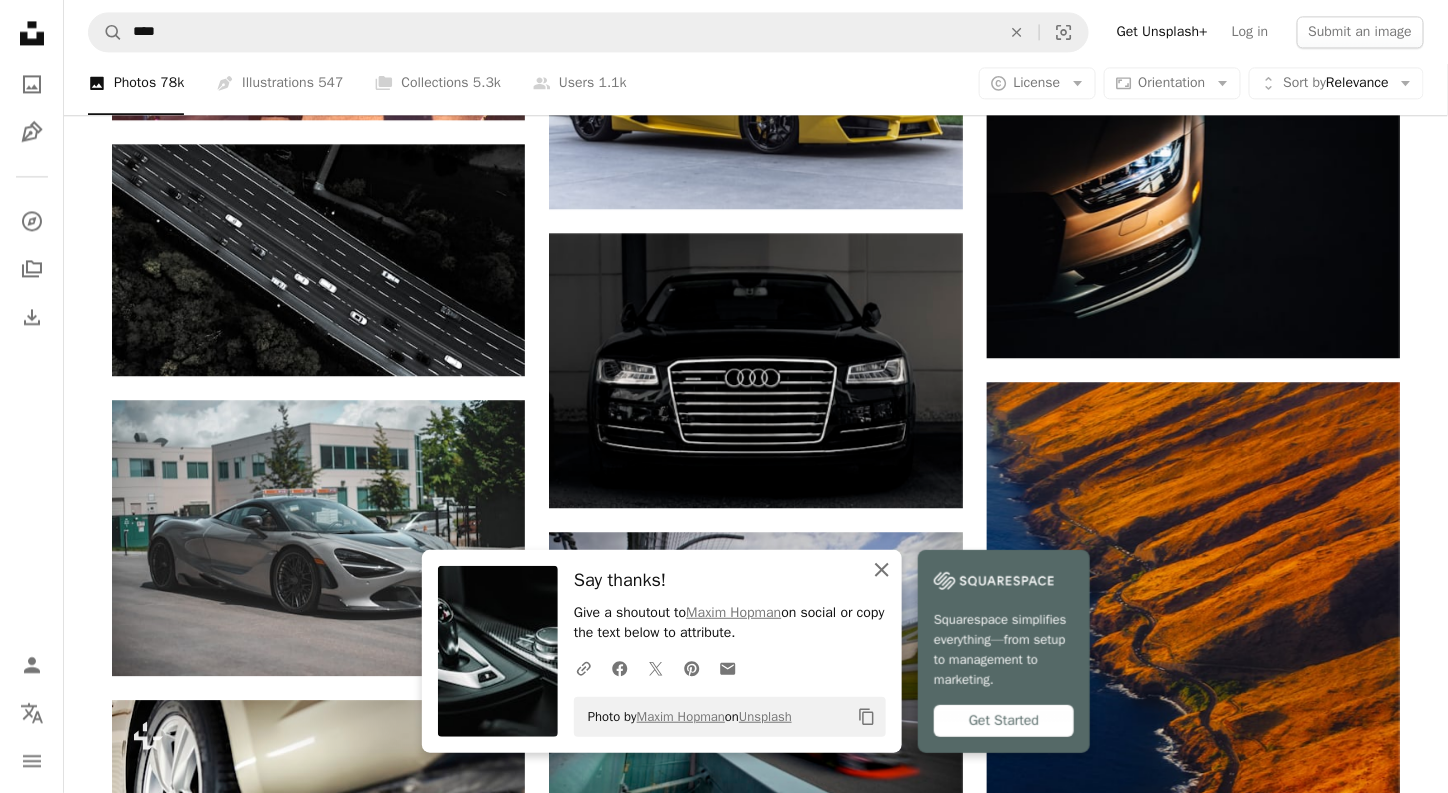 click on "An X shape" 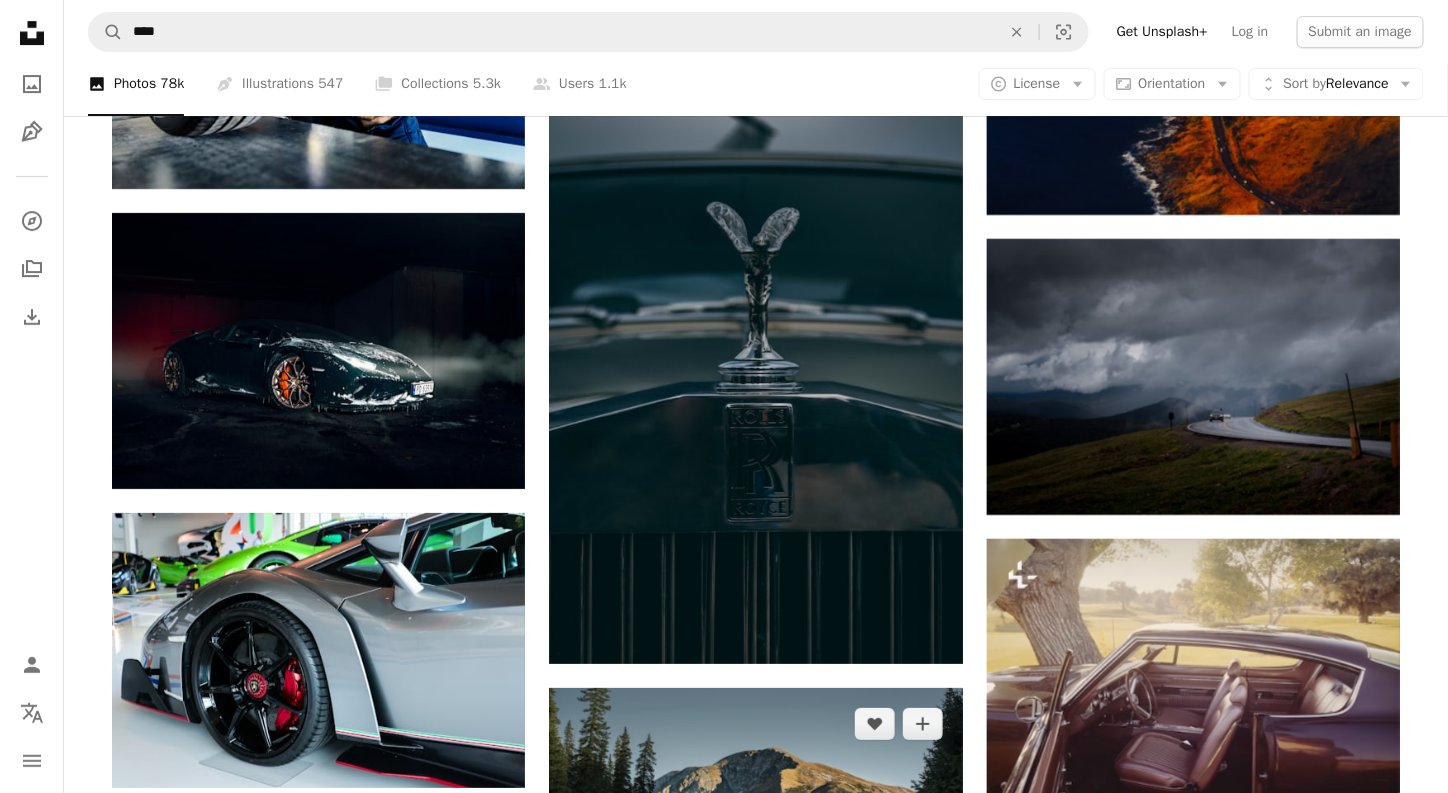 scroll, scrollTop: 25218, scrollLeft: 0, axis: vertical 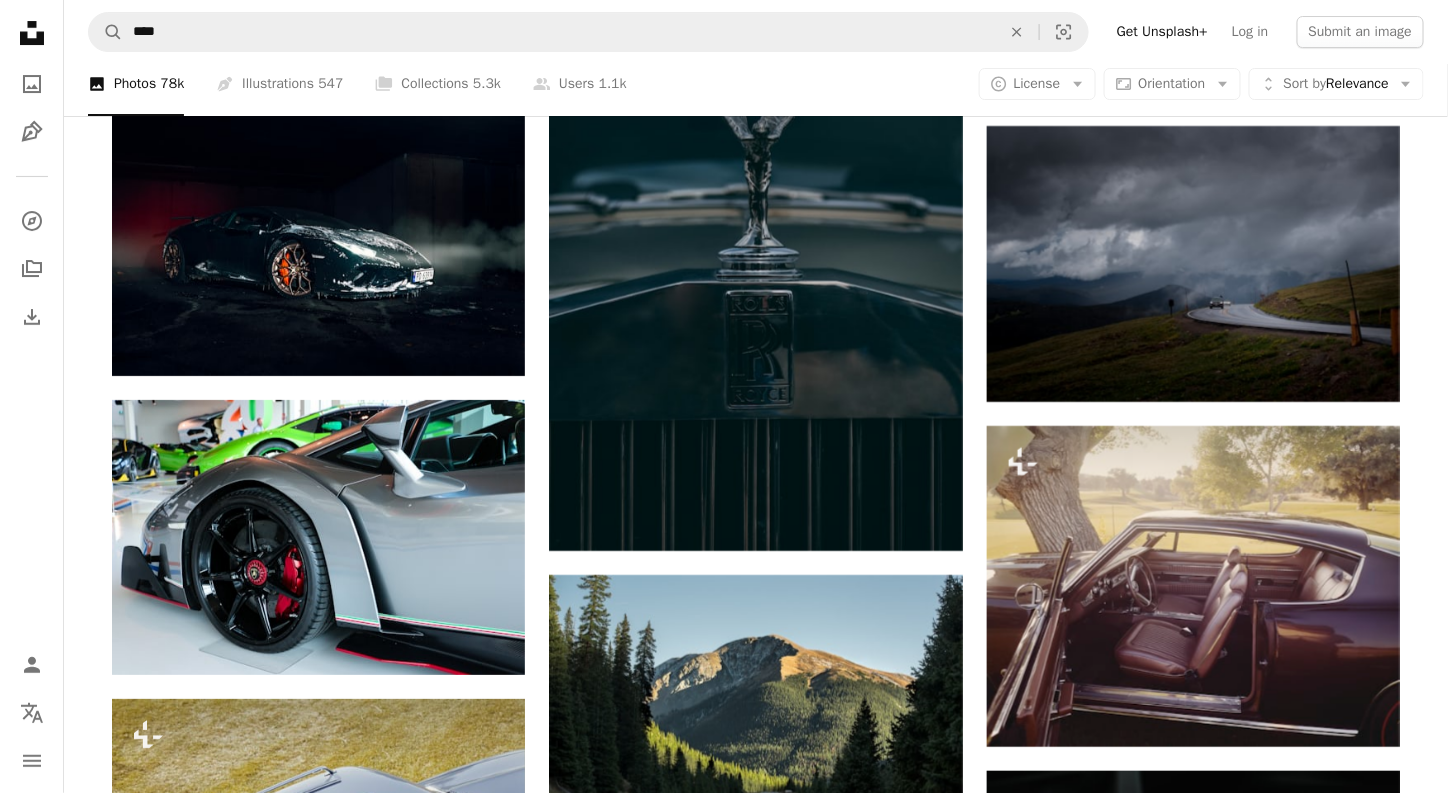 click on "Arrow pointing down" at bounding box center (485, 1286) 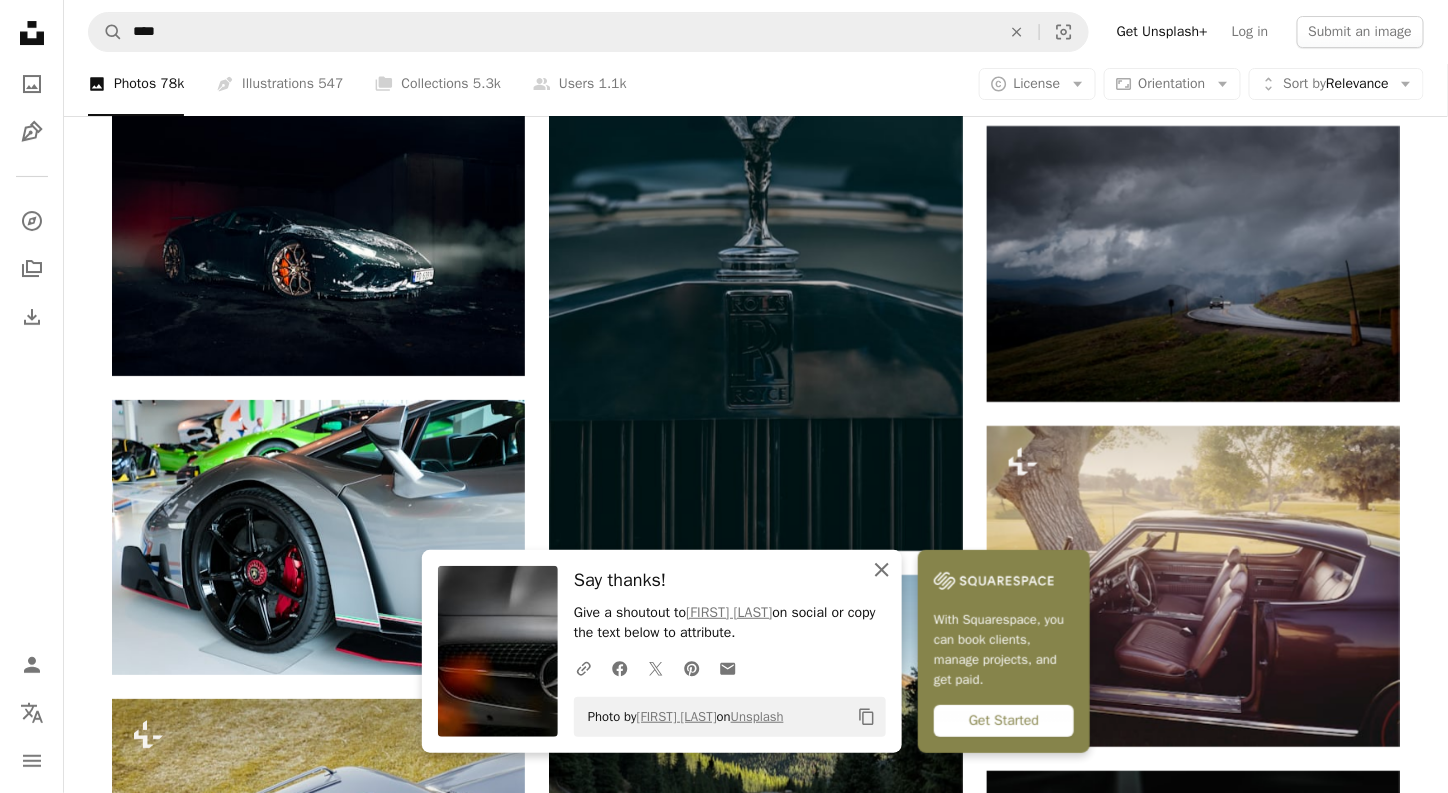 click on "An X shape" 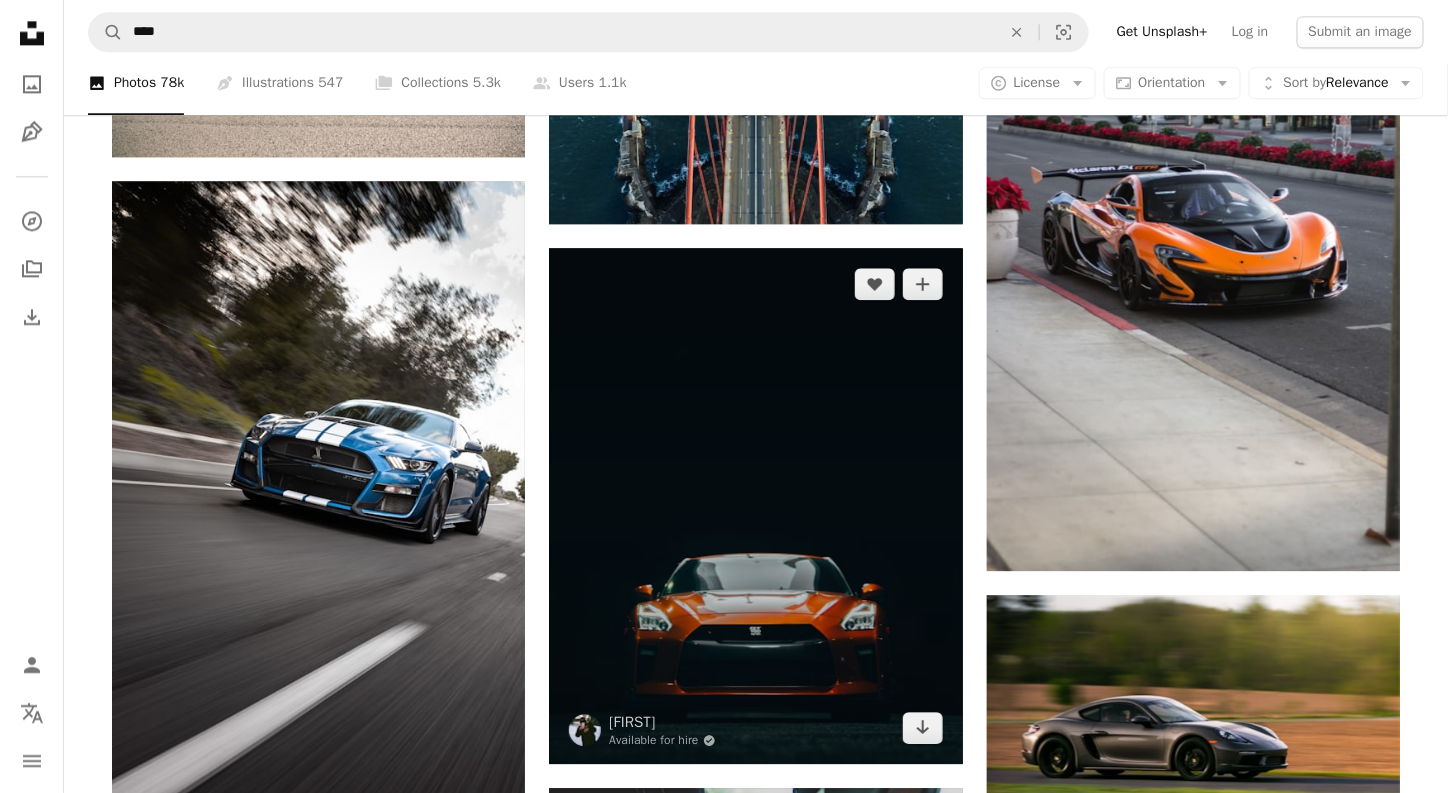 scroll, scrollTop: 27018, scrollLeft: 0, axis: vertical 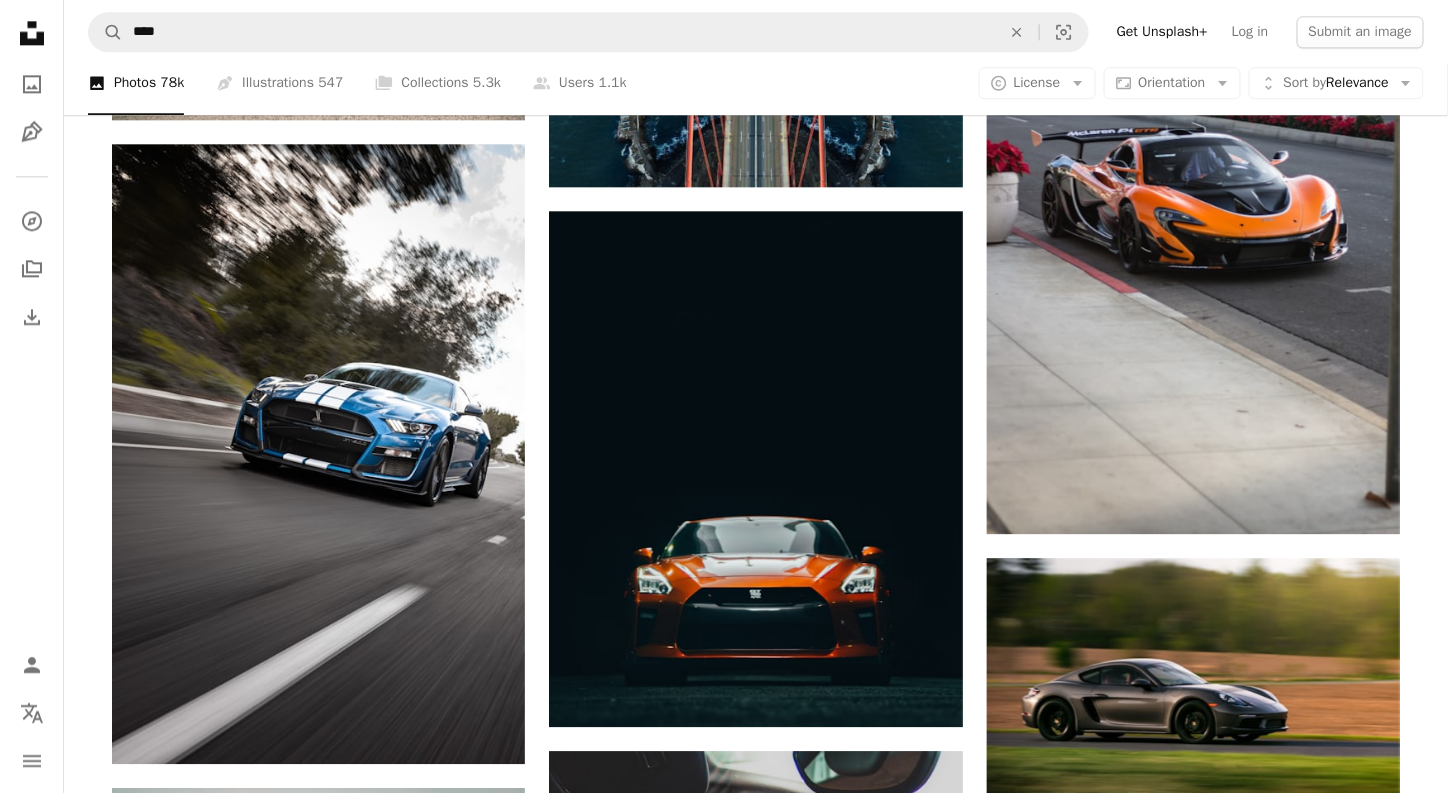 click on "Arrow pointing down" 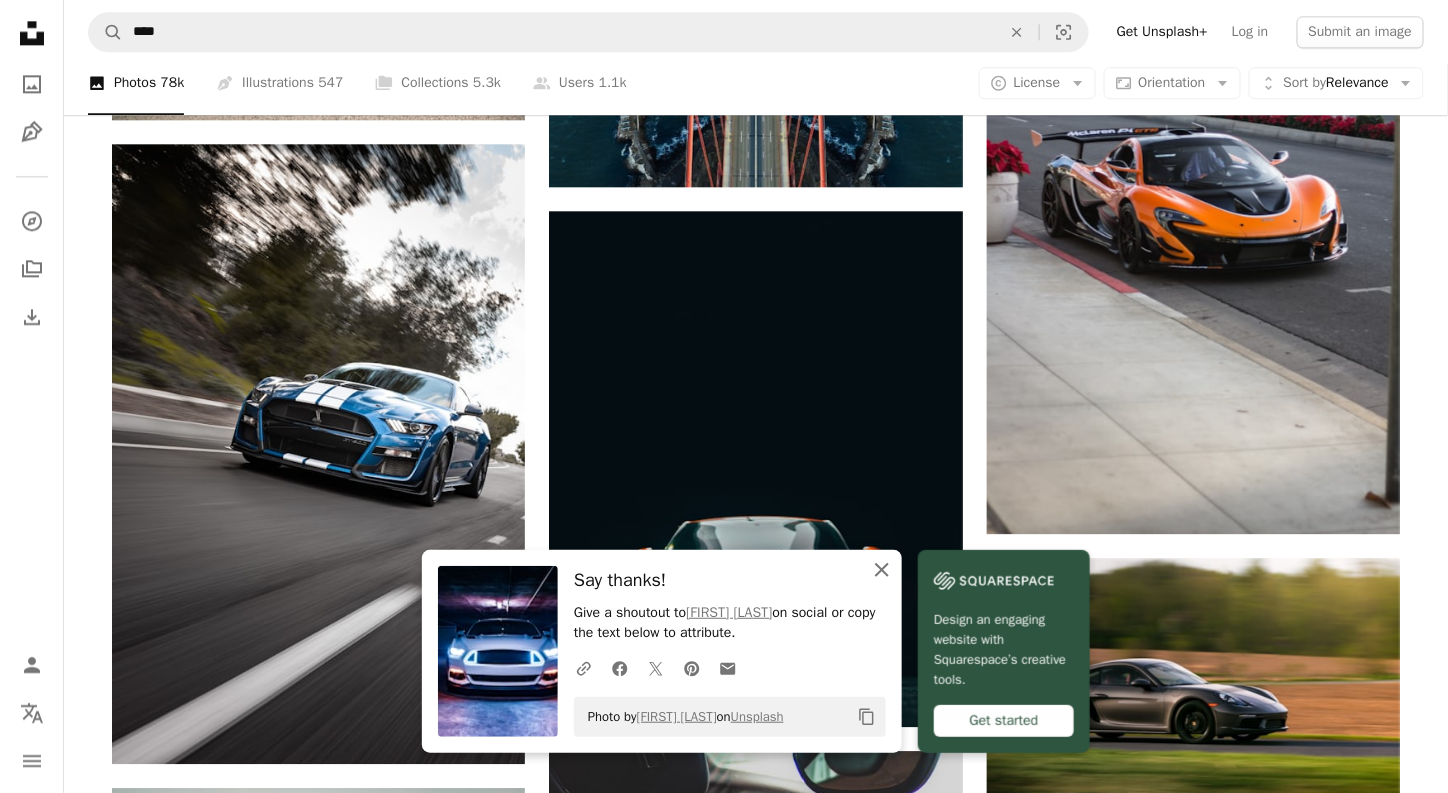 click 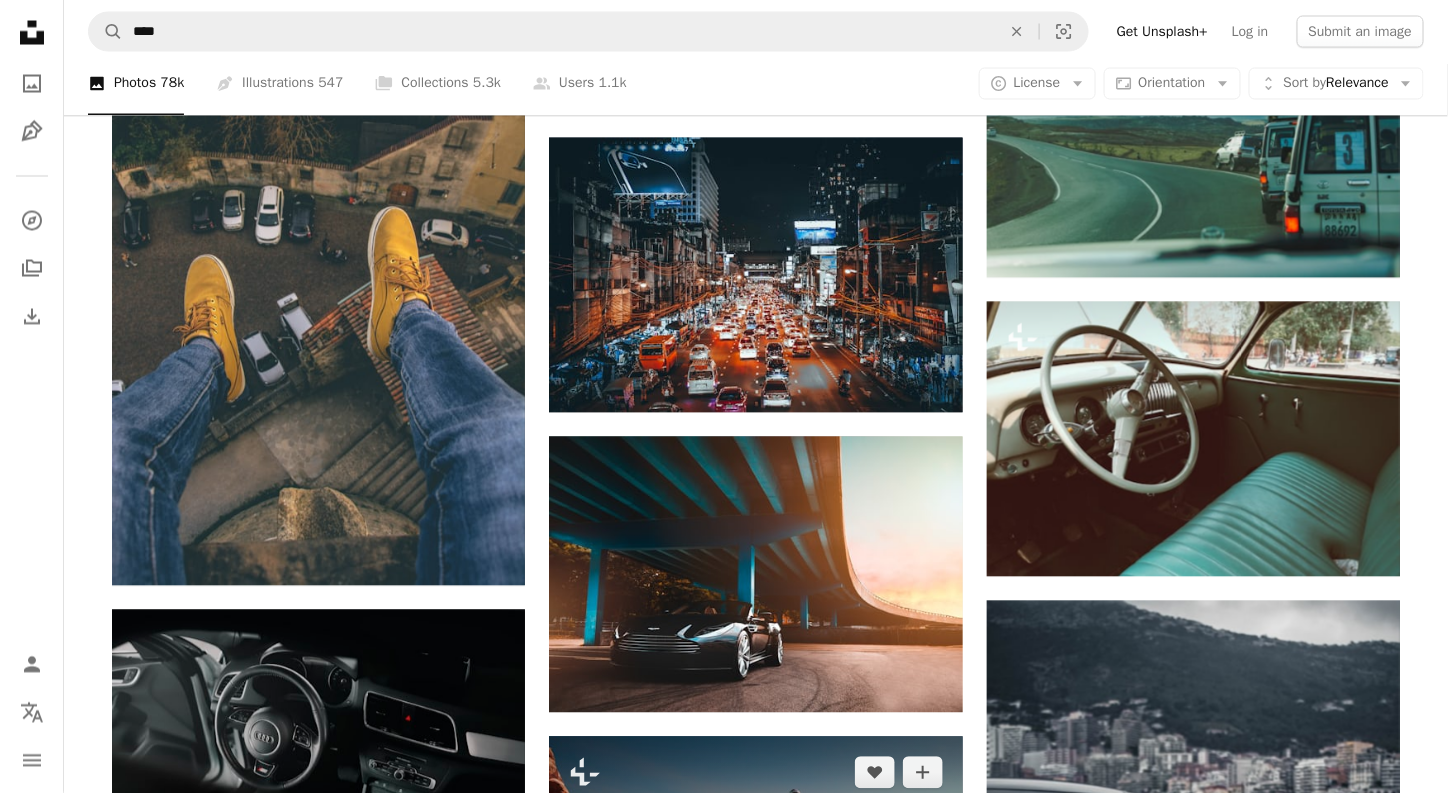 scroll, scrollTop: 29218, scrollLeft: 0, axis: vertical 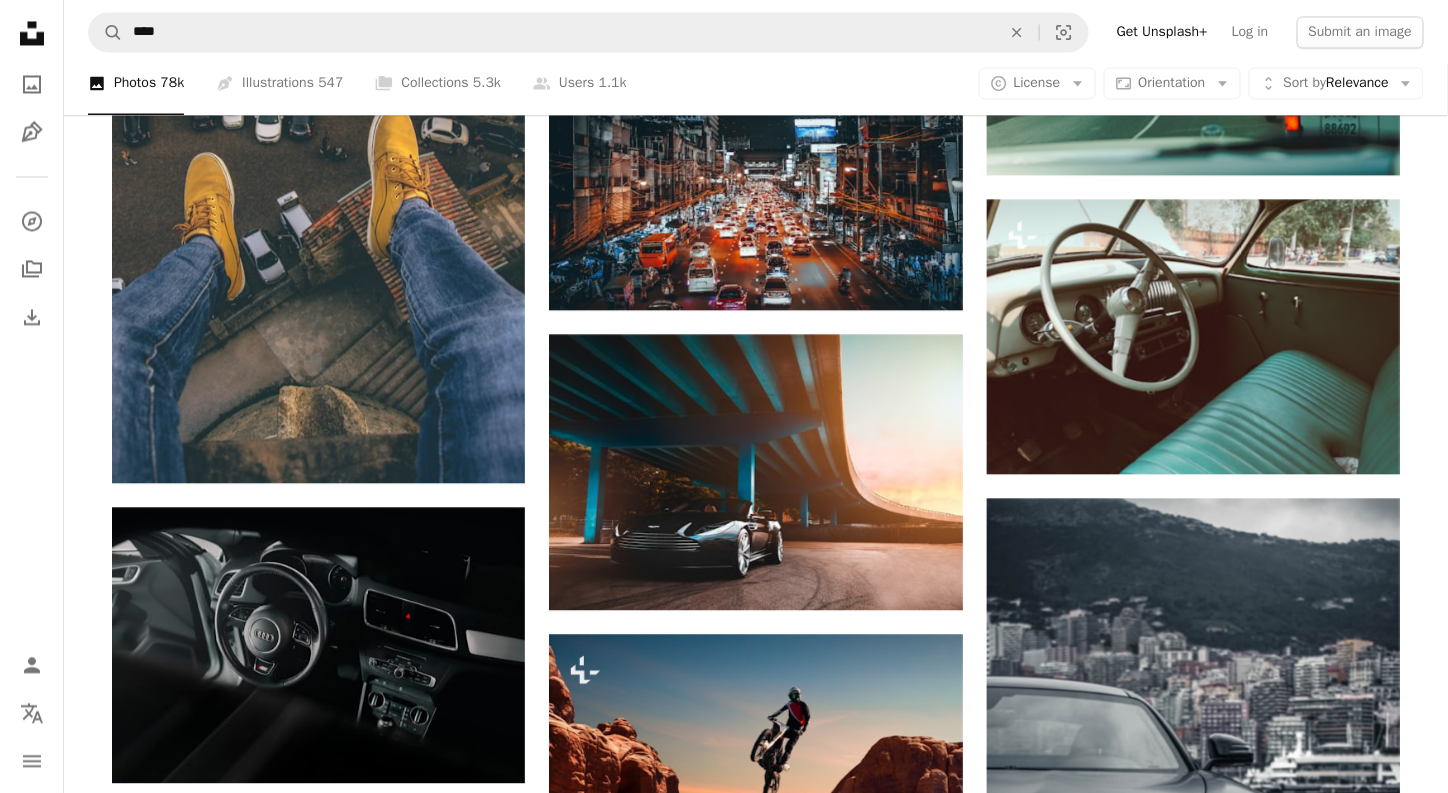 click on "Arrow pointing down" 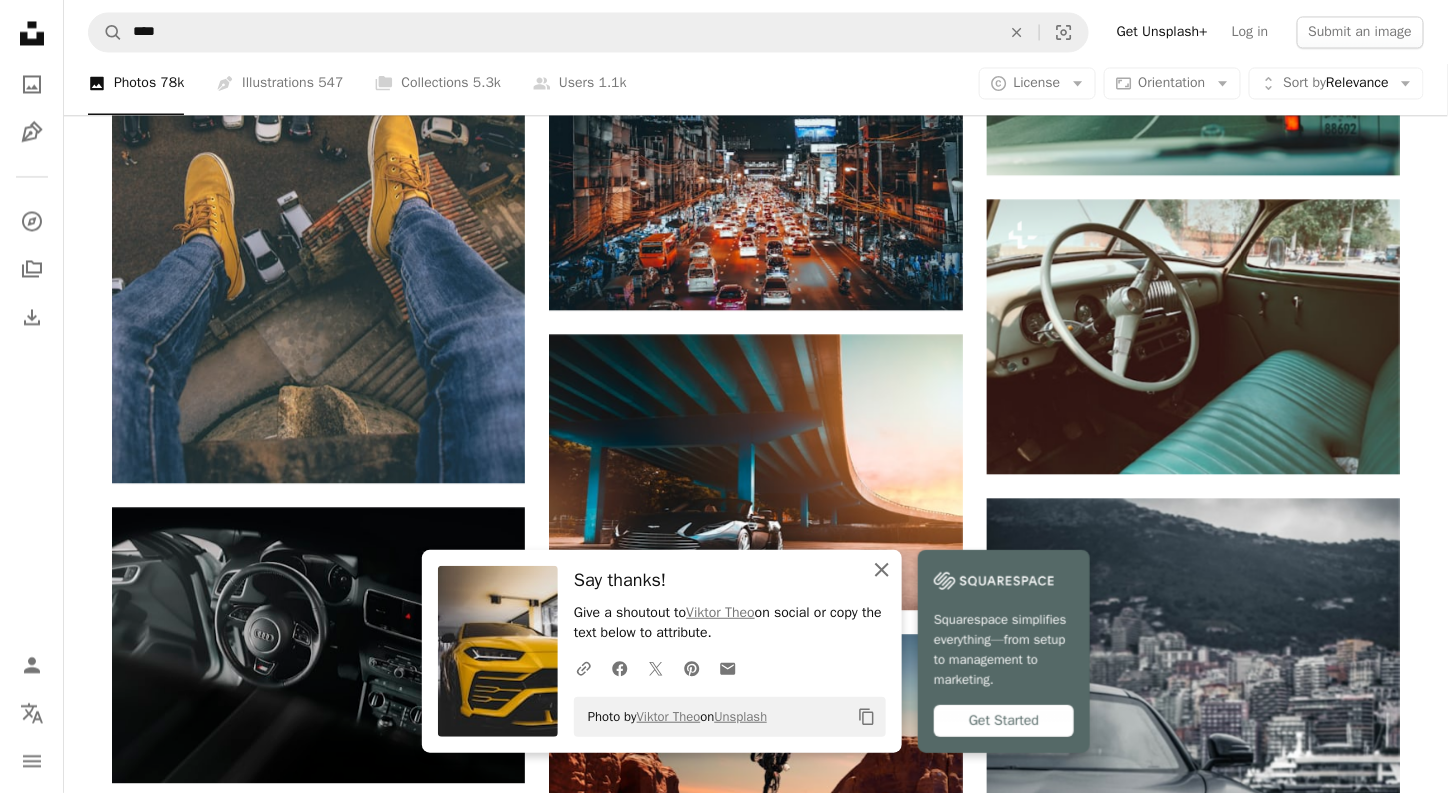 click on "An X shape" 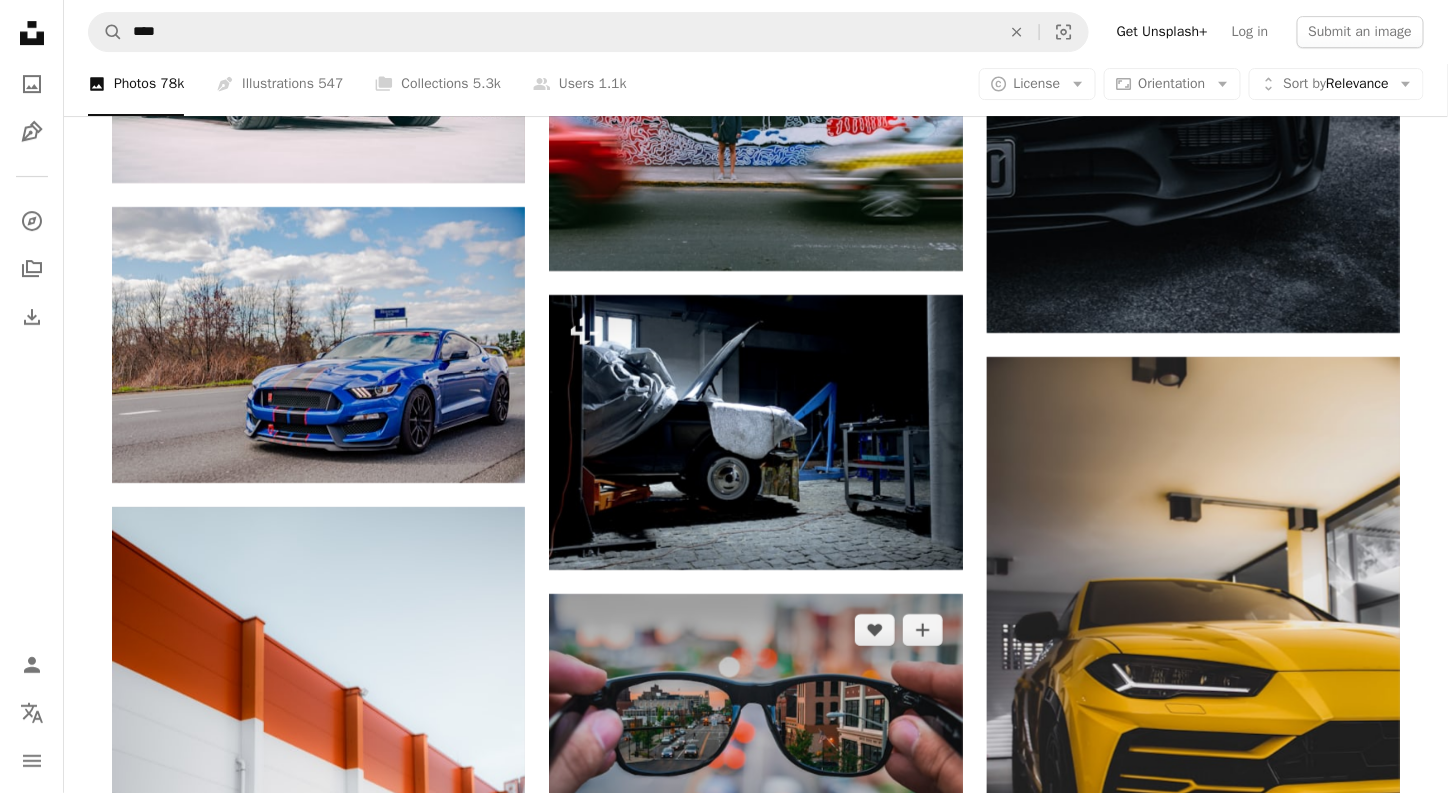 scroll, scrollTop: 30318, scrollLeft: 0, axis: vertical 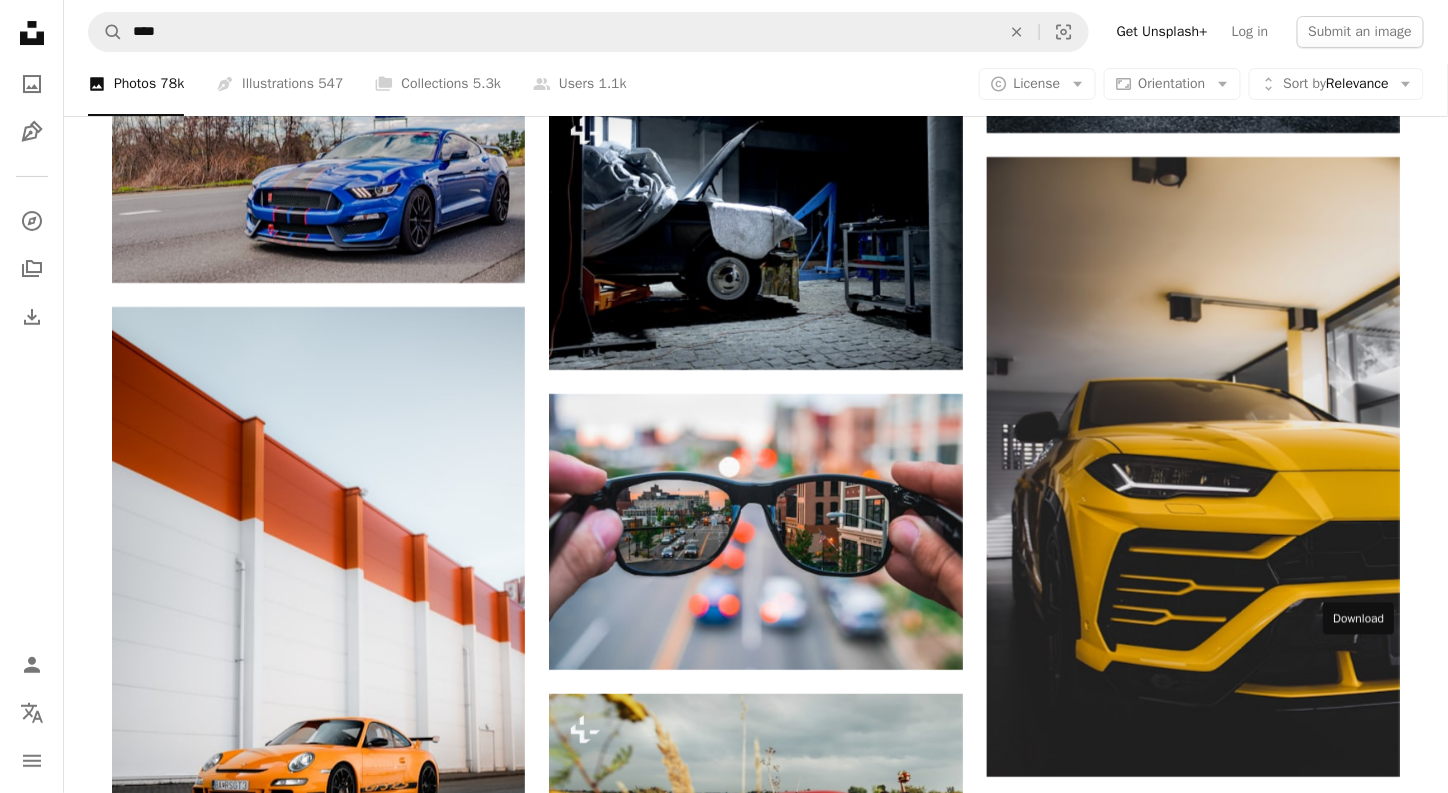 click 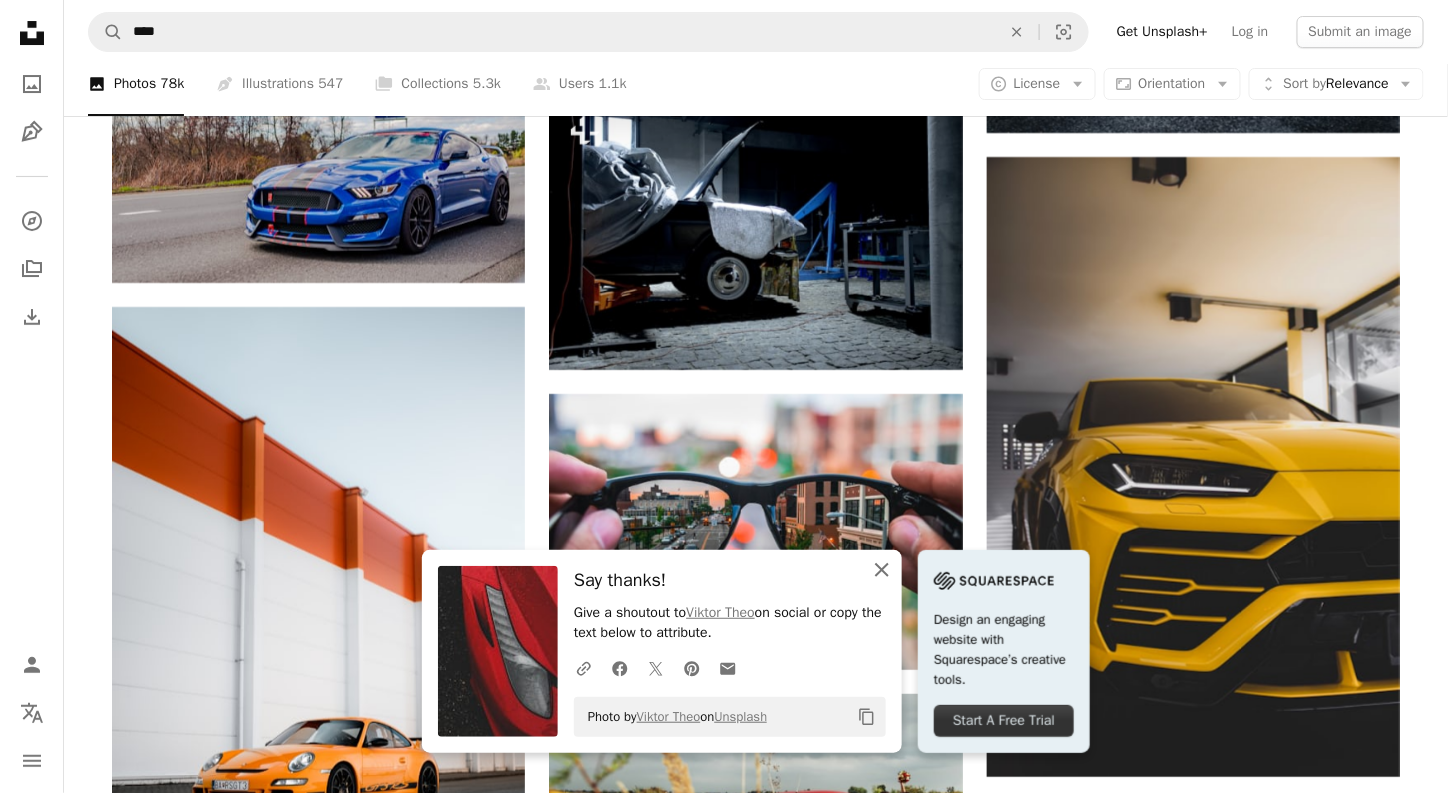 click 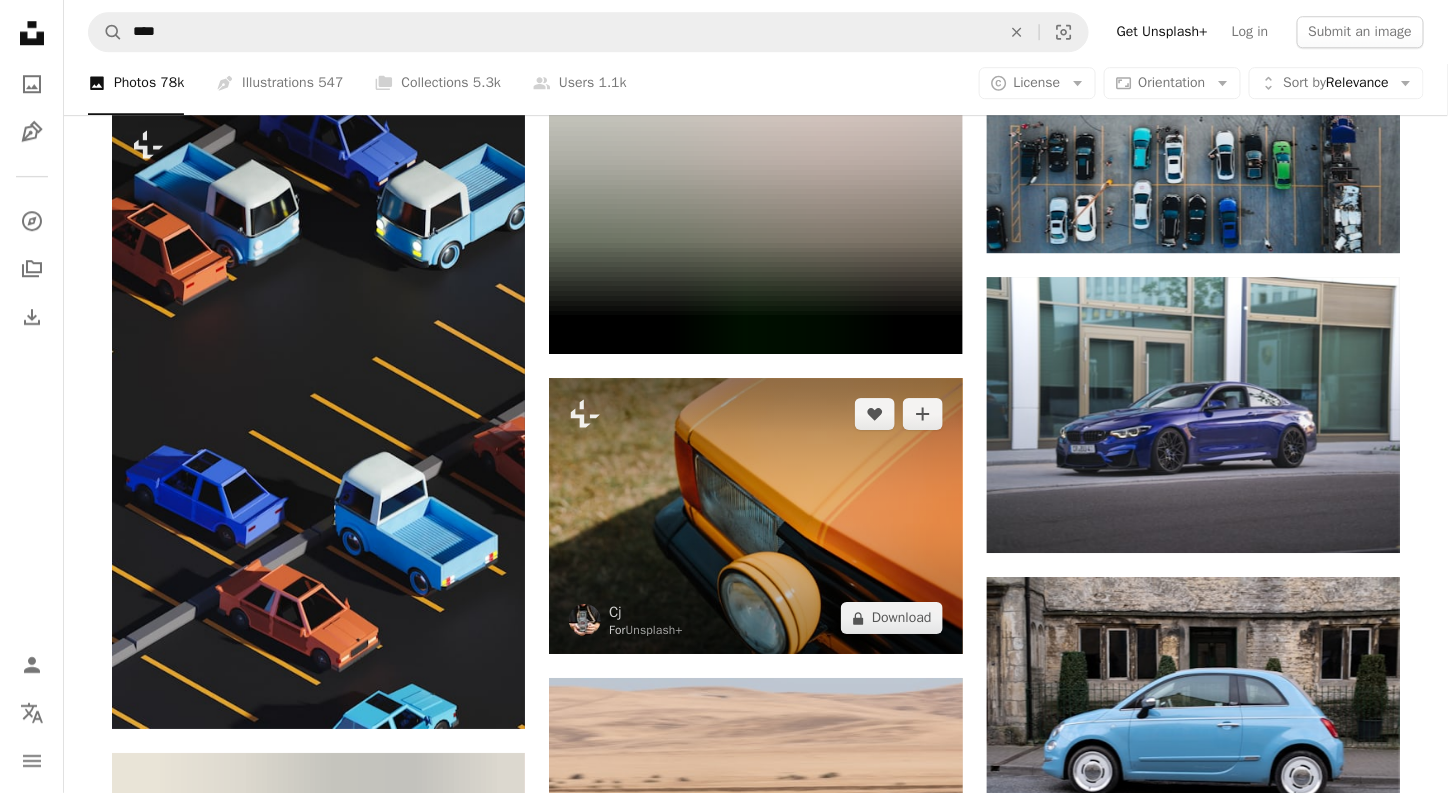 scroll, scrollTop: 34918, scrollLeft: 0, axis: vertical 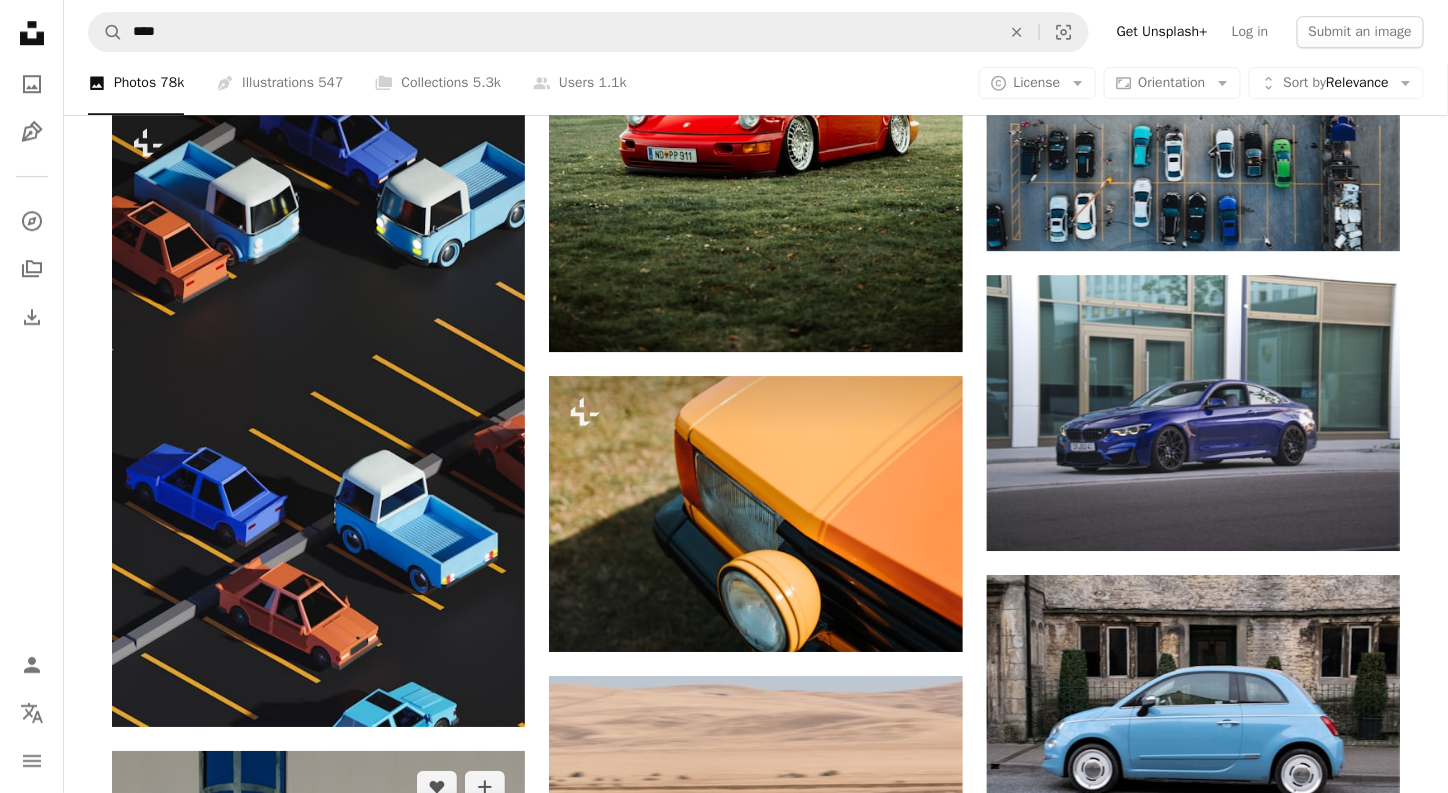 click on "Arrow pointing down" 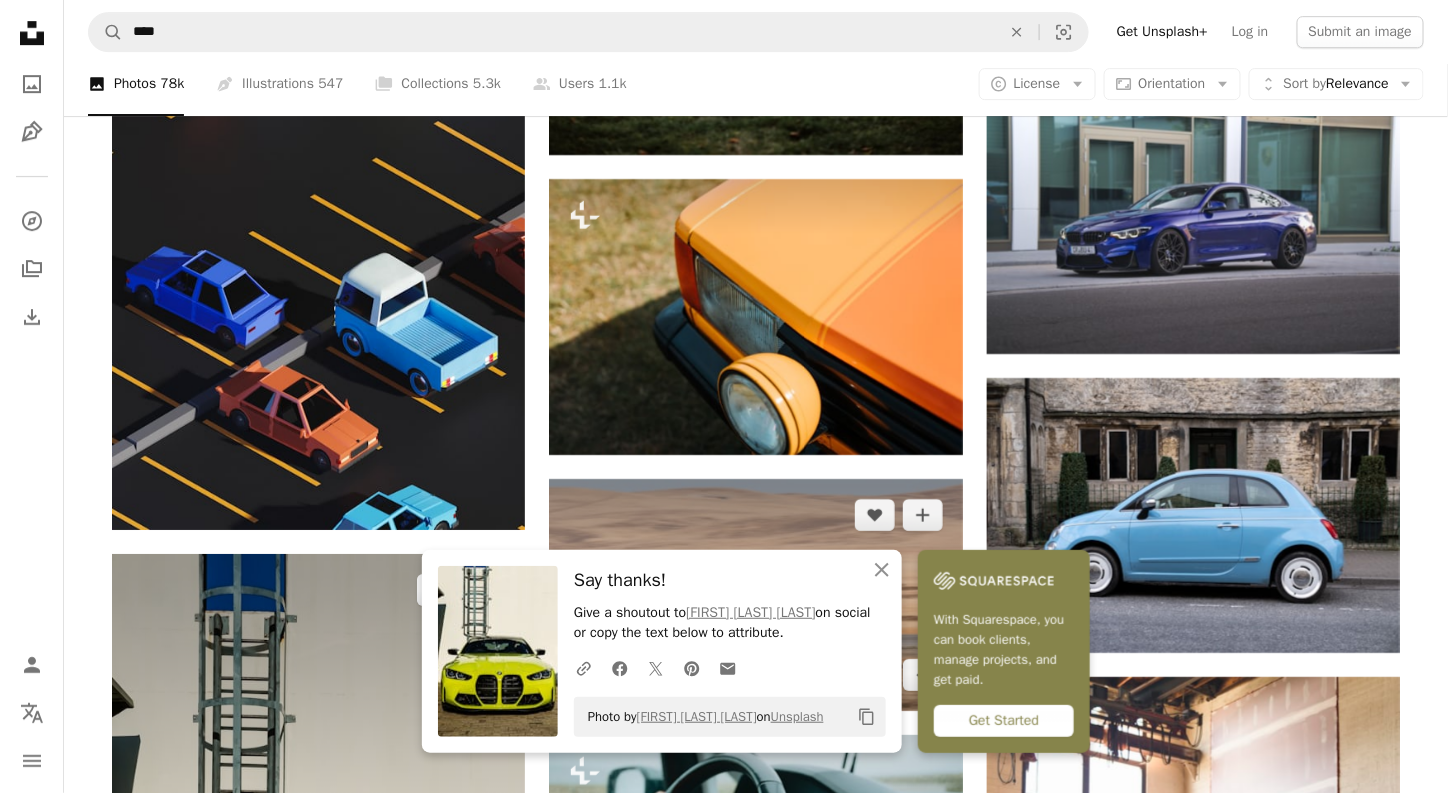 scroll, scrollTop: 35118, scrollLeft: 0, axis: vertical 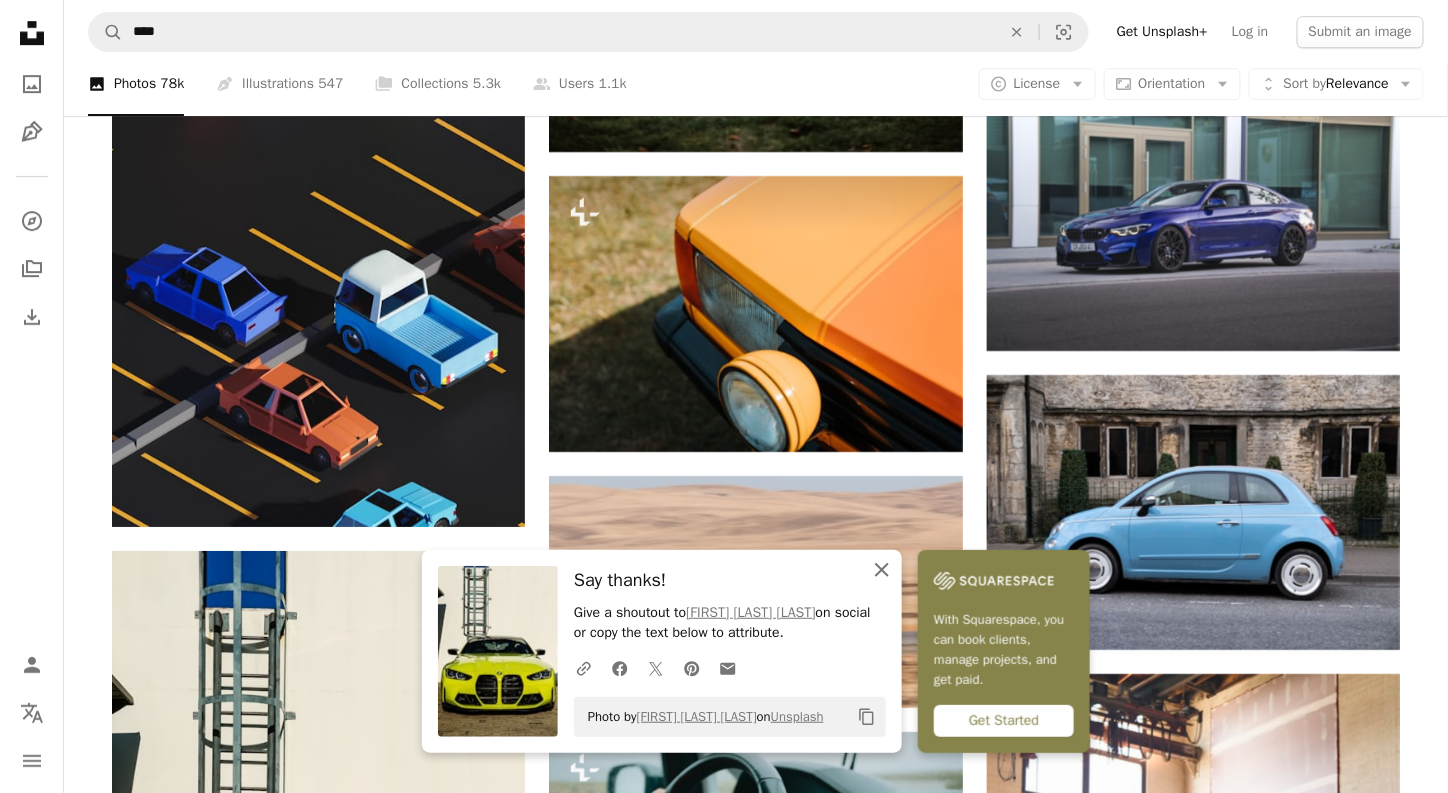 click on "An X shape" 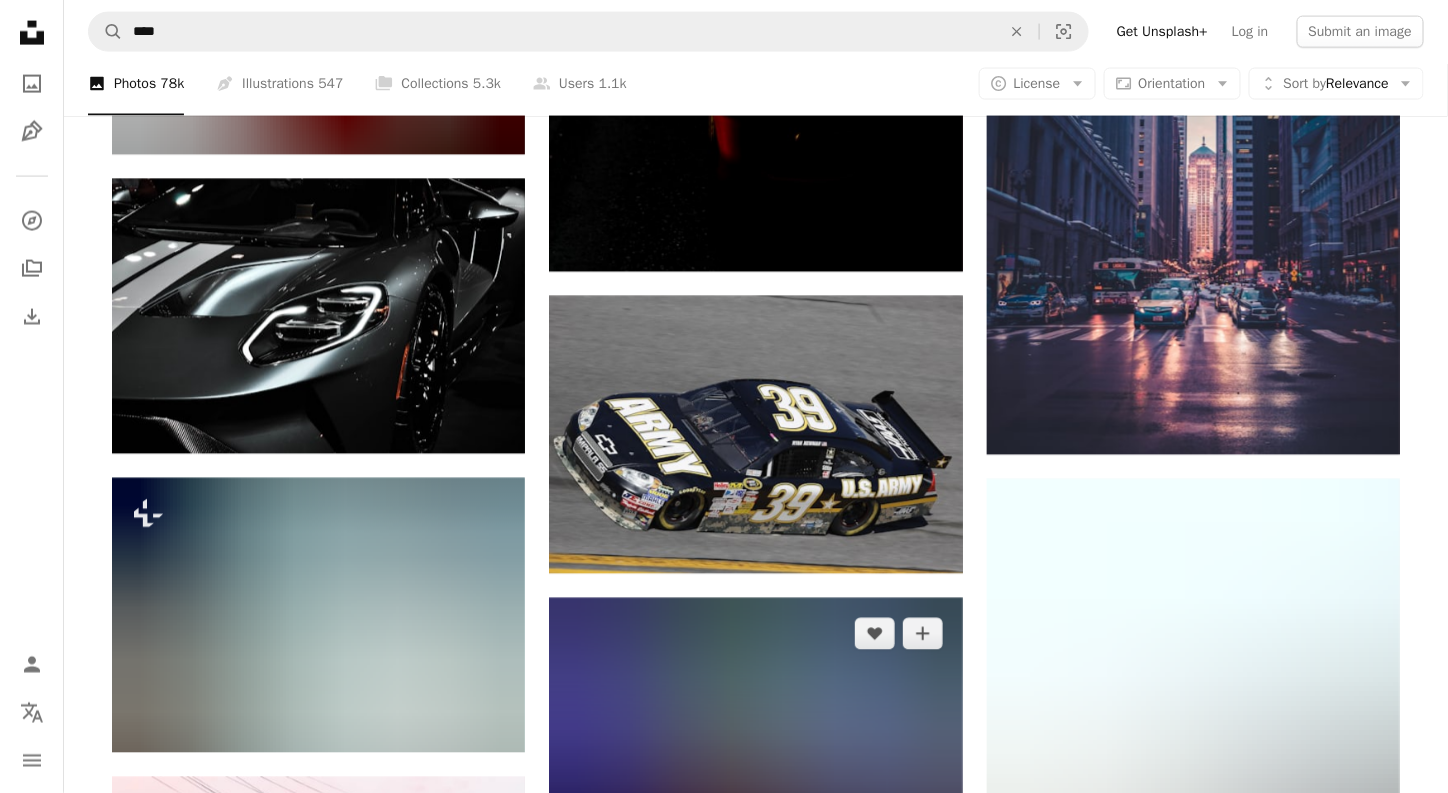 scroll, scrollTop: 36518, scrollLeft: 0, axis: vertical 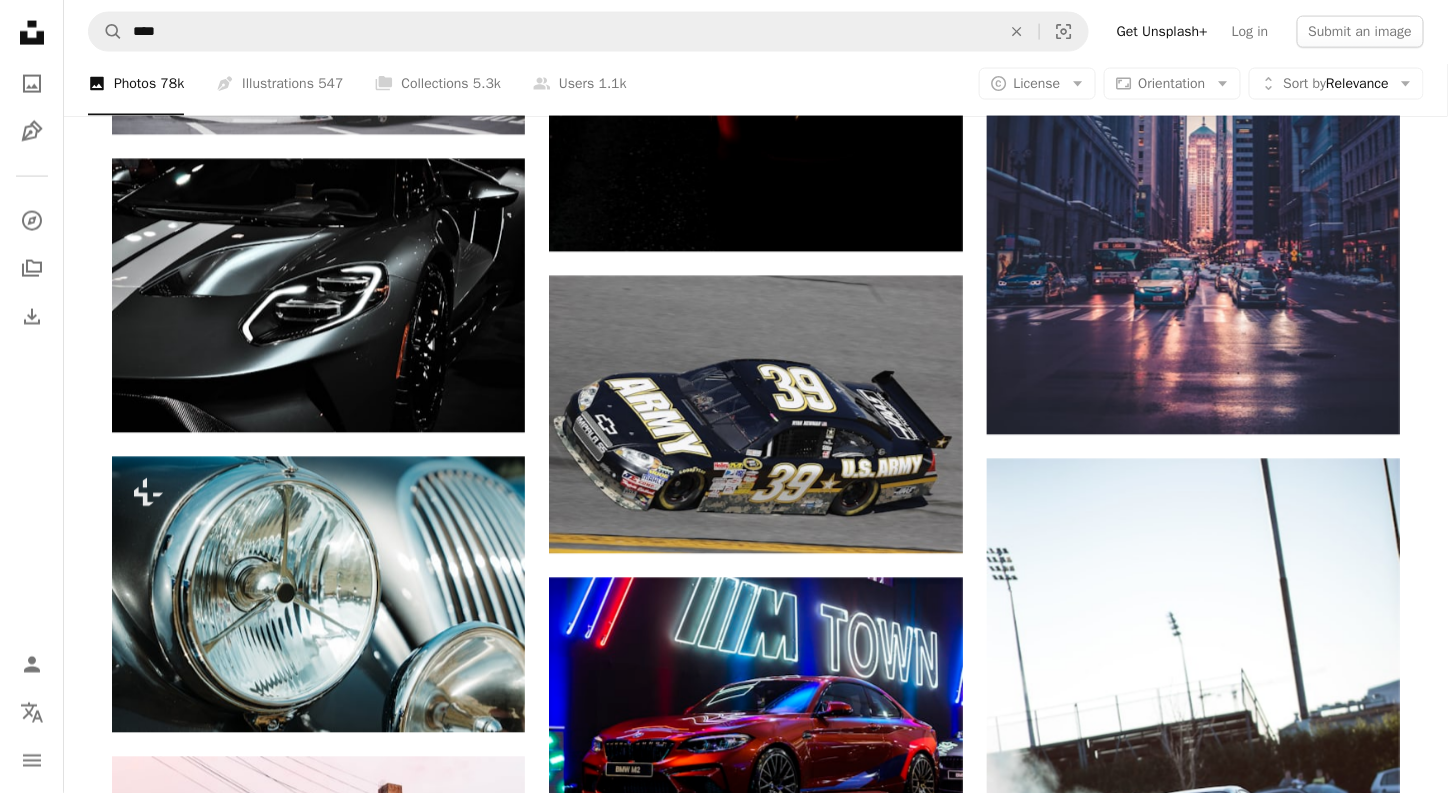 click on "Arrow pointing down" 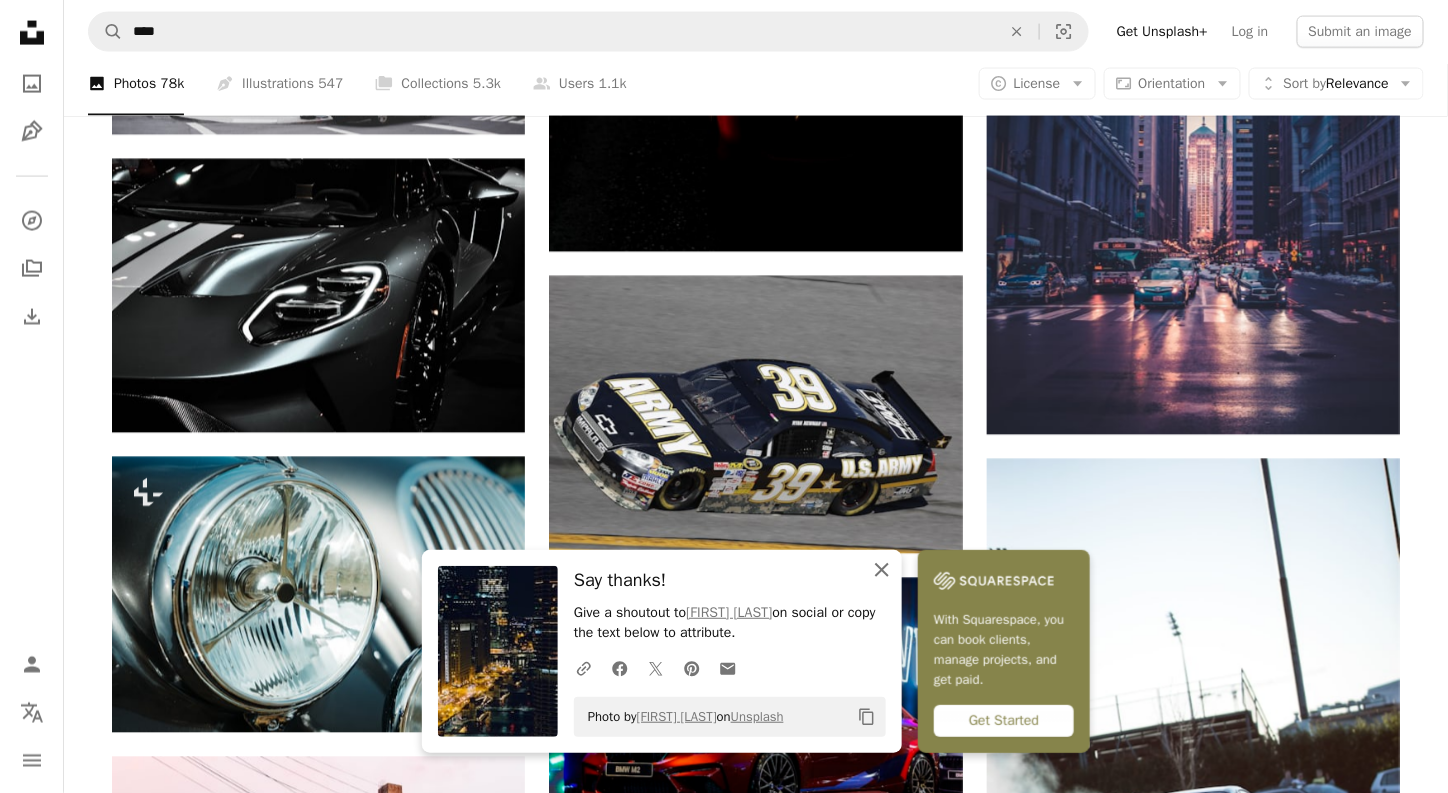 click on "An X shape" 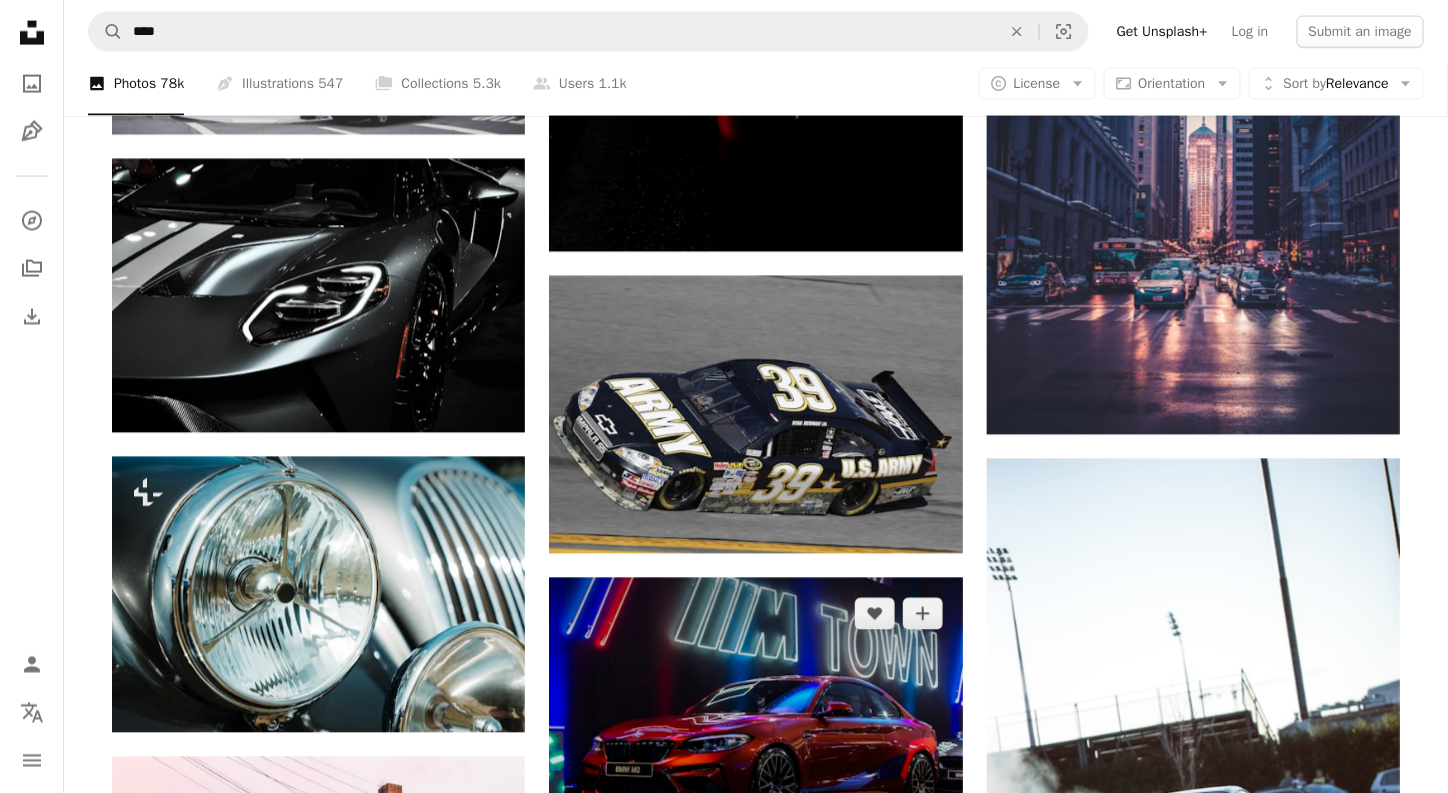 click on "Arrow pointing down" 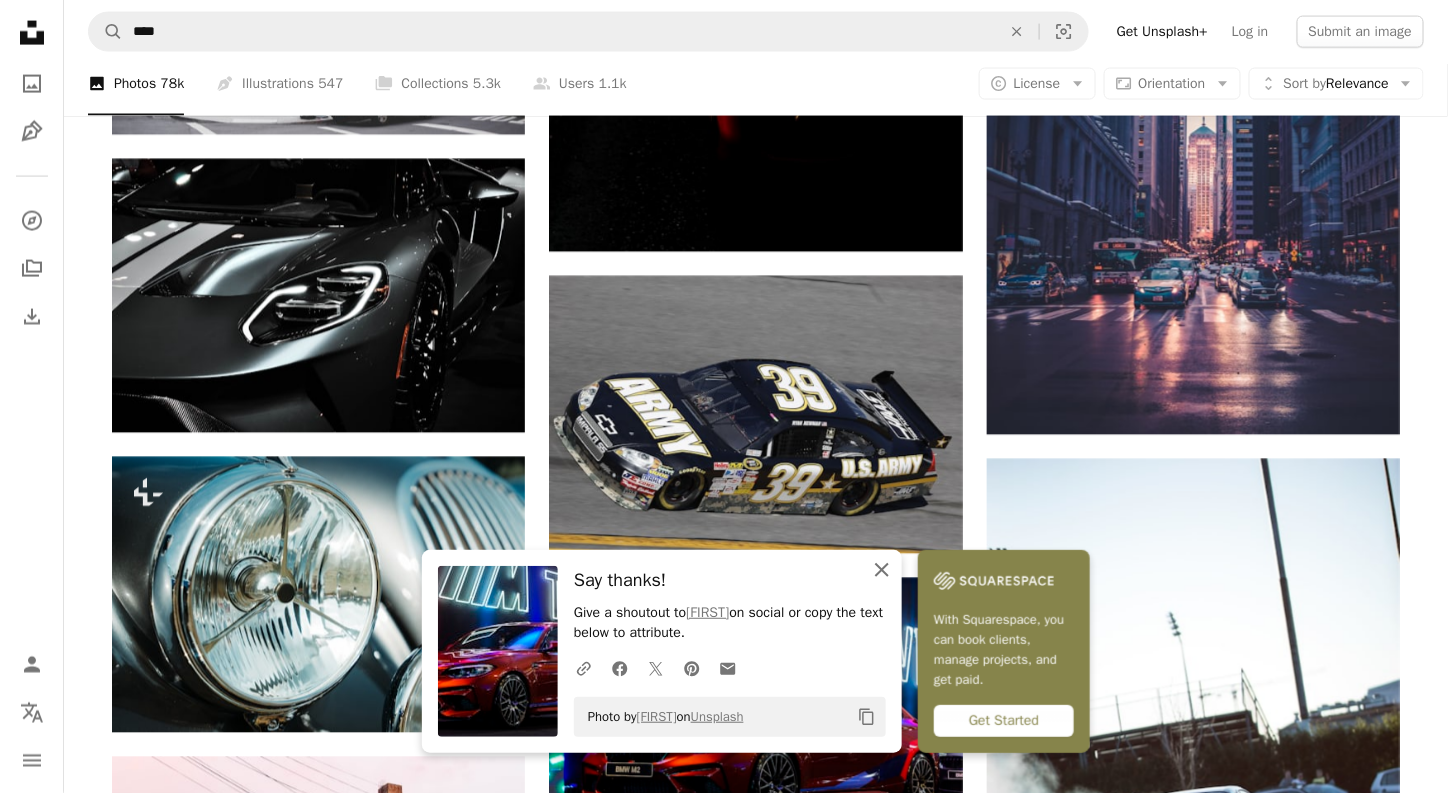 click on "An X shape" 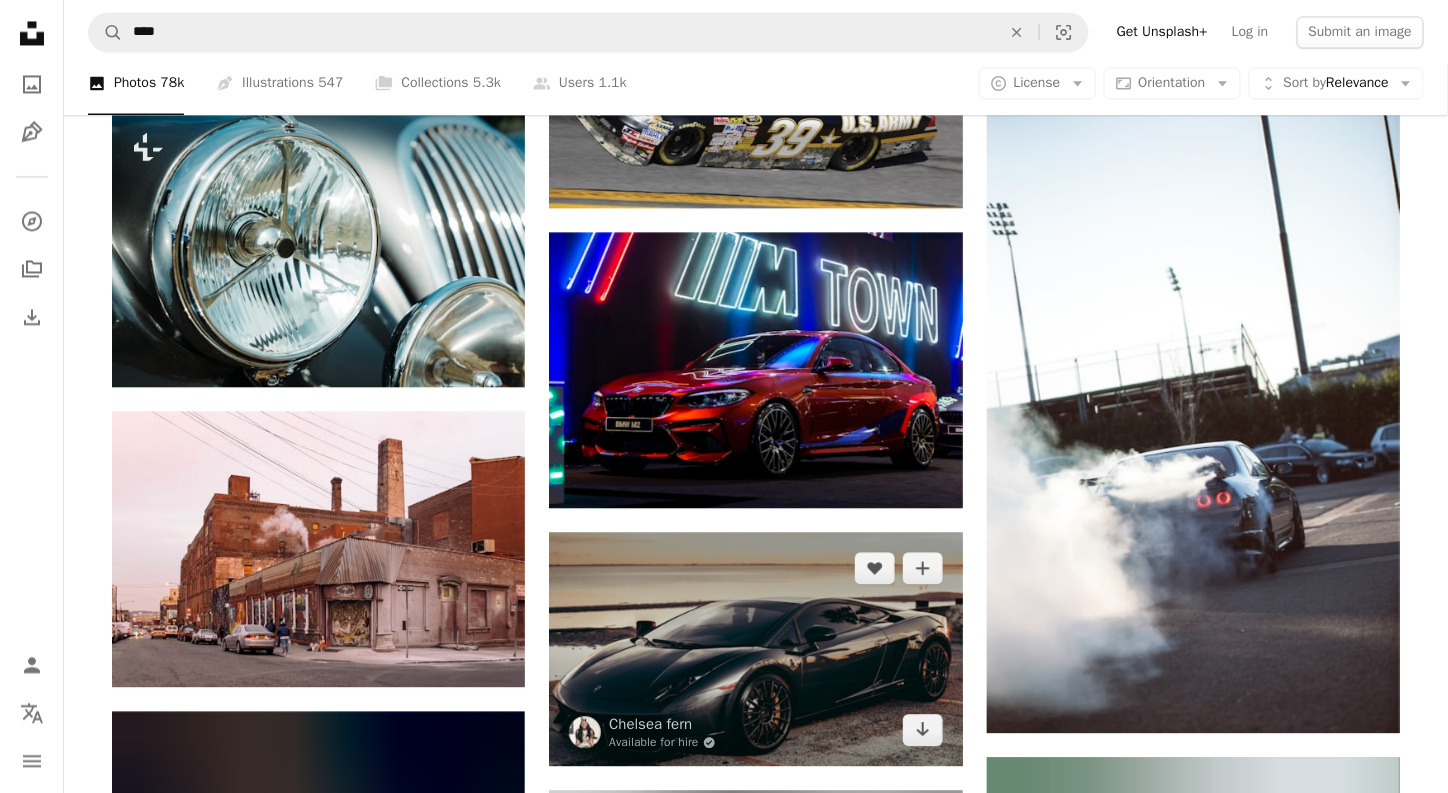 scroll, scrollTop: 36918, scrollLeft: 0, axis: vertical 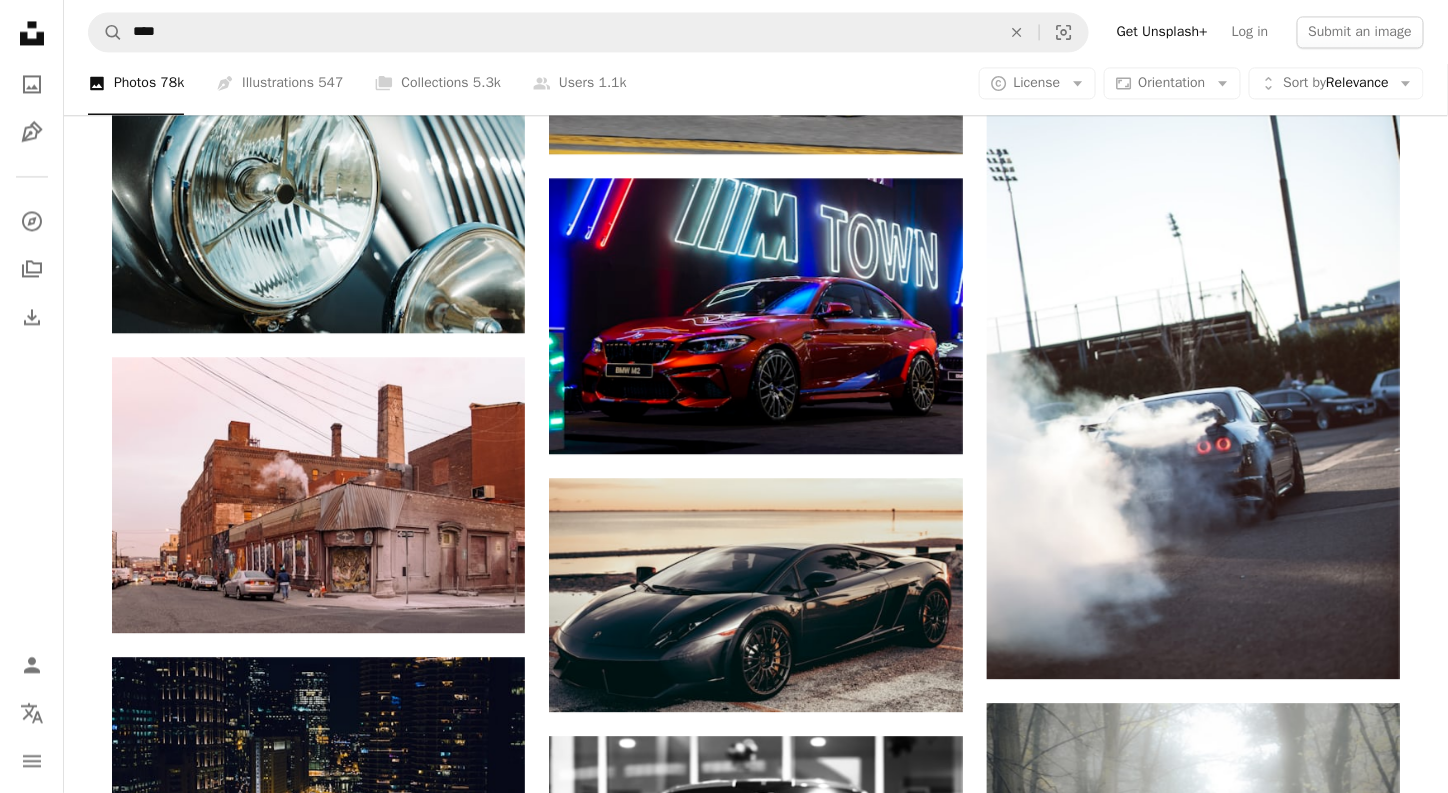click on "Arrow pointing down" at bounding box center (485, 1419) 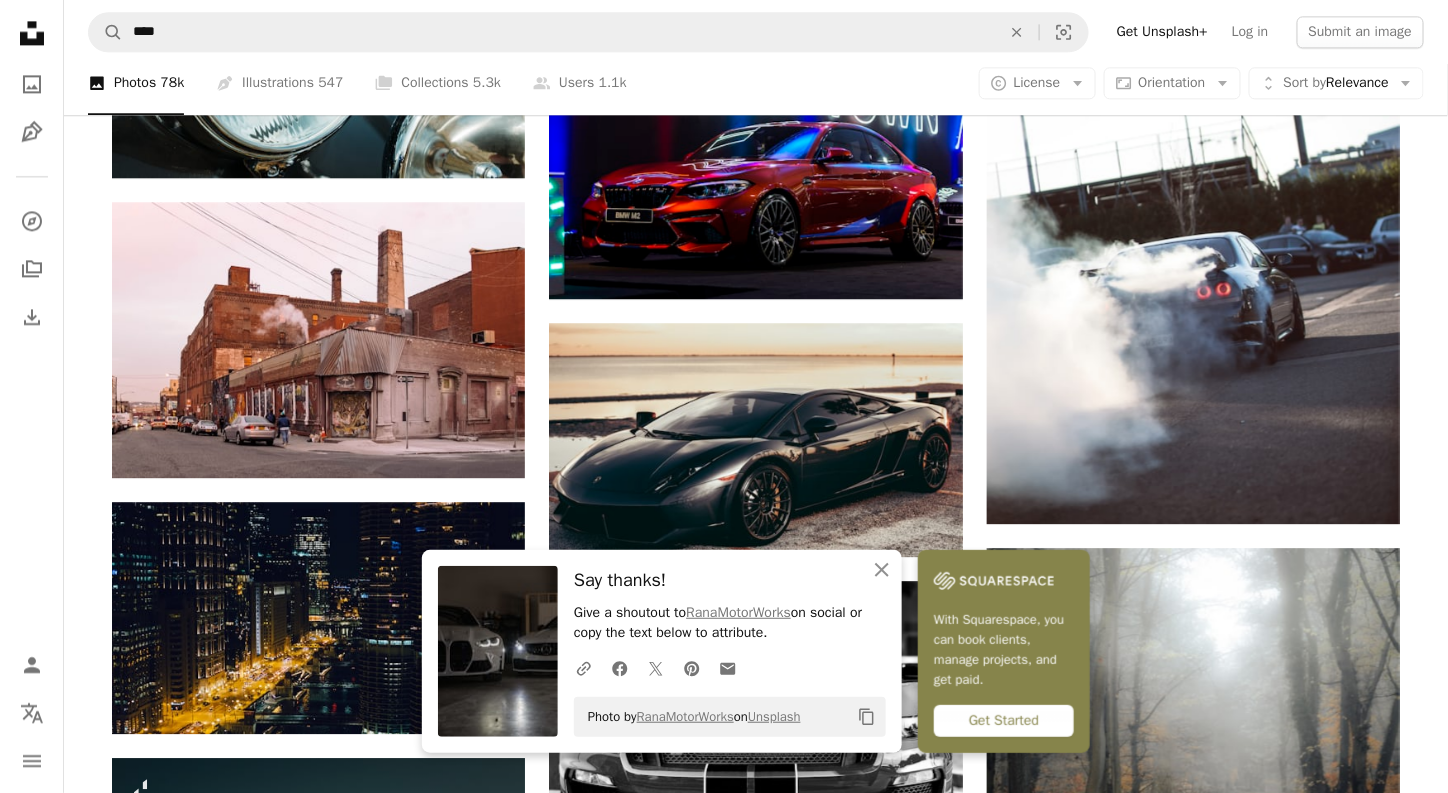 scroll, scrollTop: 37218, scrollLeft: 0, axis: vertical 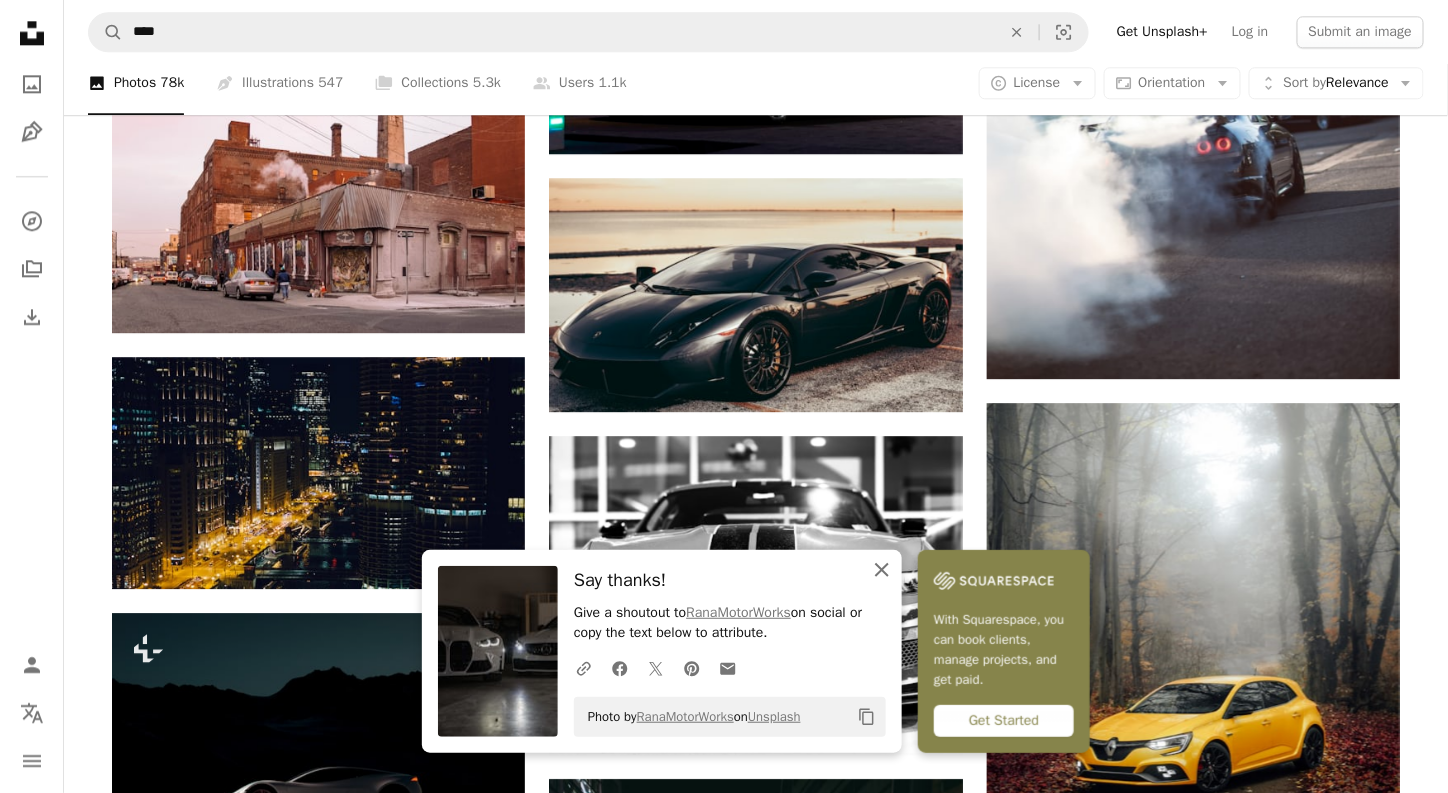 click 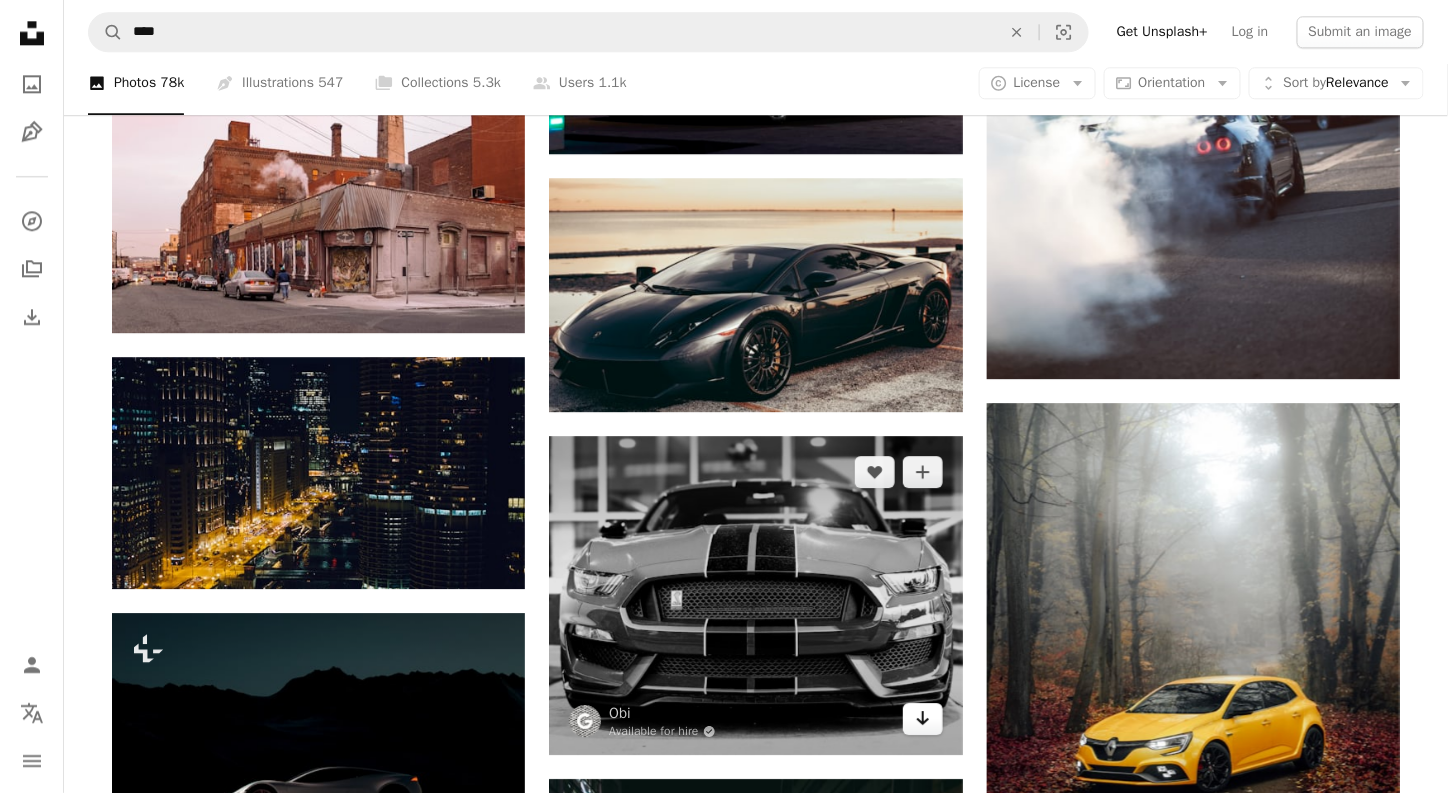 click on "Arrow pointing down" 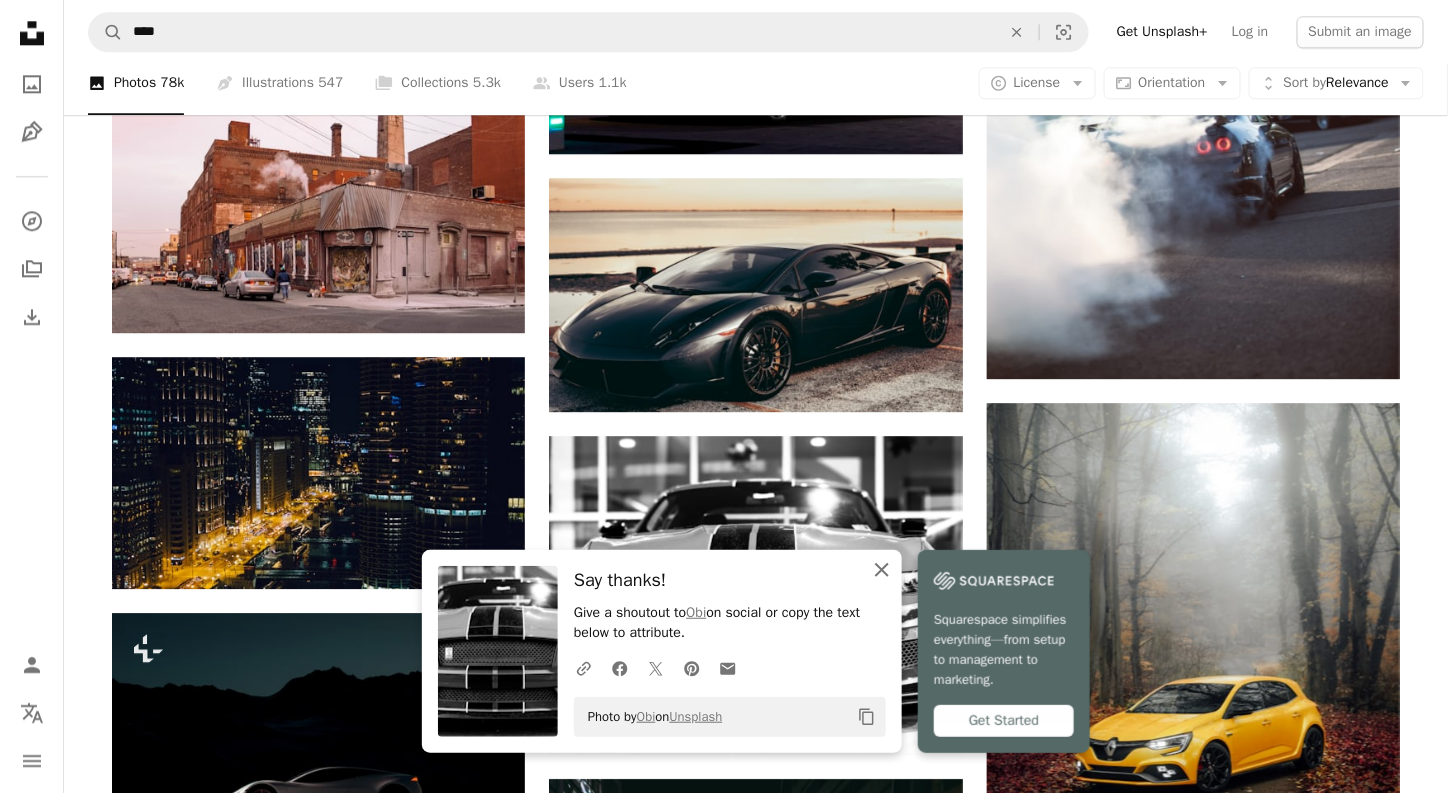 click 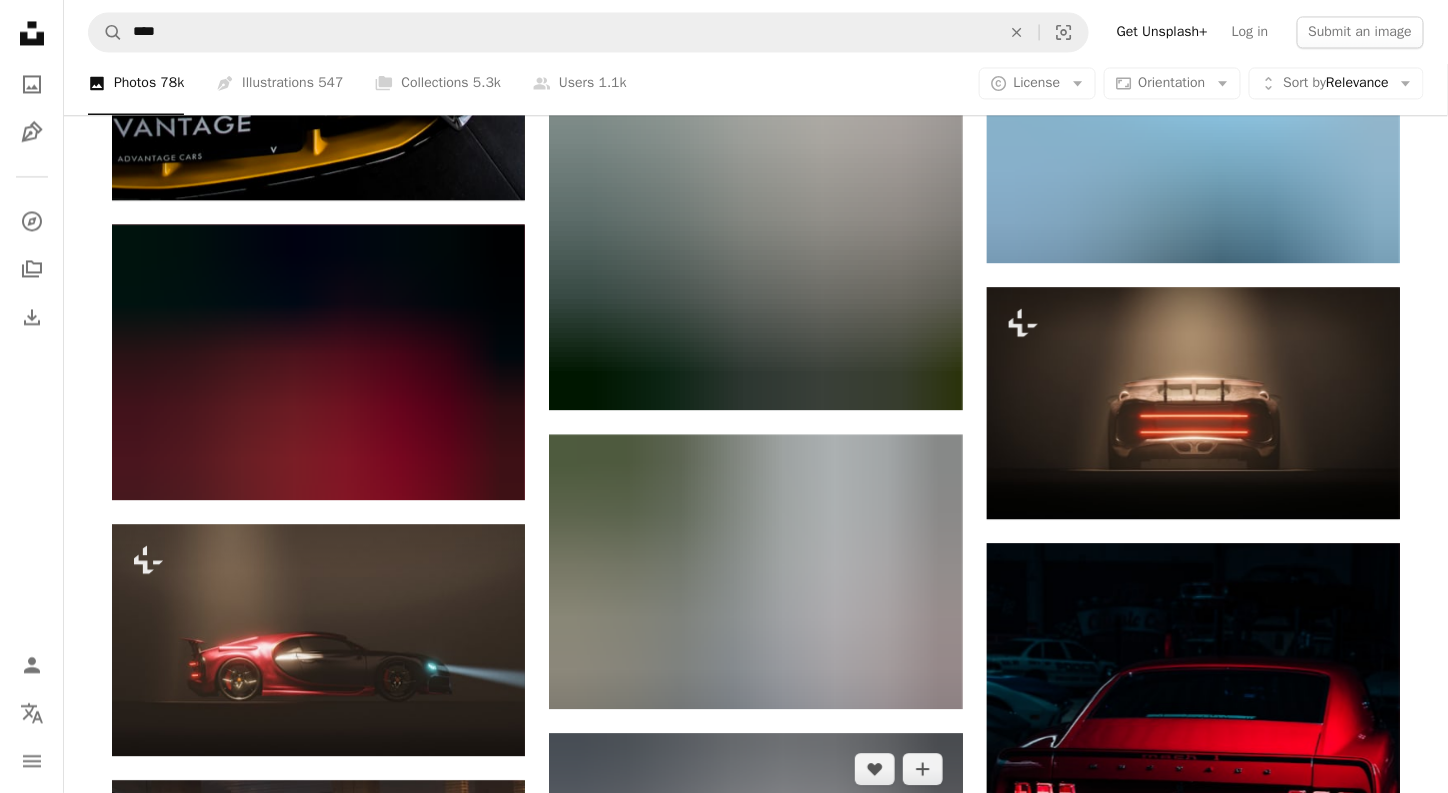 scroll, scrollTop: 39618, scrollLeft: 0, axis: vertical 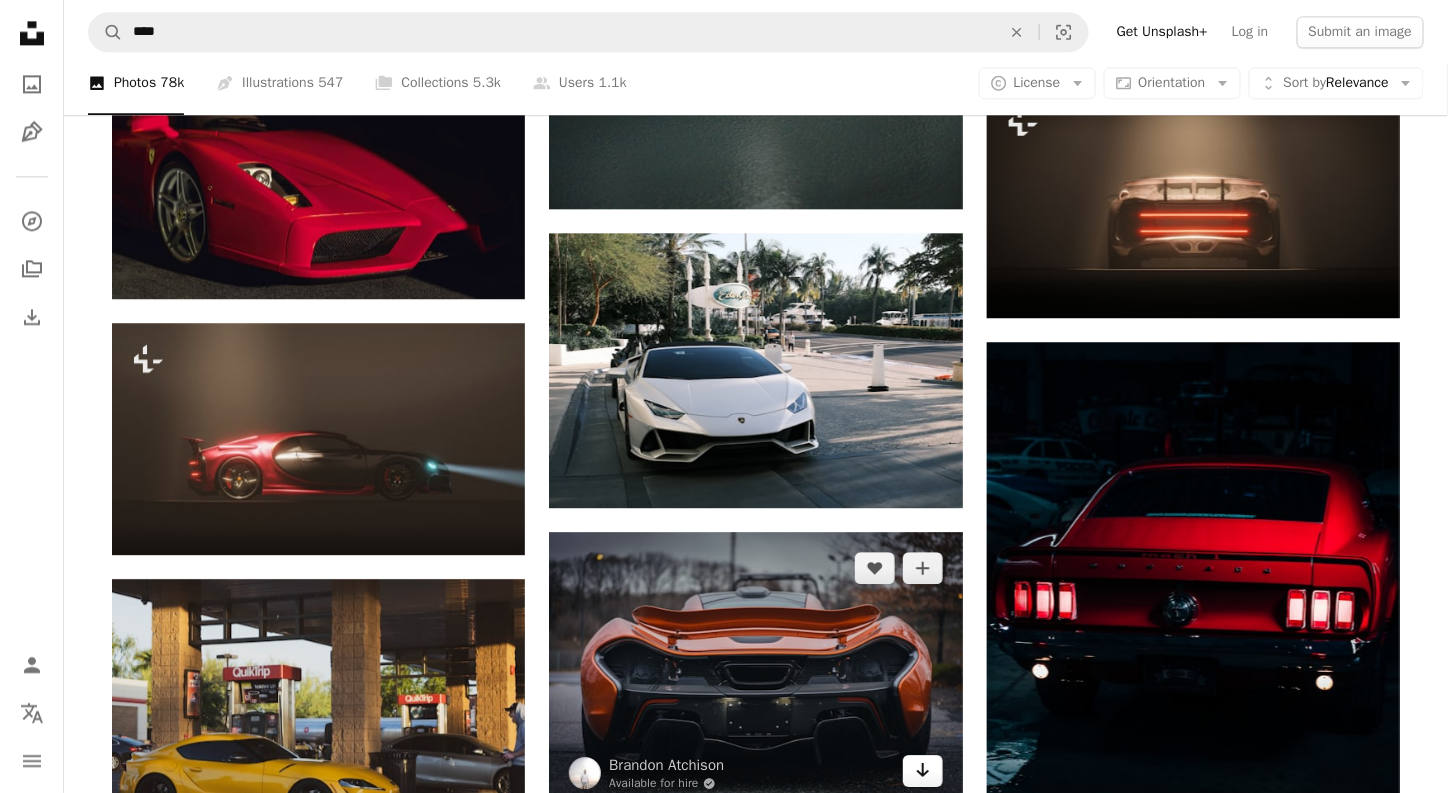 click on "Arrow pointing down" 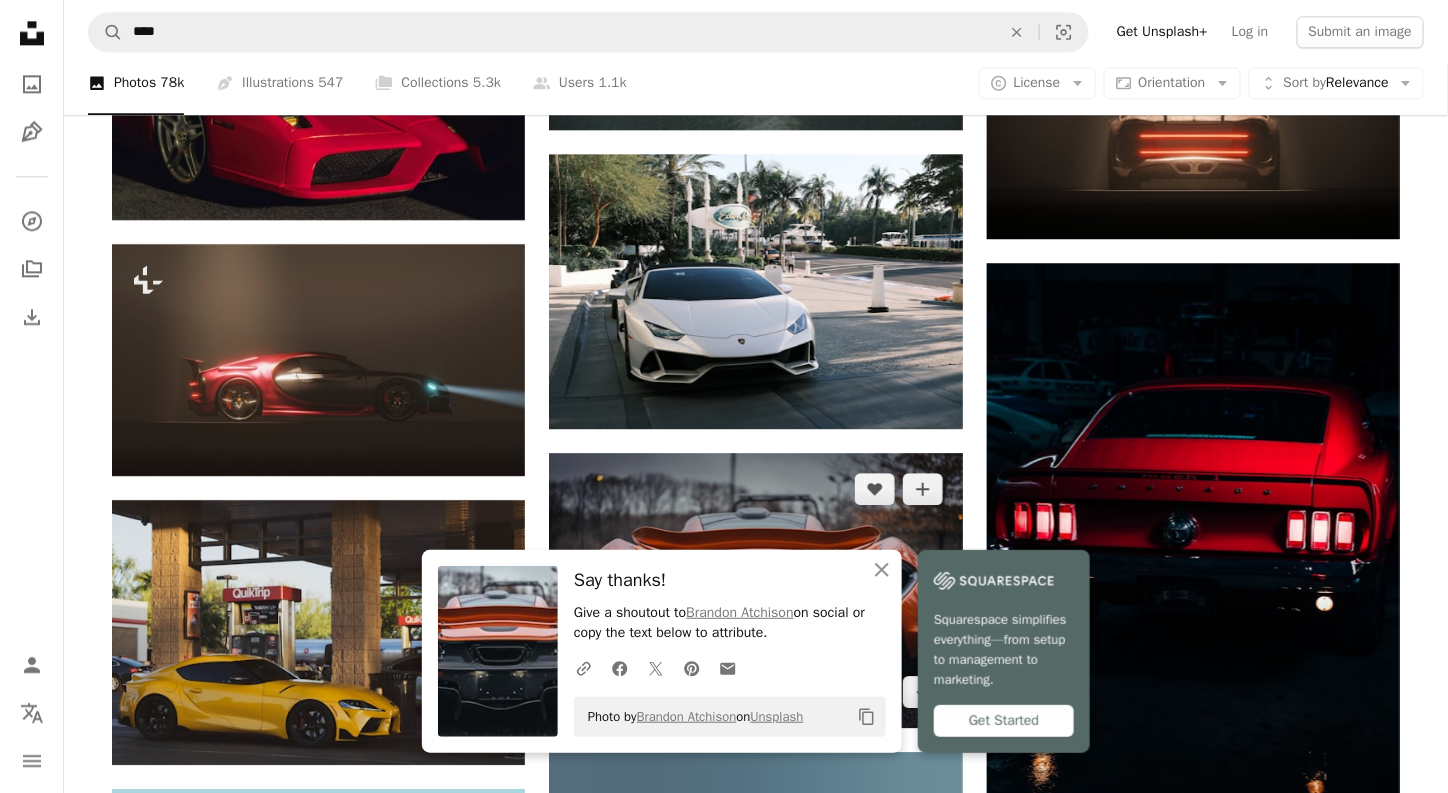 scroll, scrollTop: 39718, scrollLeft: 0, axis: vertical 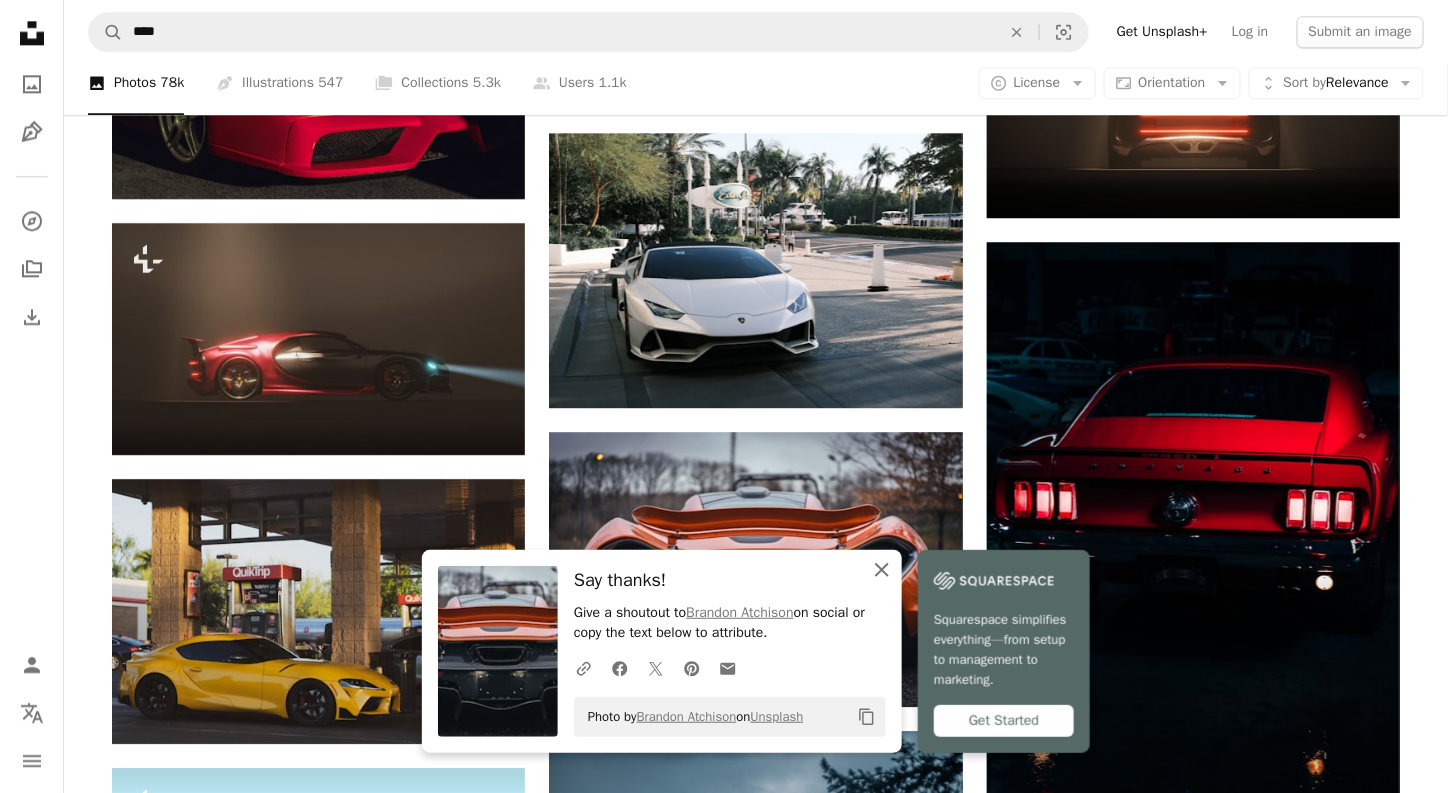 click 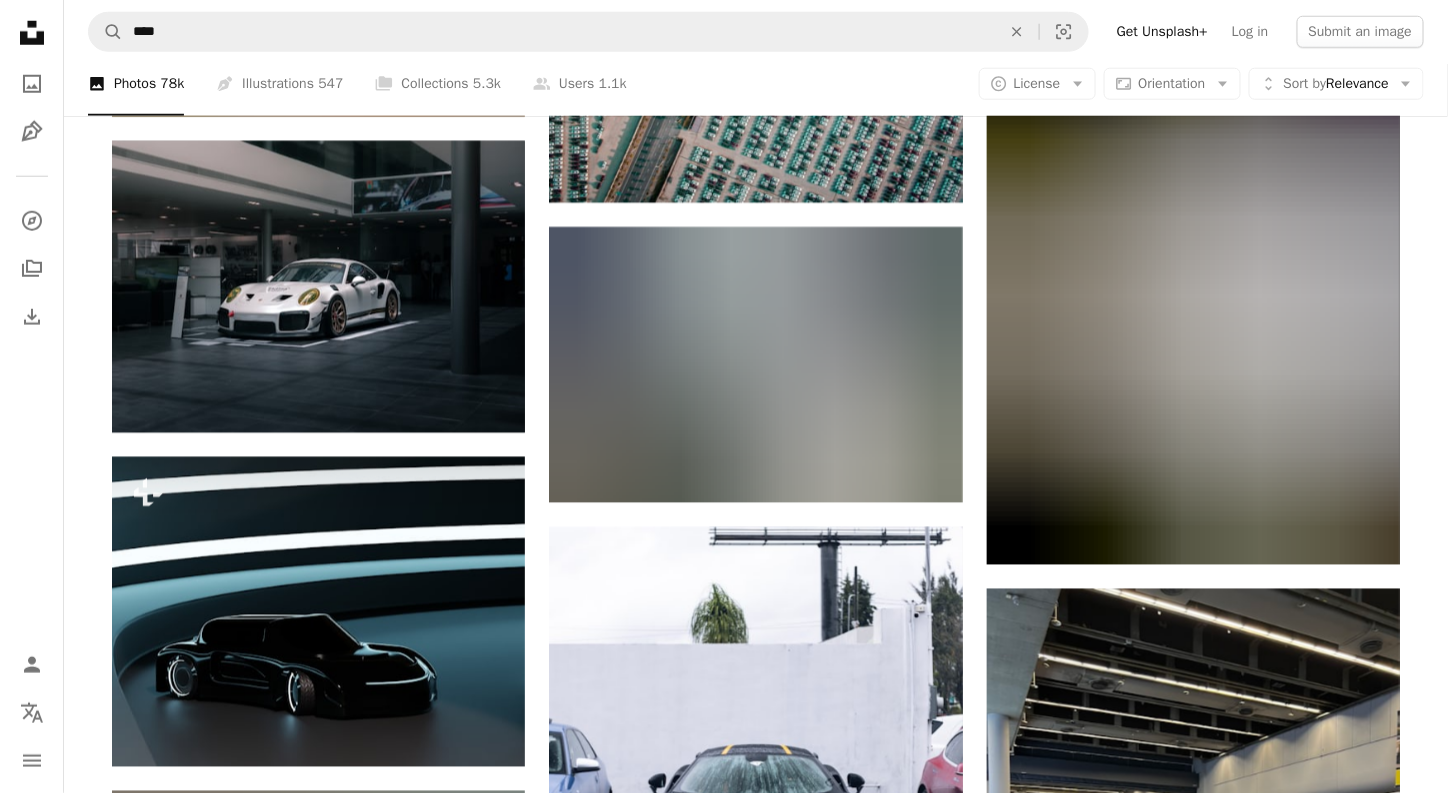 scroll, scrollTop: 41218, scrollLeft: 0, axis: vertical 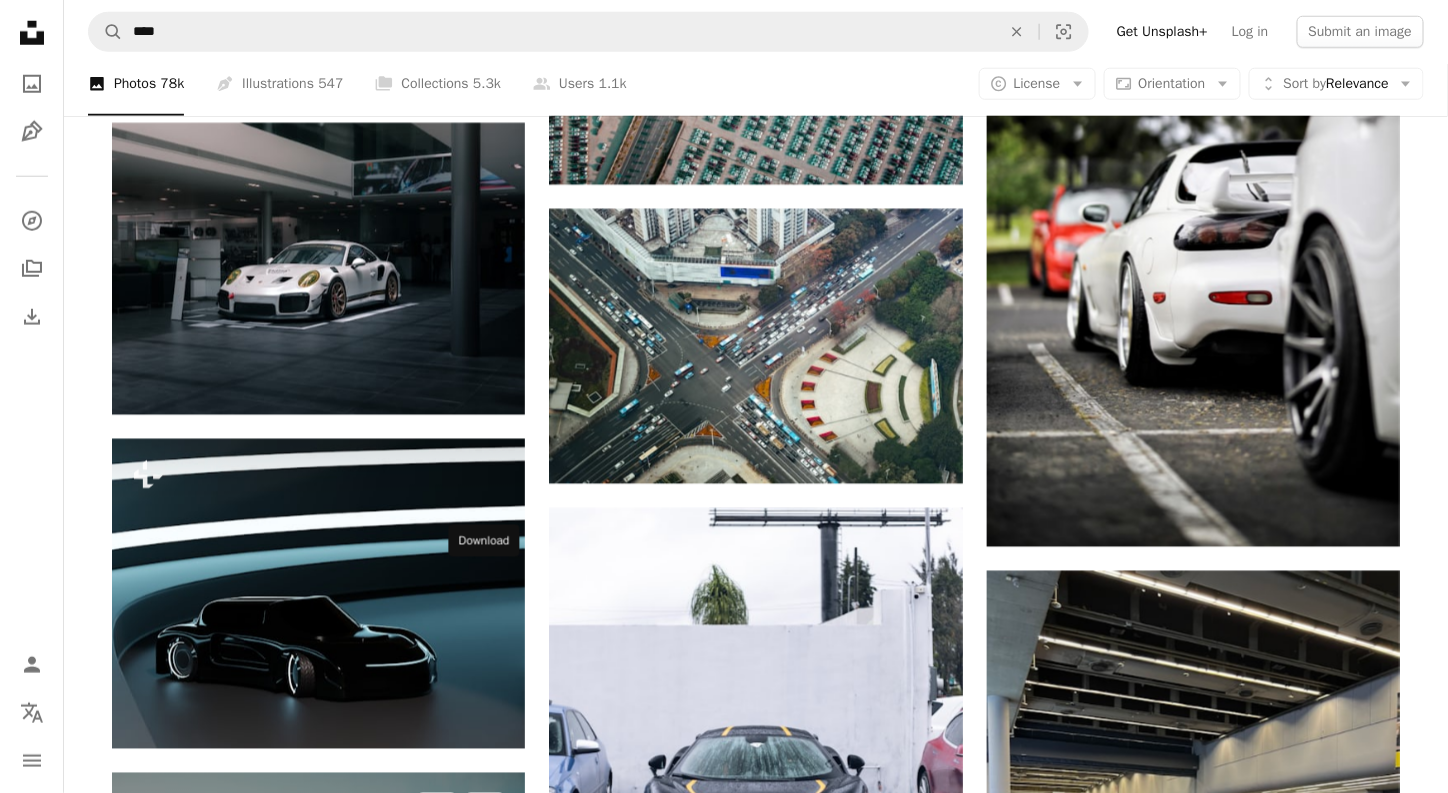 click 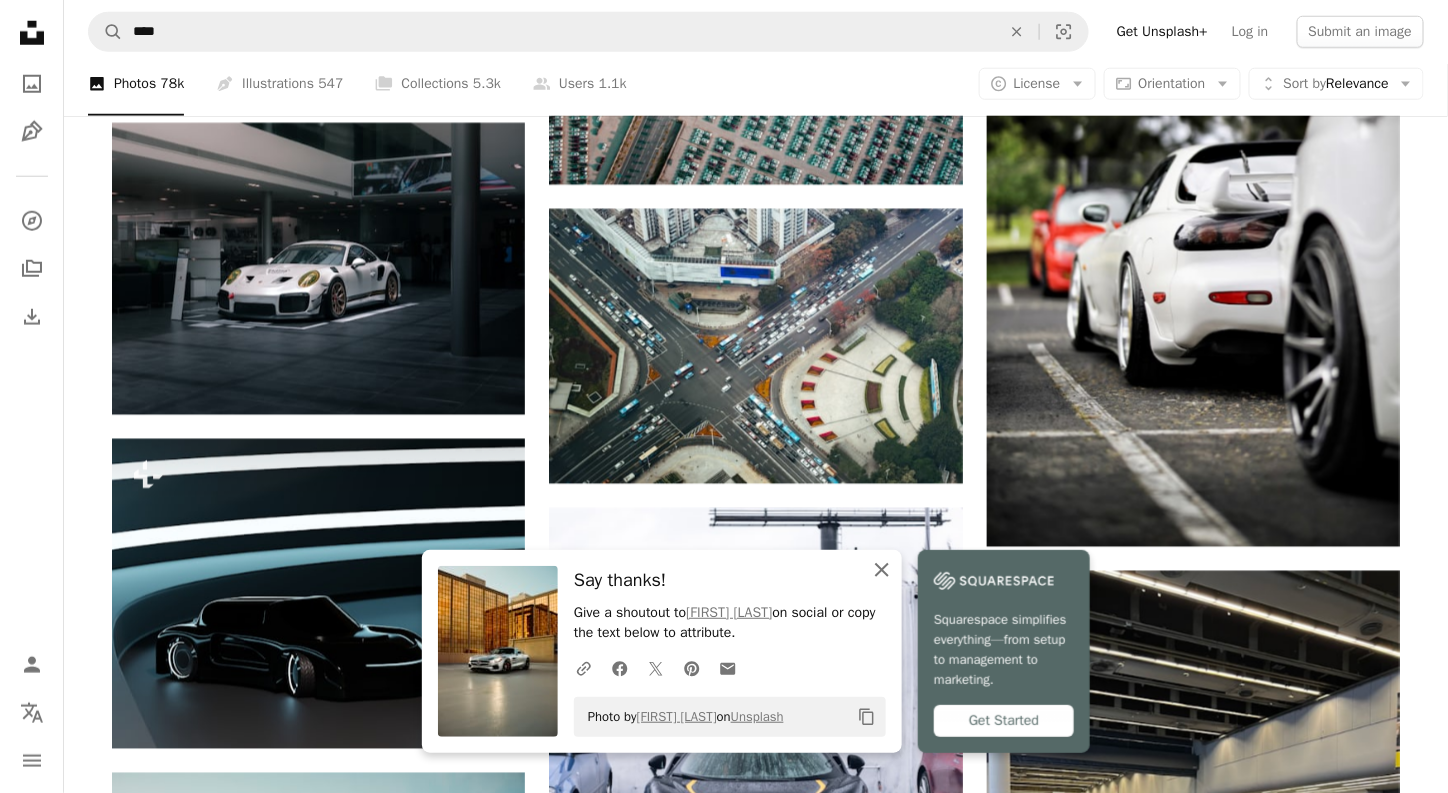 click on "An X shape" 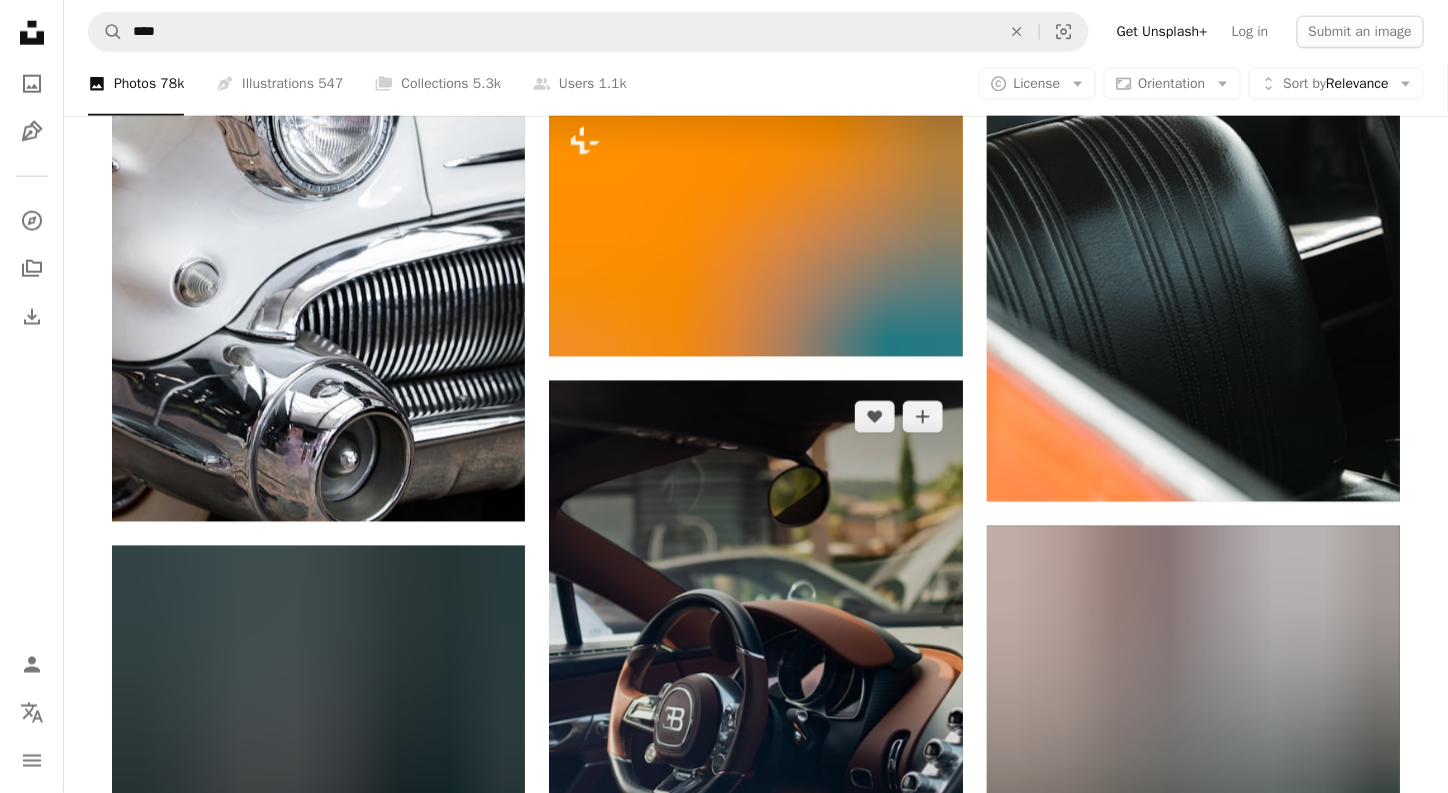 scroll, scrollTop: 49018, scrollLeft: 0, axis: vertical 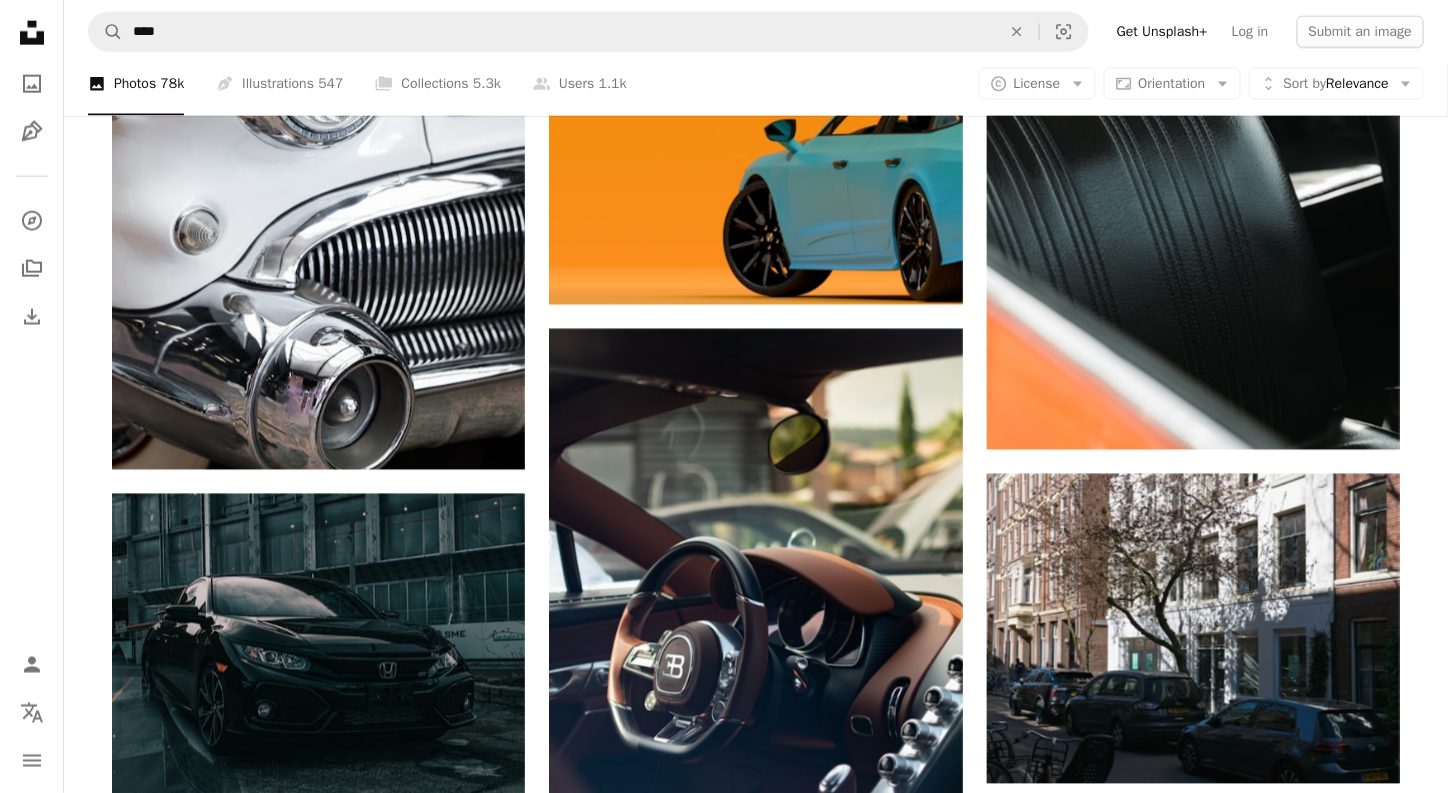 click on "Arrow pointing down" 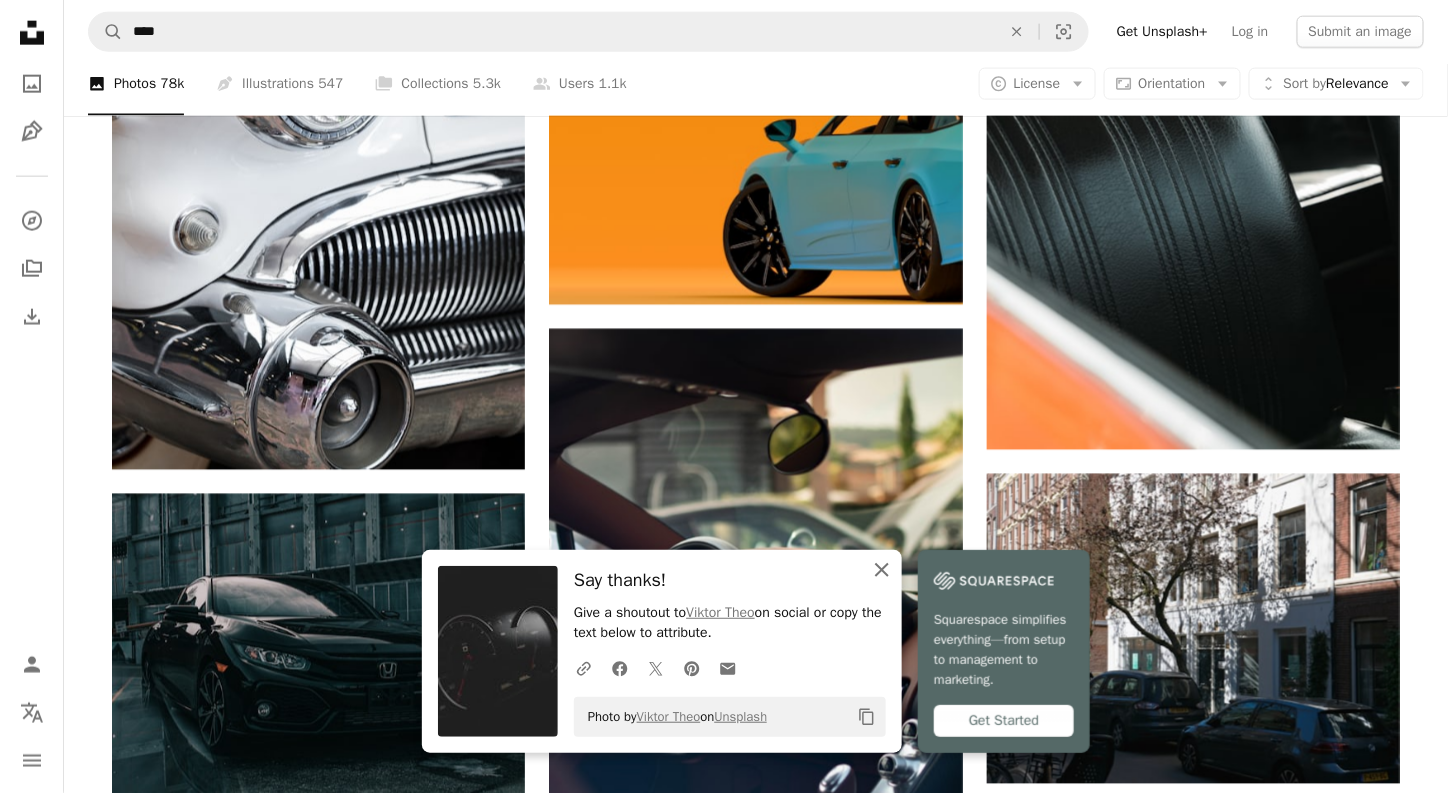 click 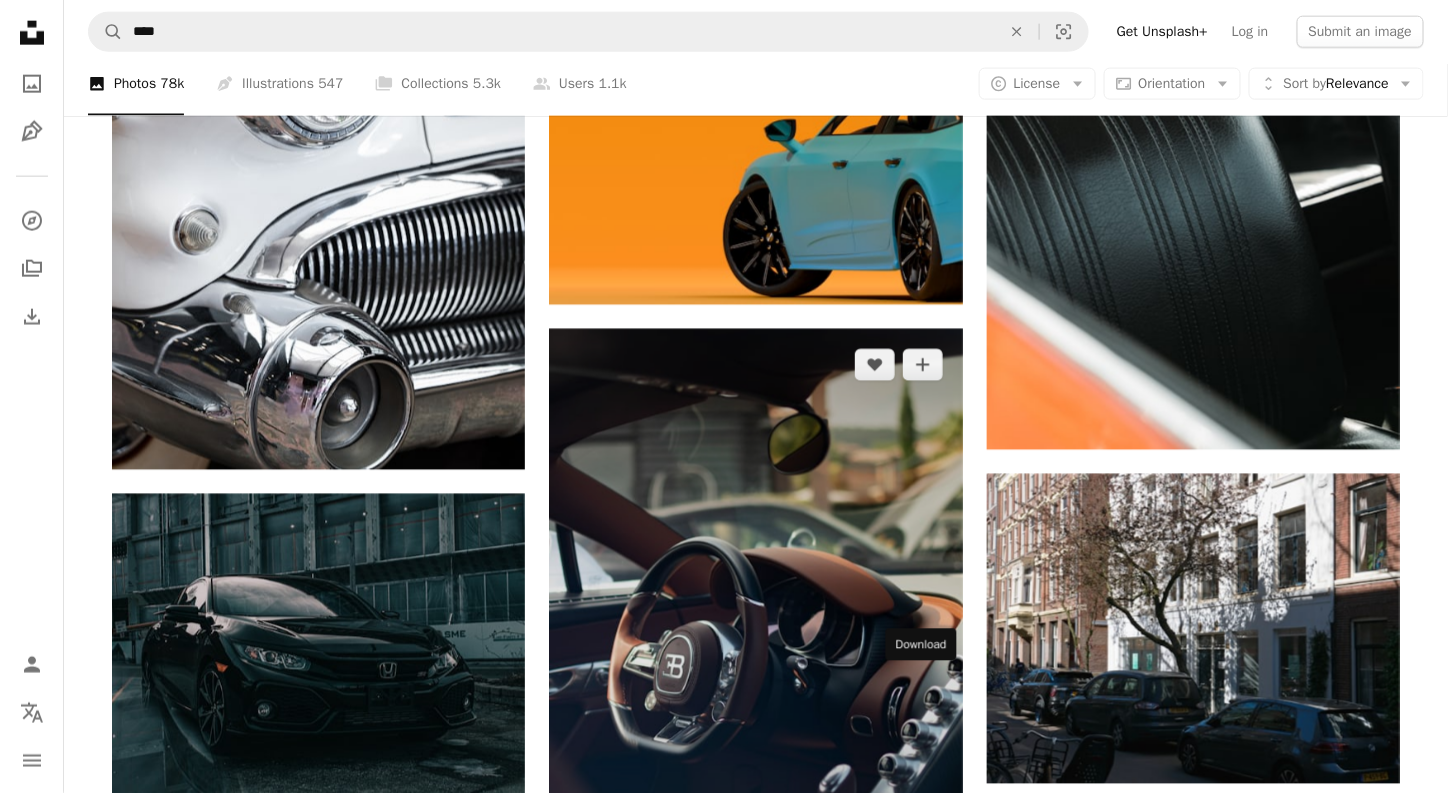 click on "Arrow pointing down" 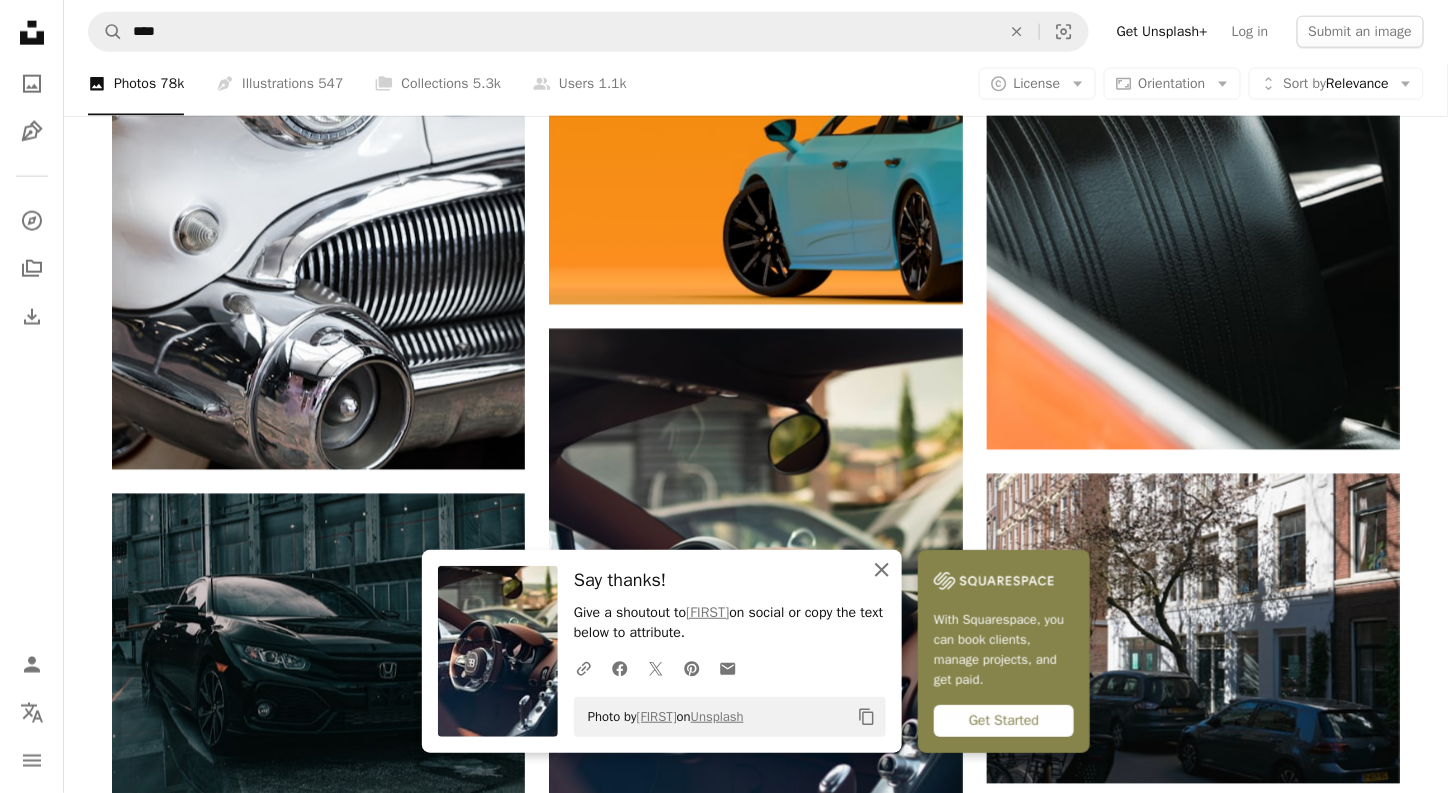 click on "An X shape" 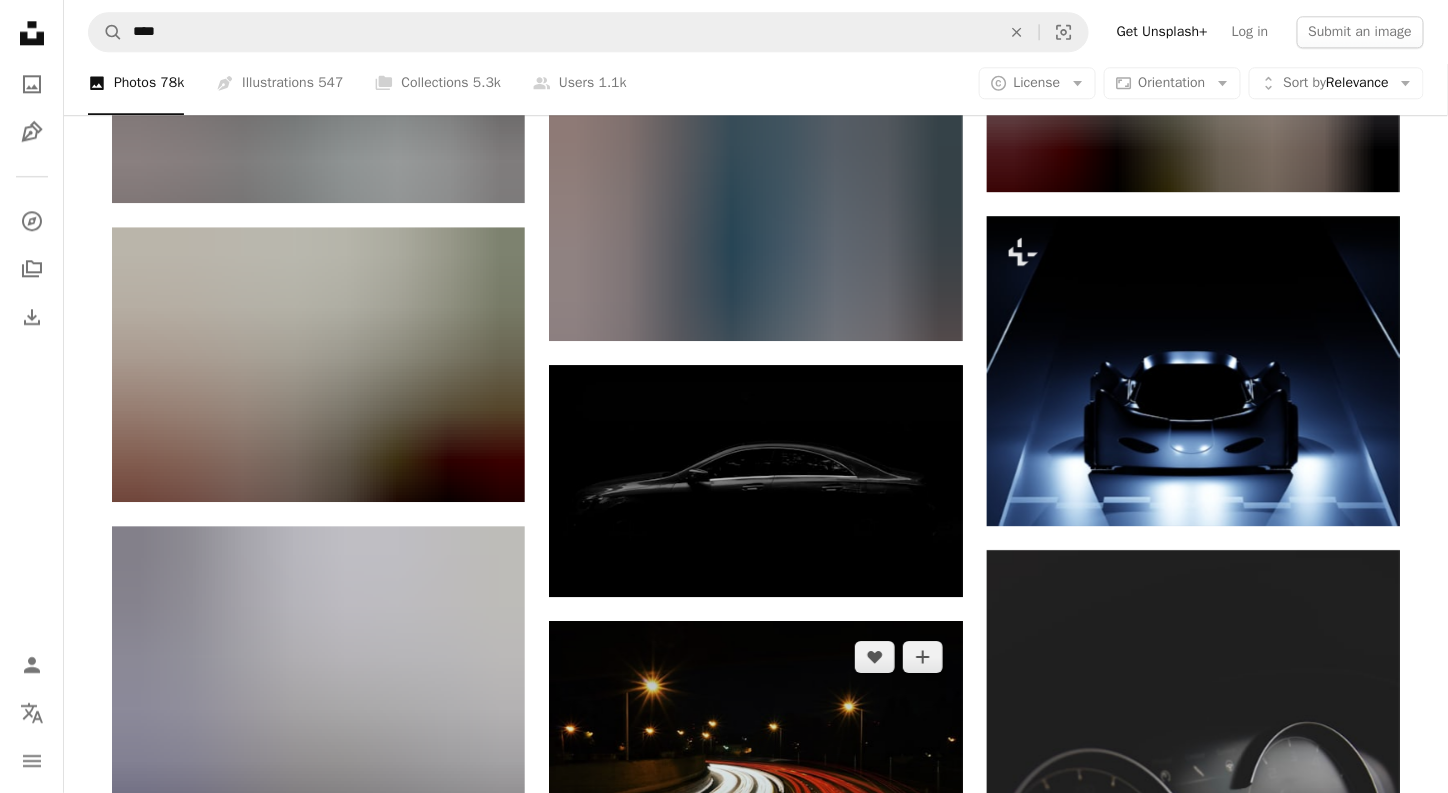 scroll, scrollTop: 49918, scrollLeft: 0, axis: vertical 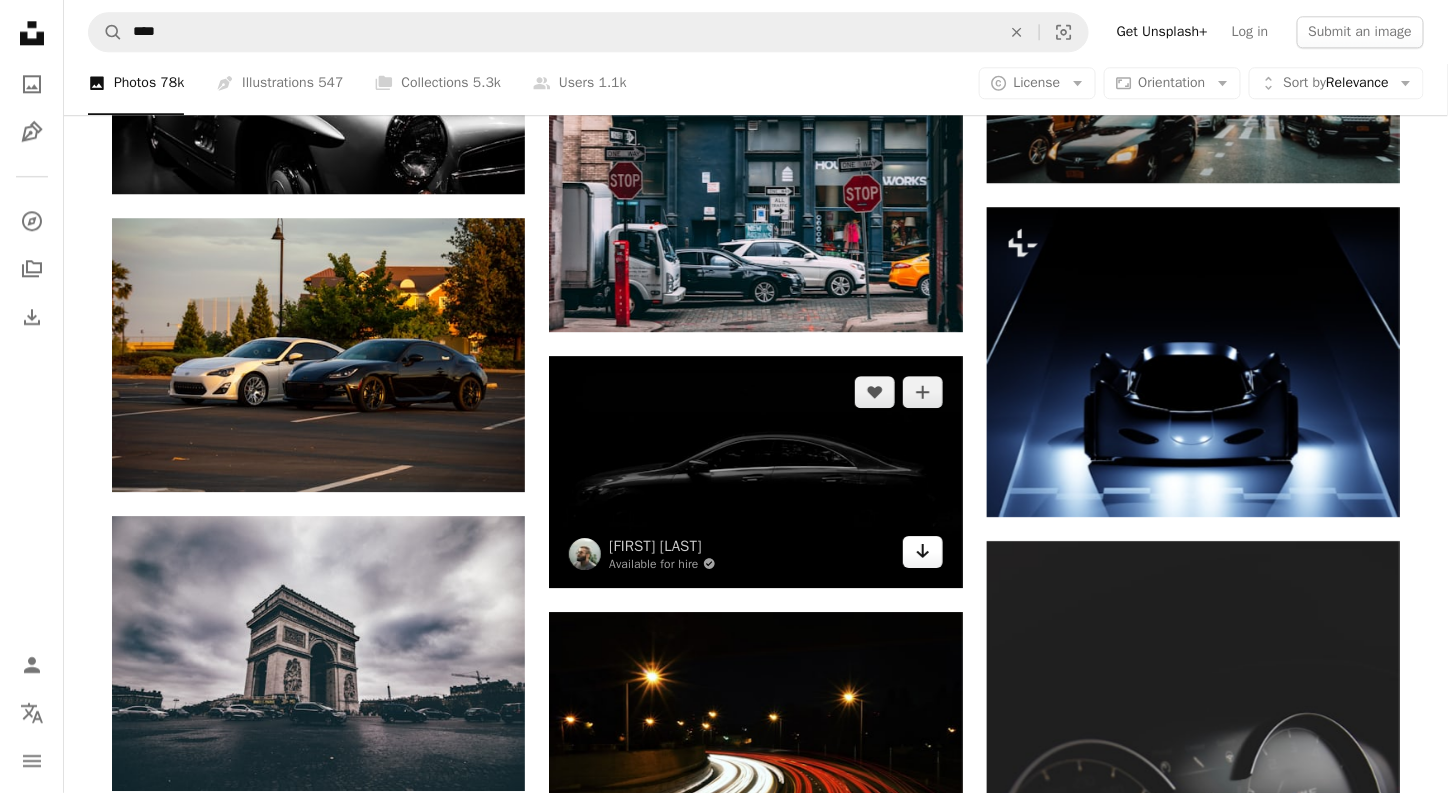 click 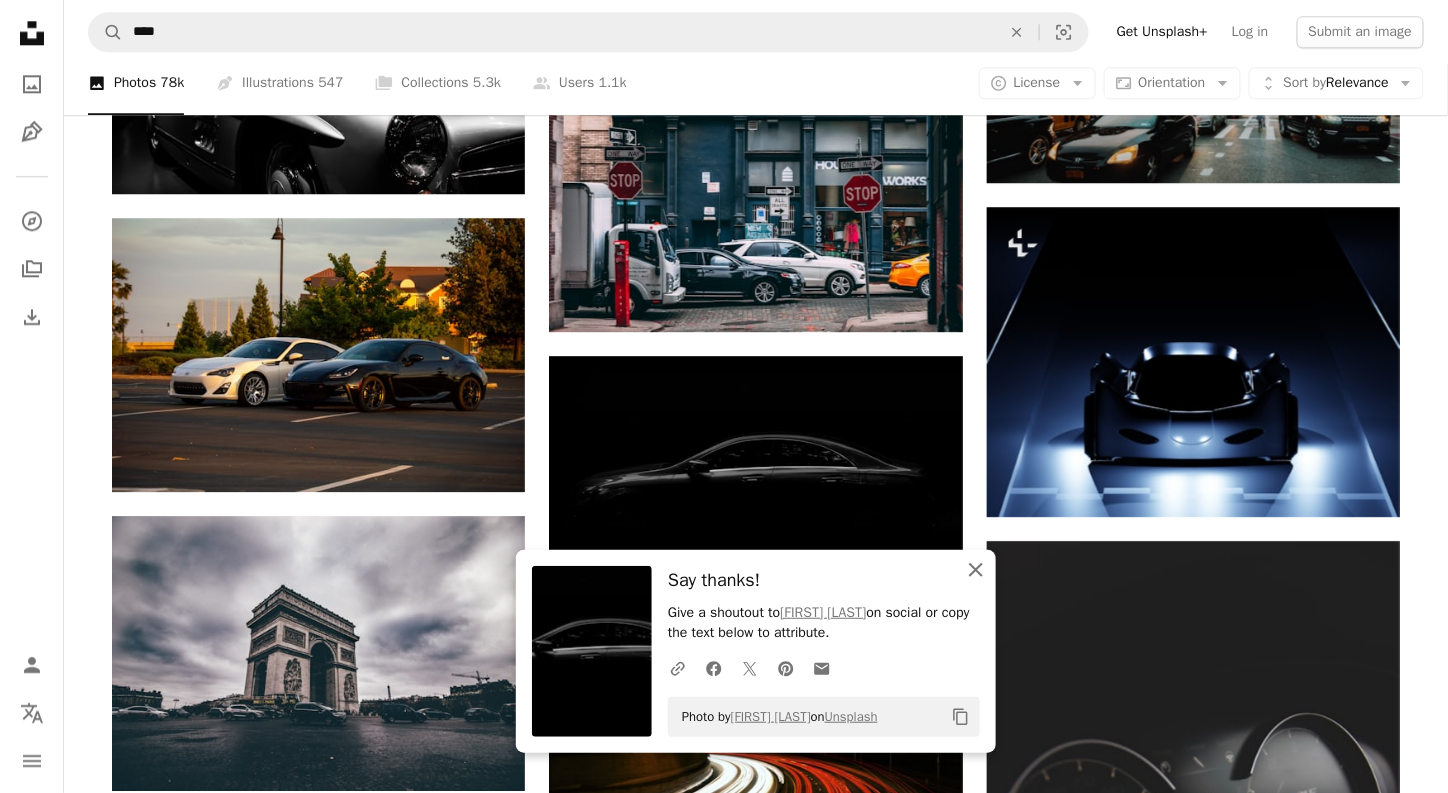 click on "An X shape" 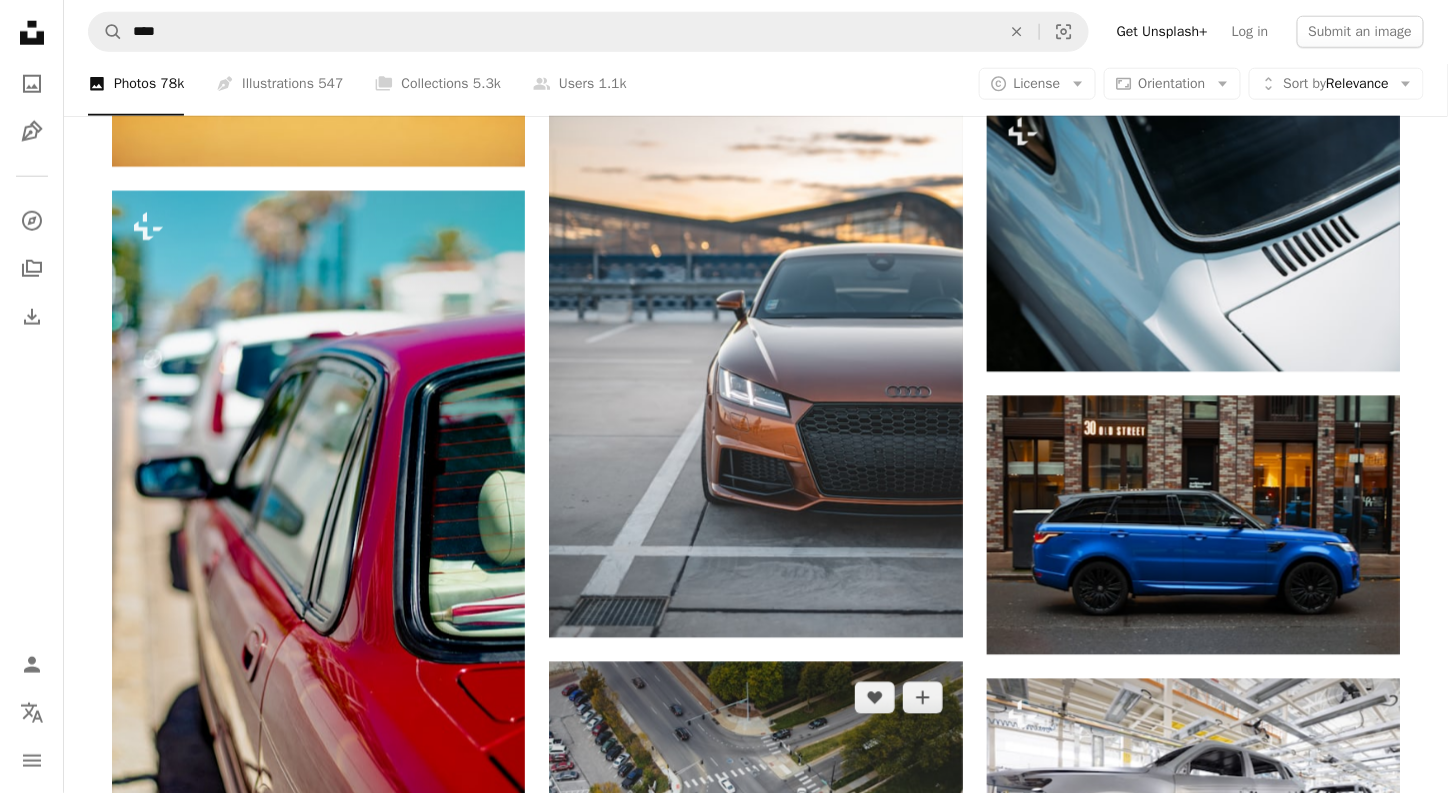 scroll, scrollTop: 56518, scrollLeft: 0, axis: vertical 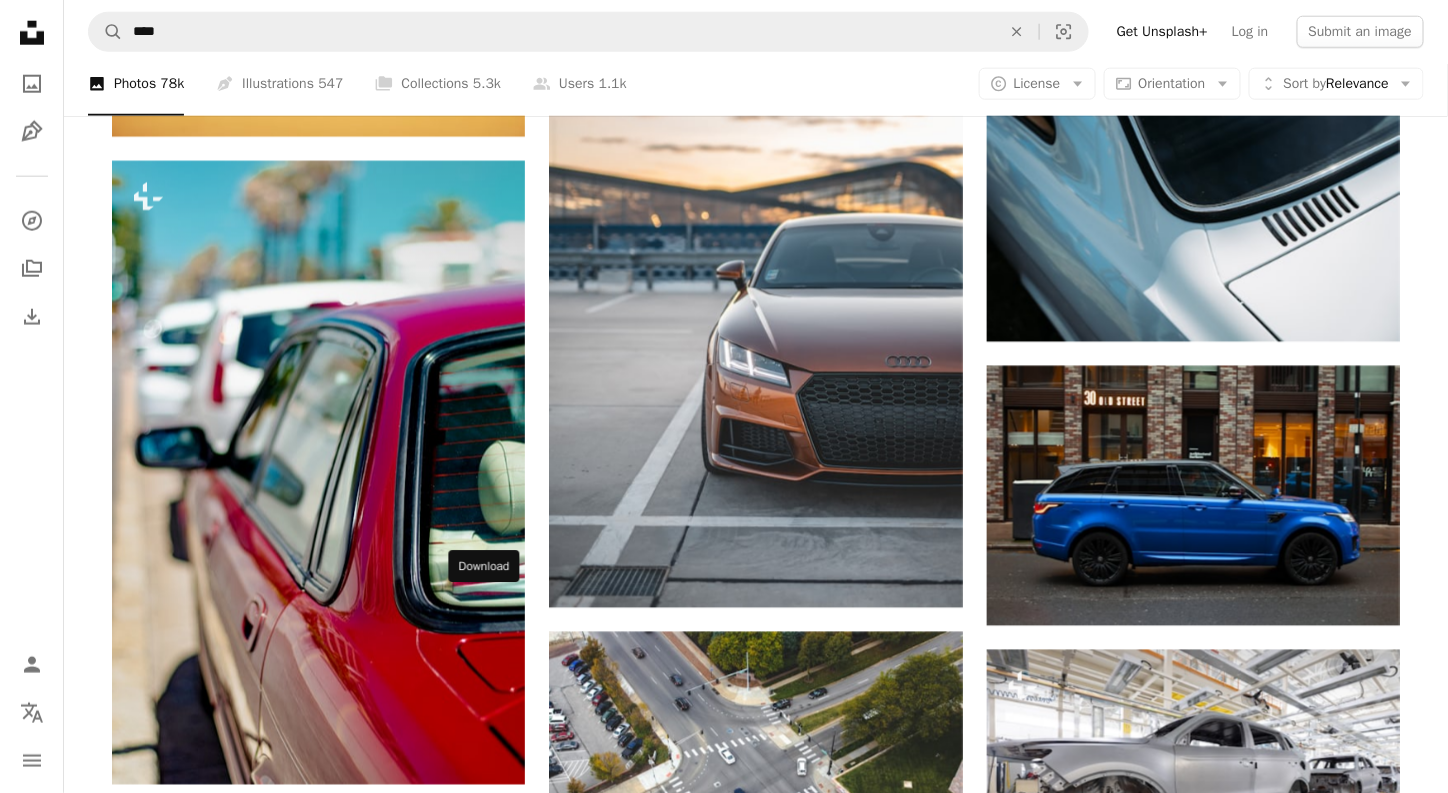 click on "Arrow pointing down" 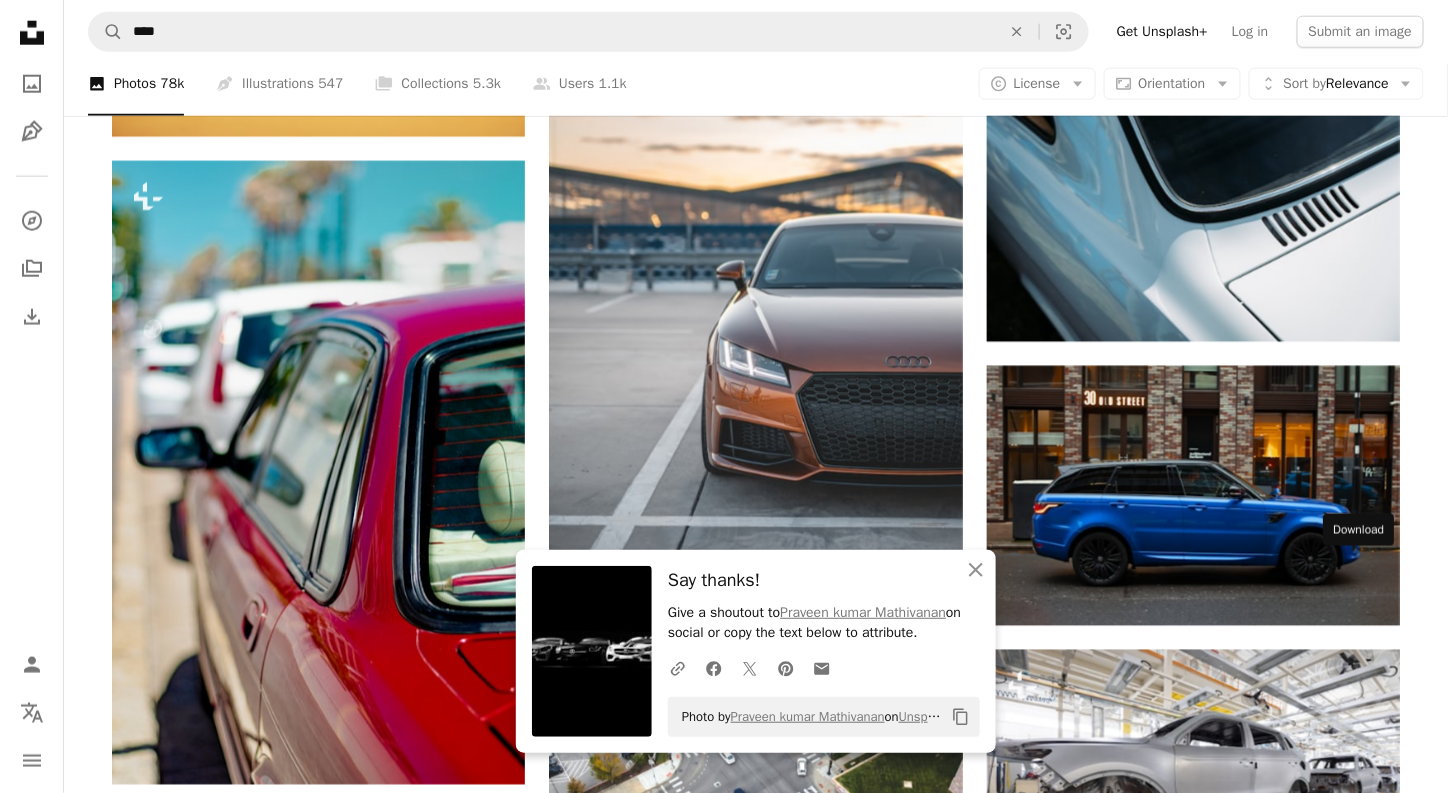 click 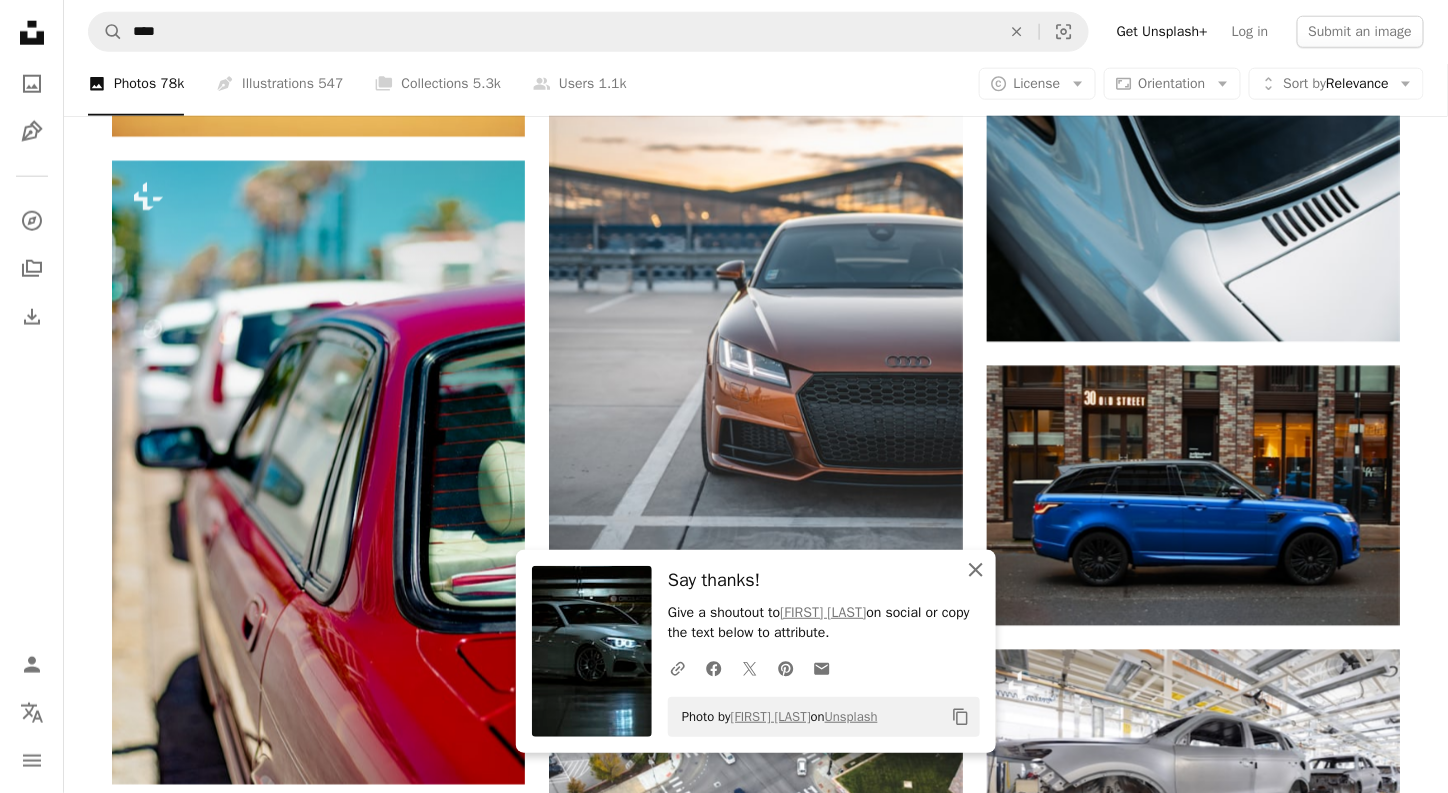 click on "An X shape" 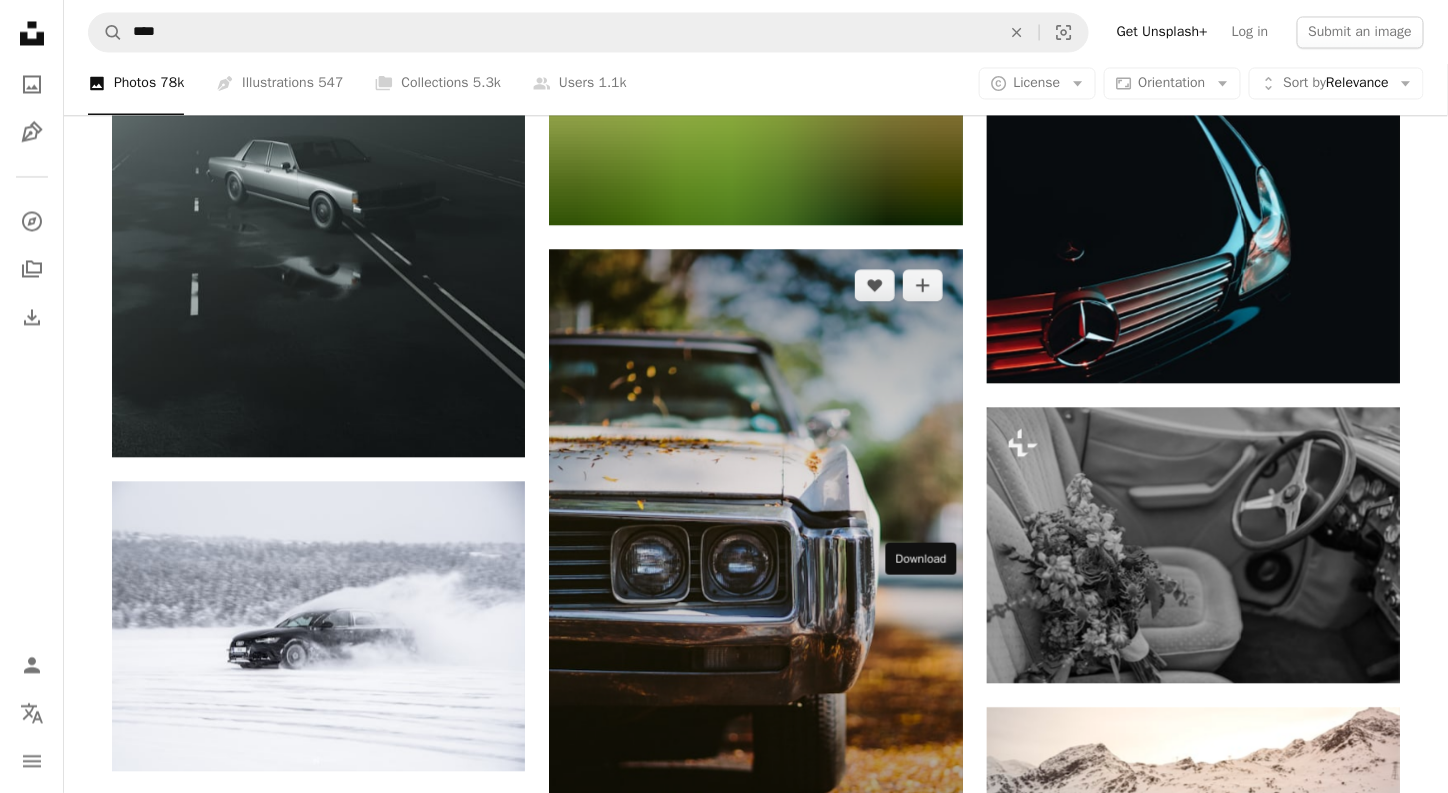 scroll, scrollTop: 59618, scrollLeft: 0, axis: vertical 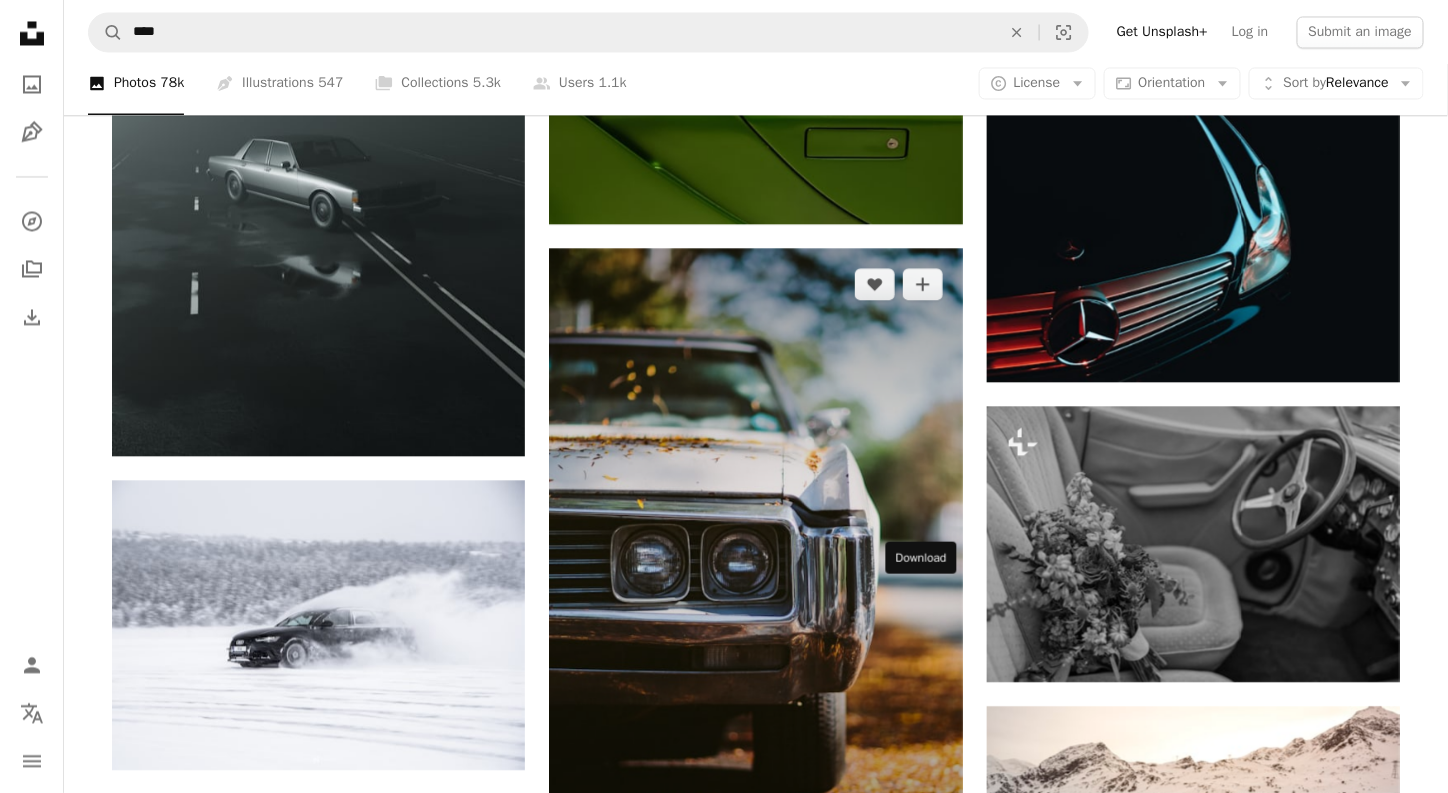click on "Arrow pointing down" 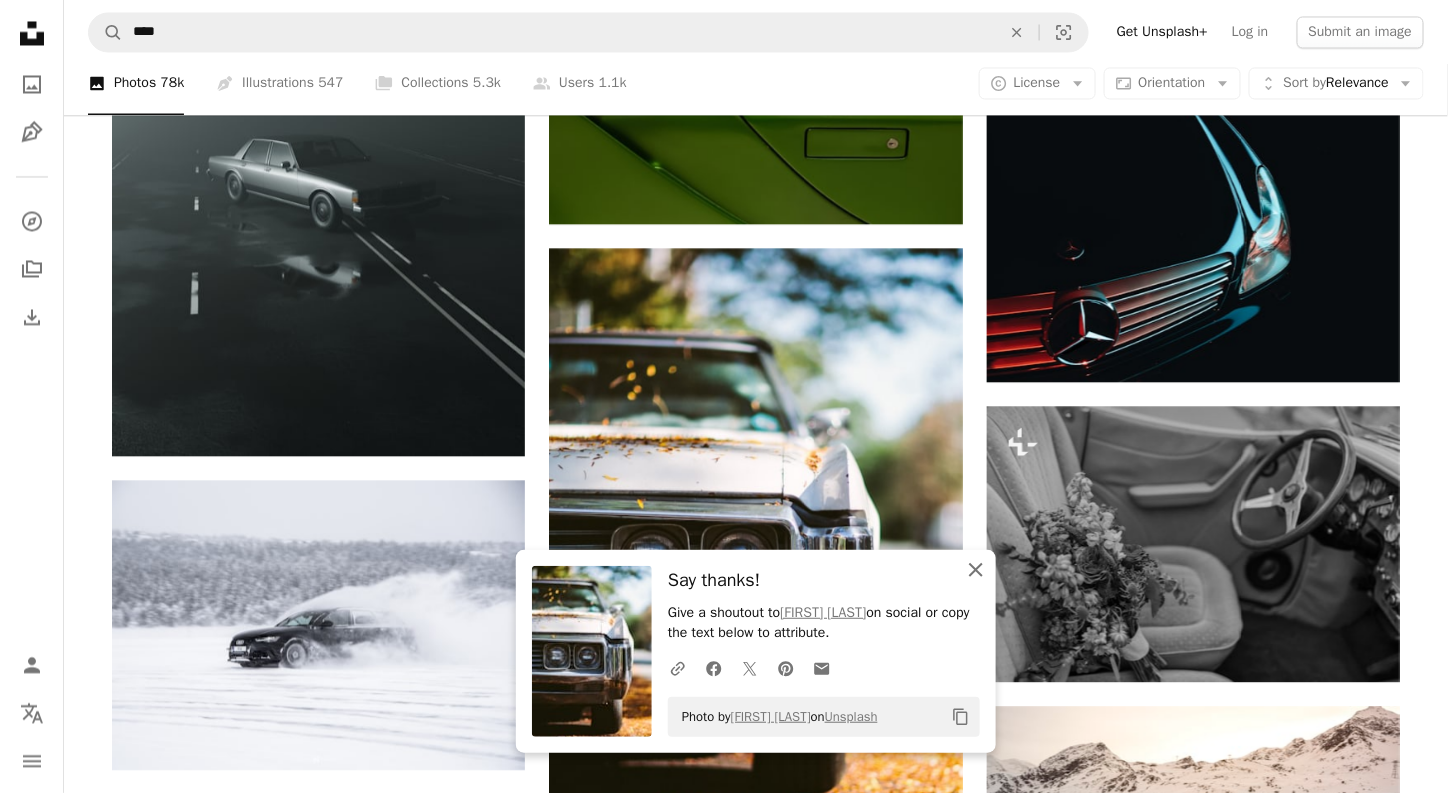 click on "An X shape" 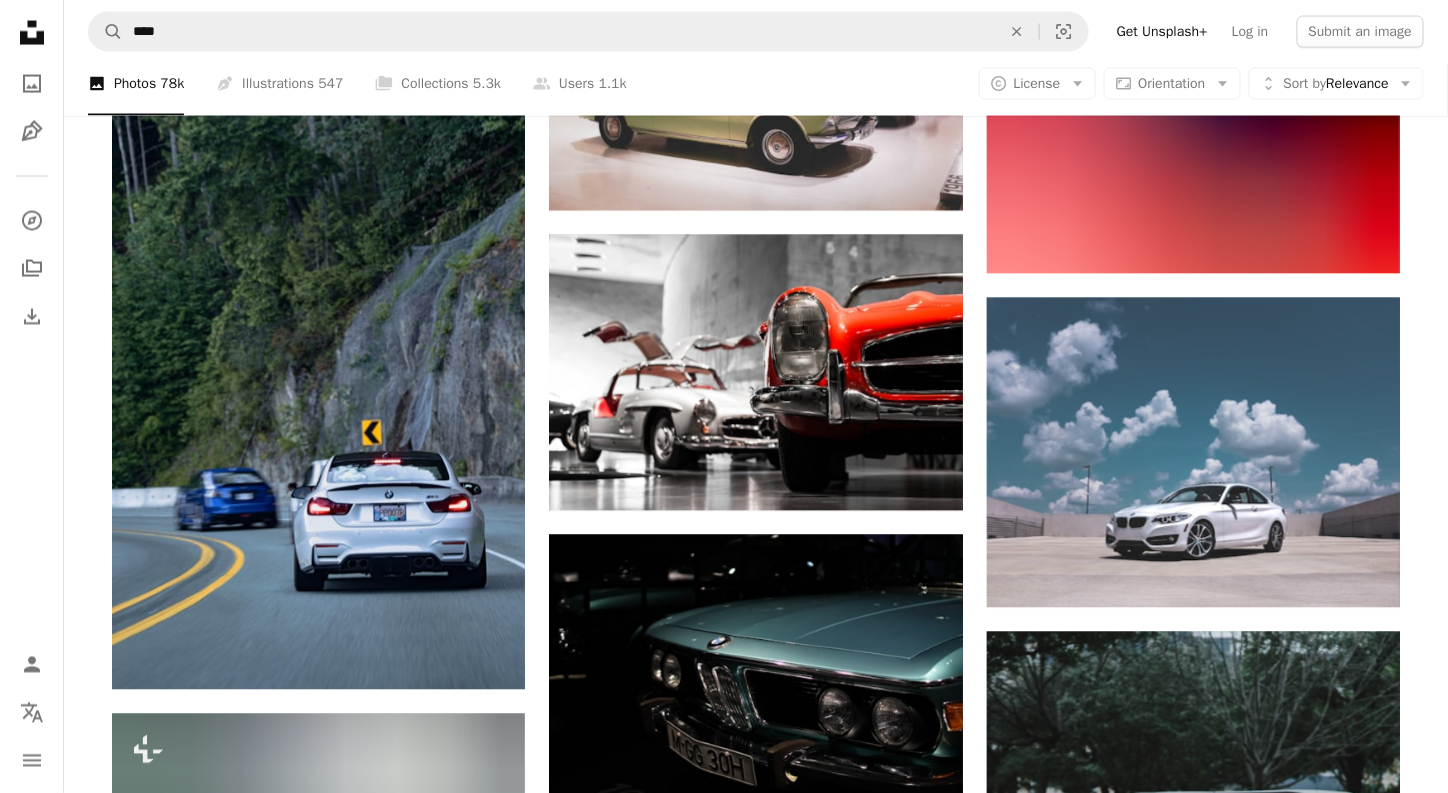 scroll, scrollTop: 64518, scrollLeft: 0, axis: vertical 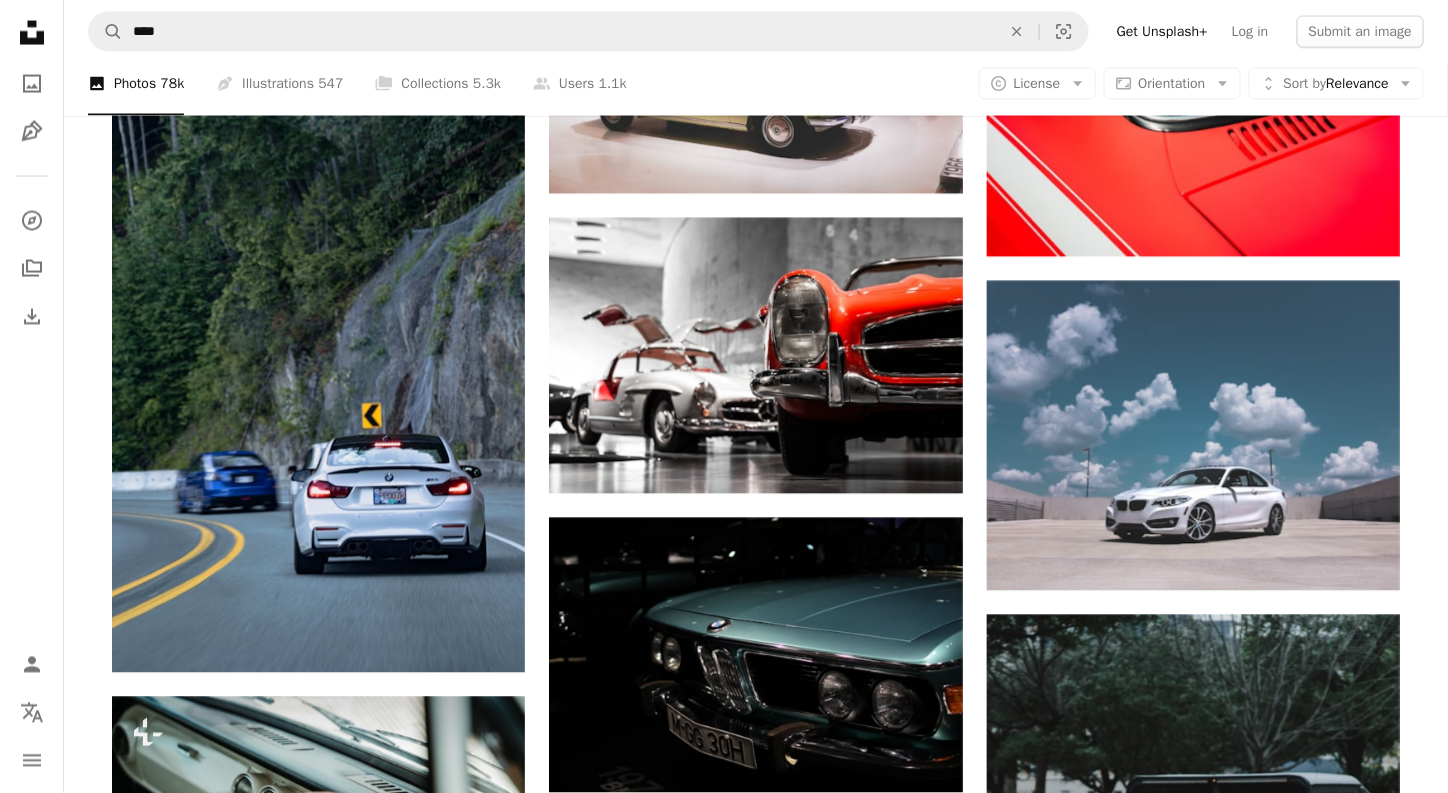 click on "Arrow pointing down" 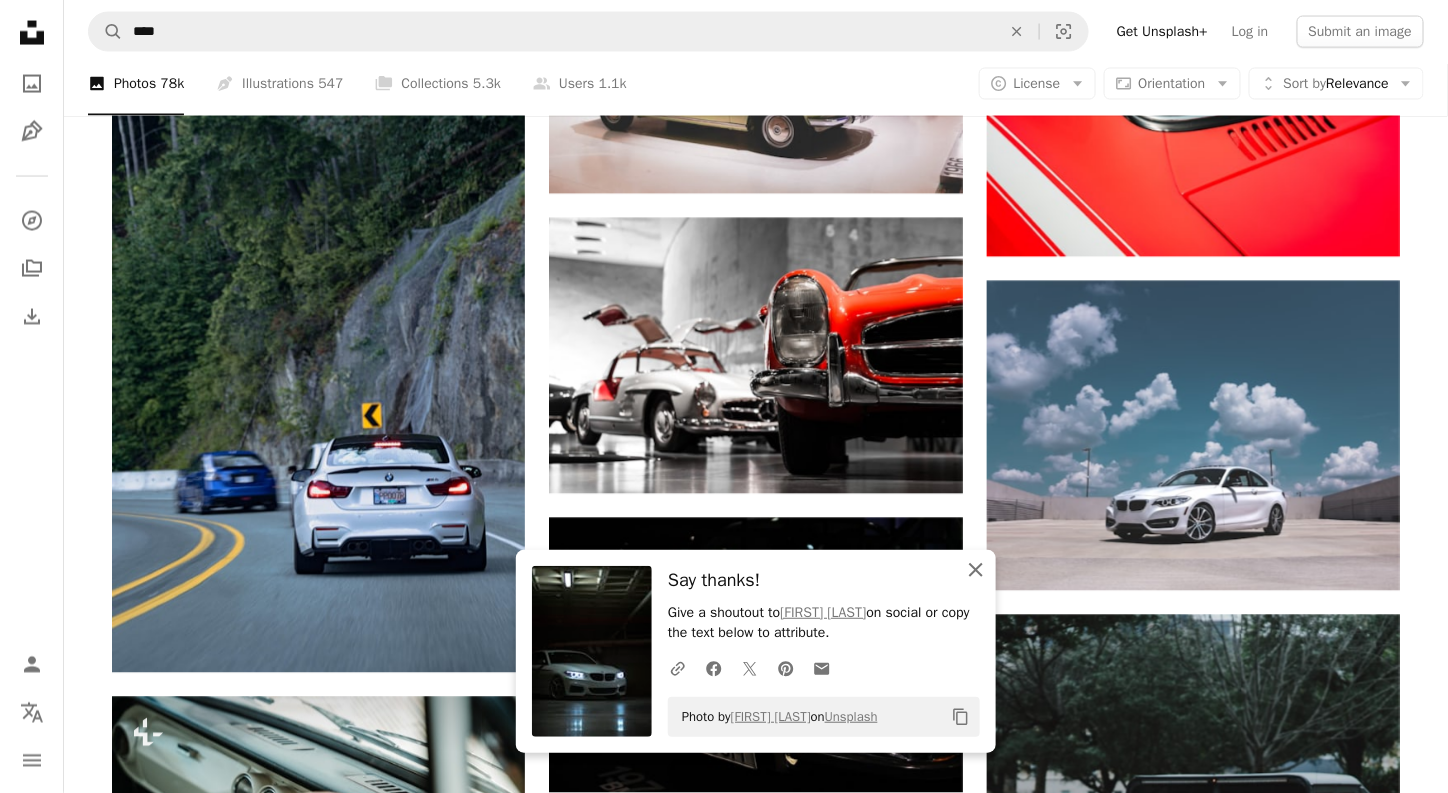 click on "An X shape" 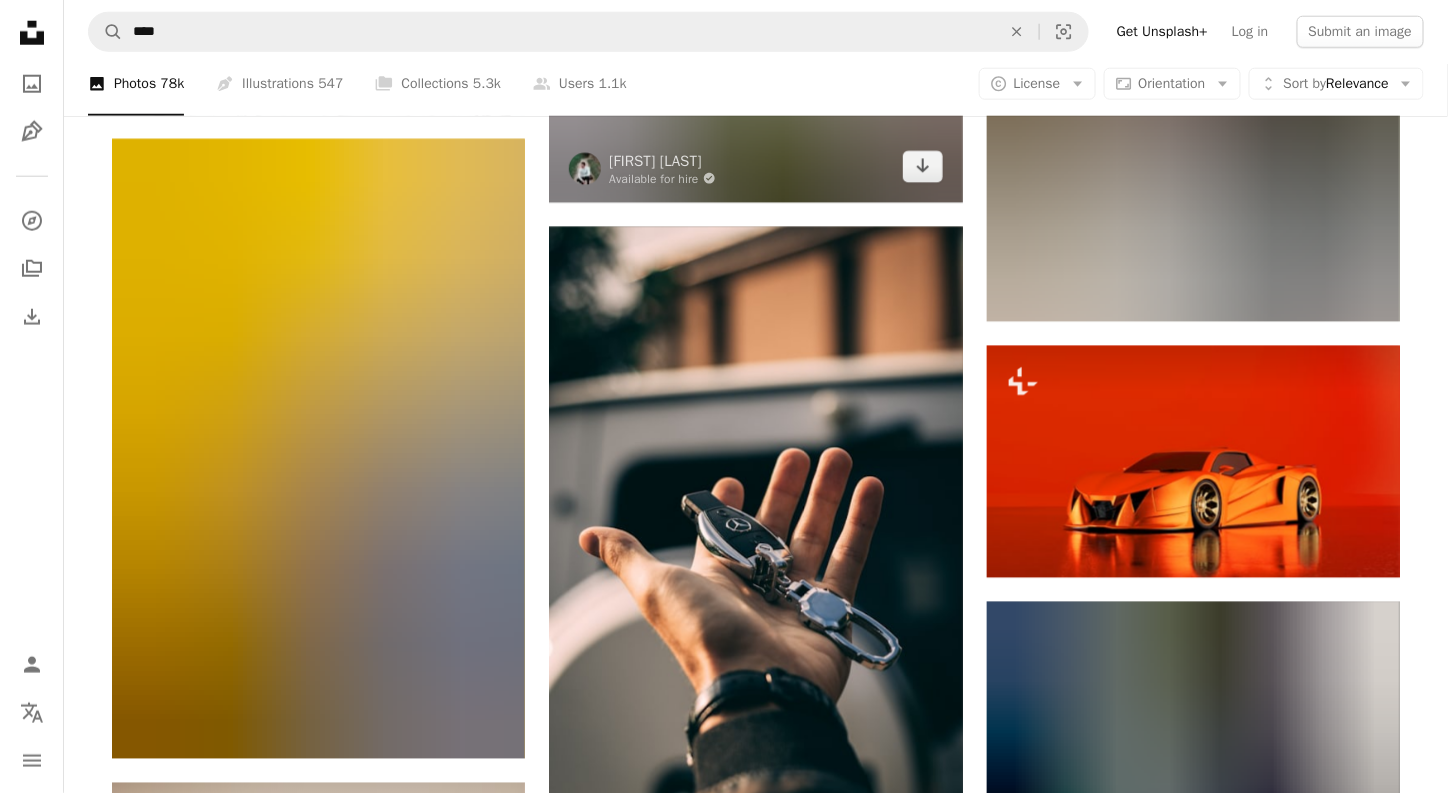 scroll, scrollTop: 79318, scrollLeft: 0, axis: vertical 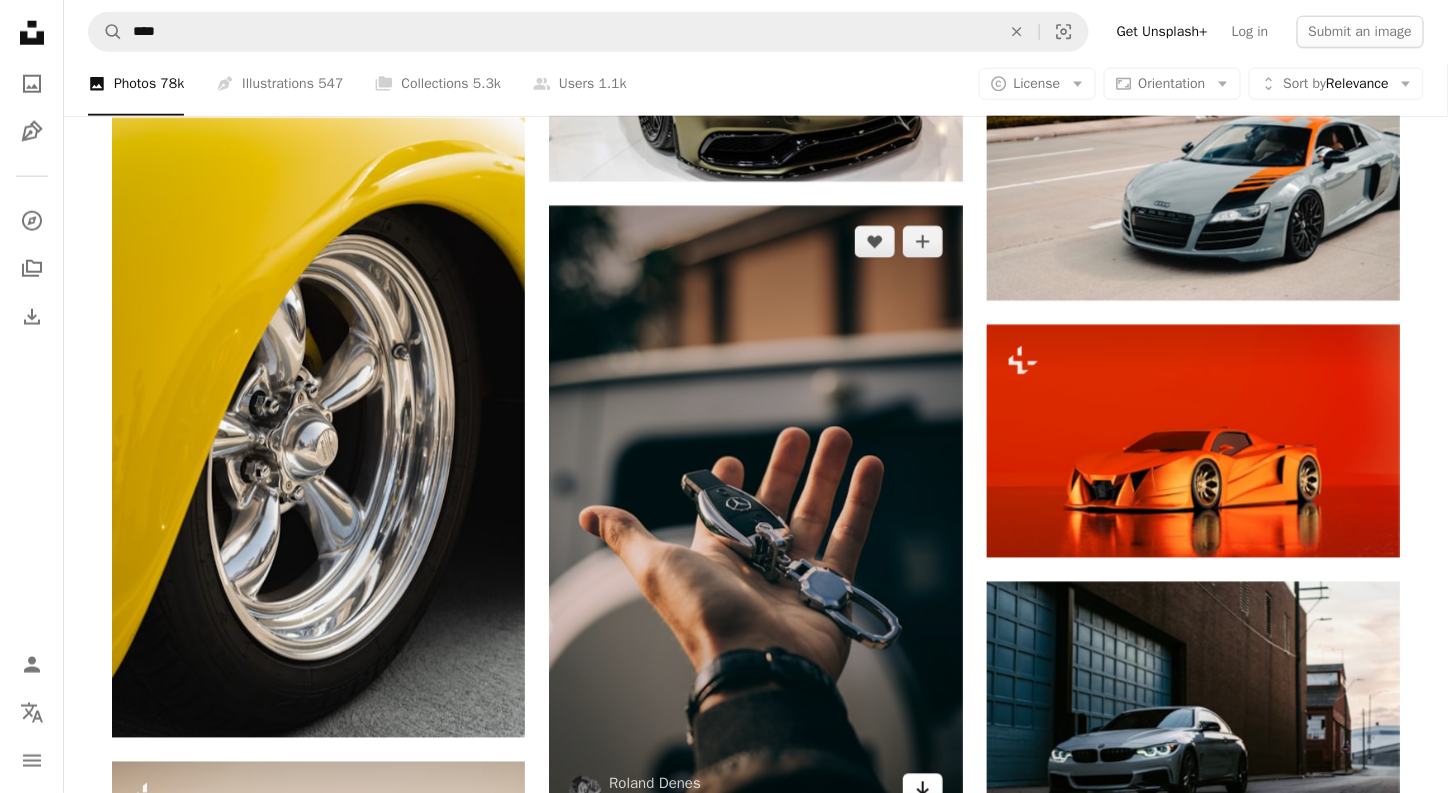 click on "Arrow pointing down" 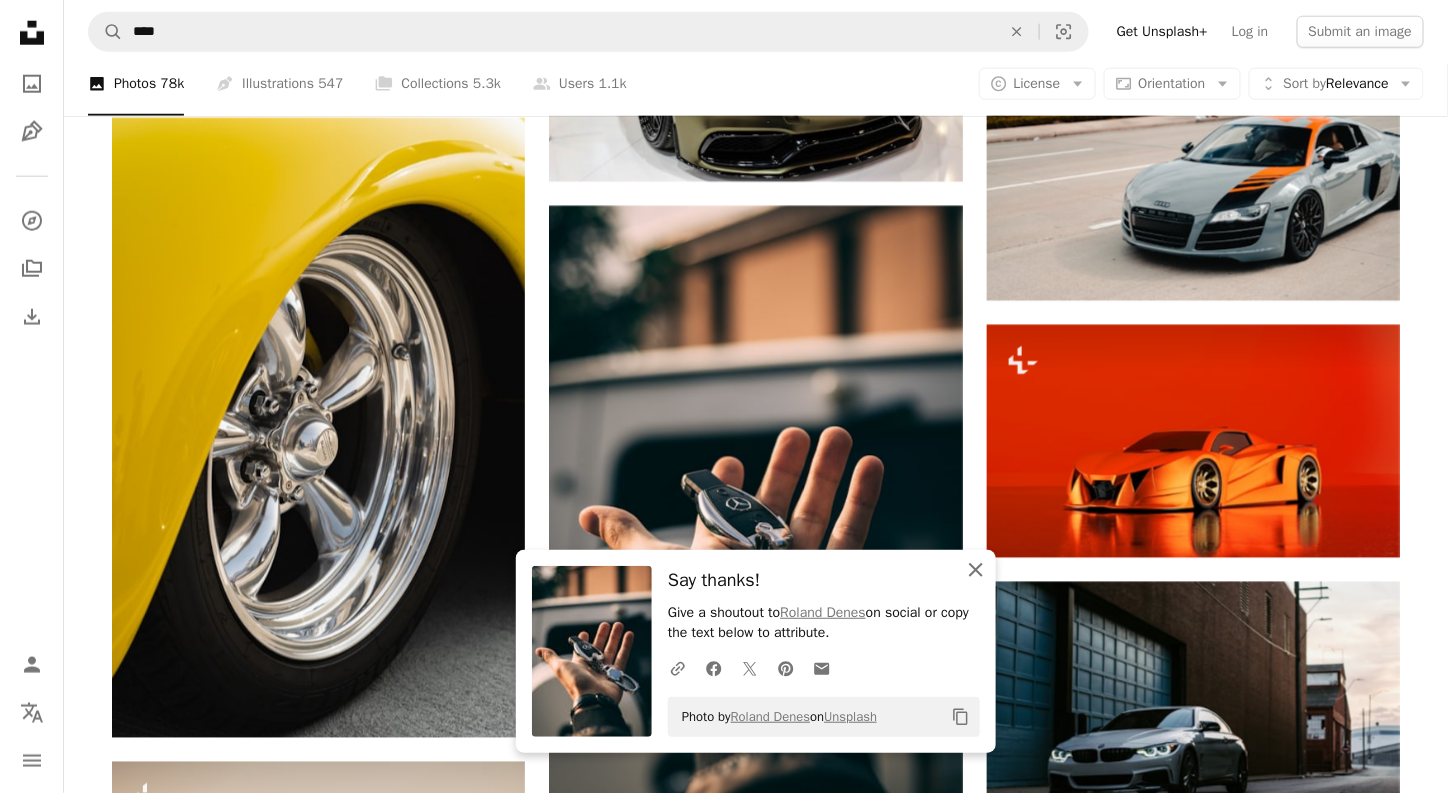 click 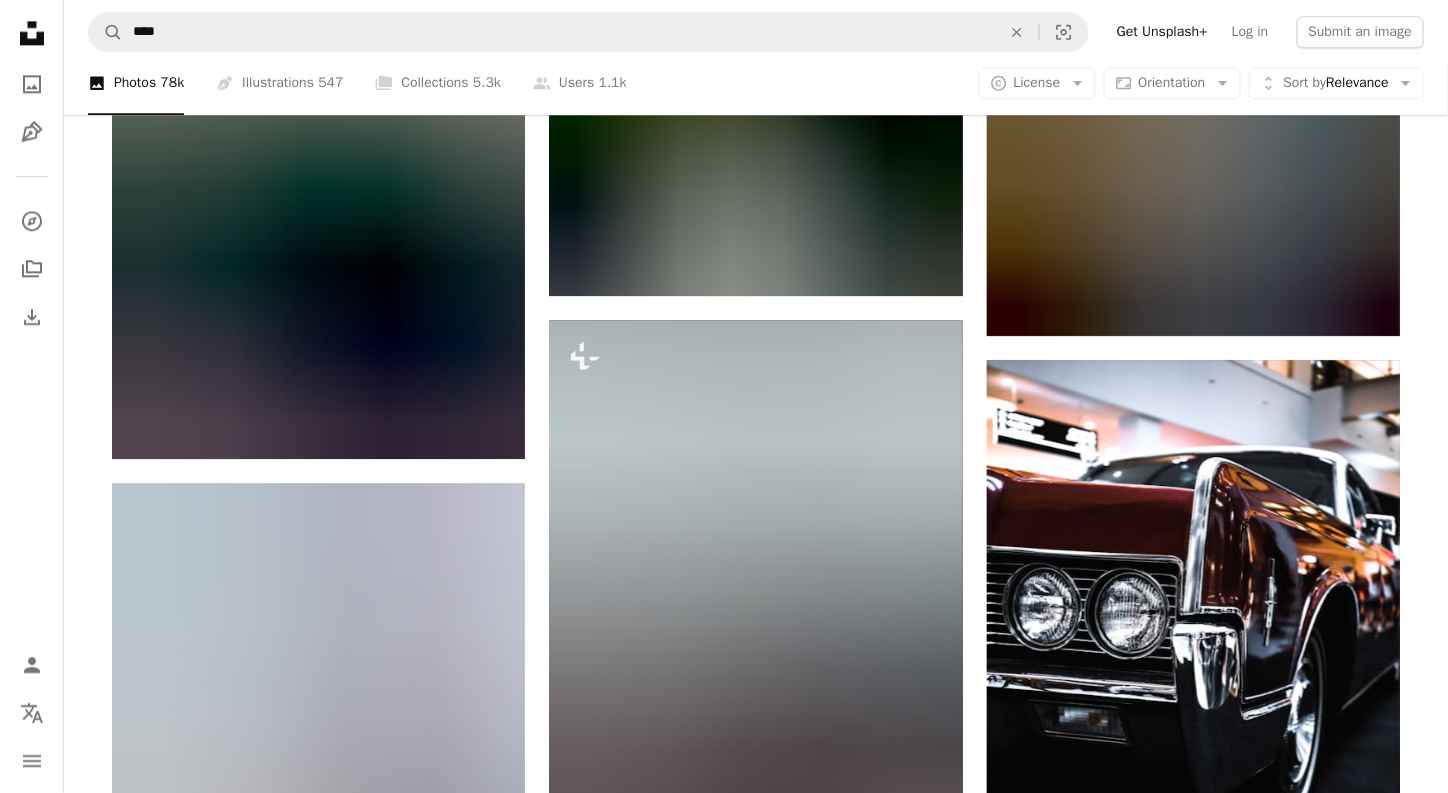 scroll, scrollTop: 82818, scrollLeft: 0, axis: vertical 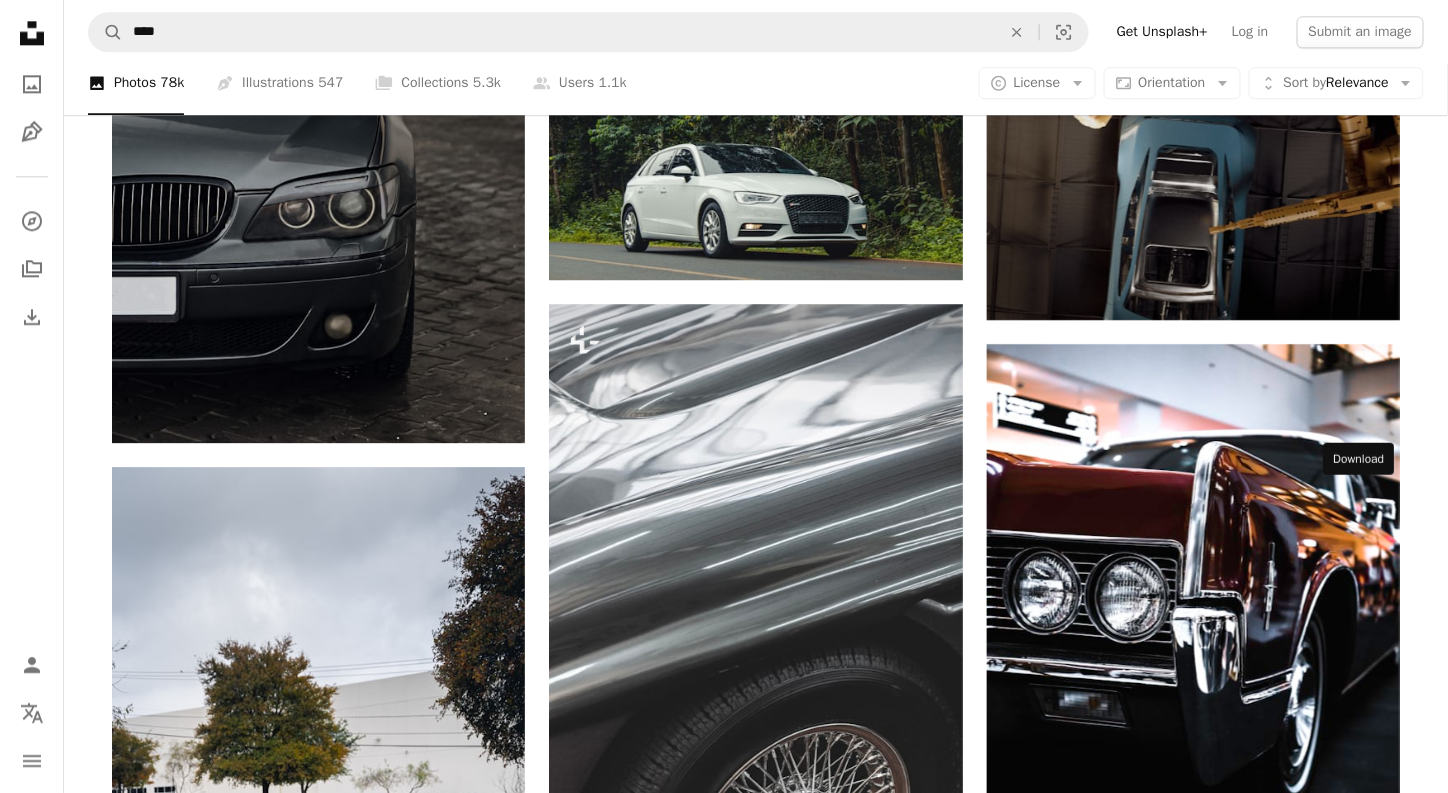 click 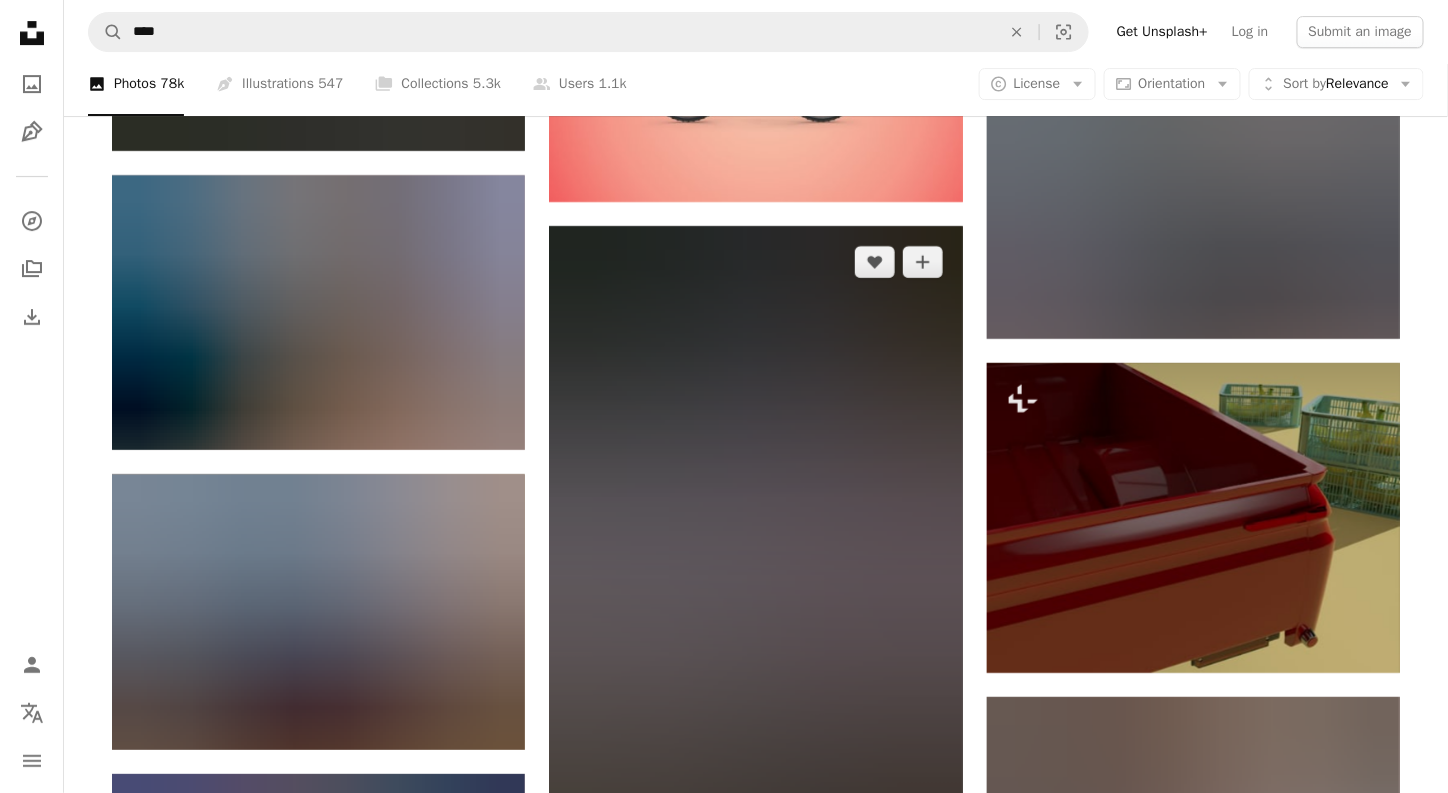 scroll, scrollTop: 94118, scrollLeft: 0, axis: vertical 